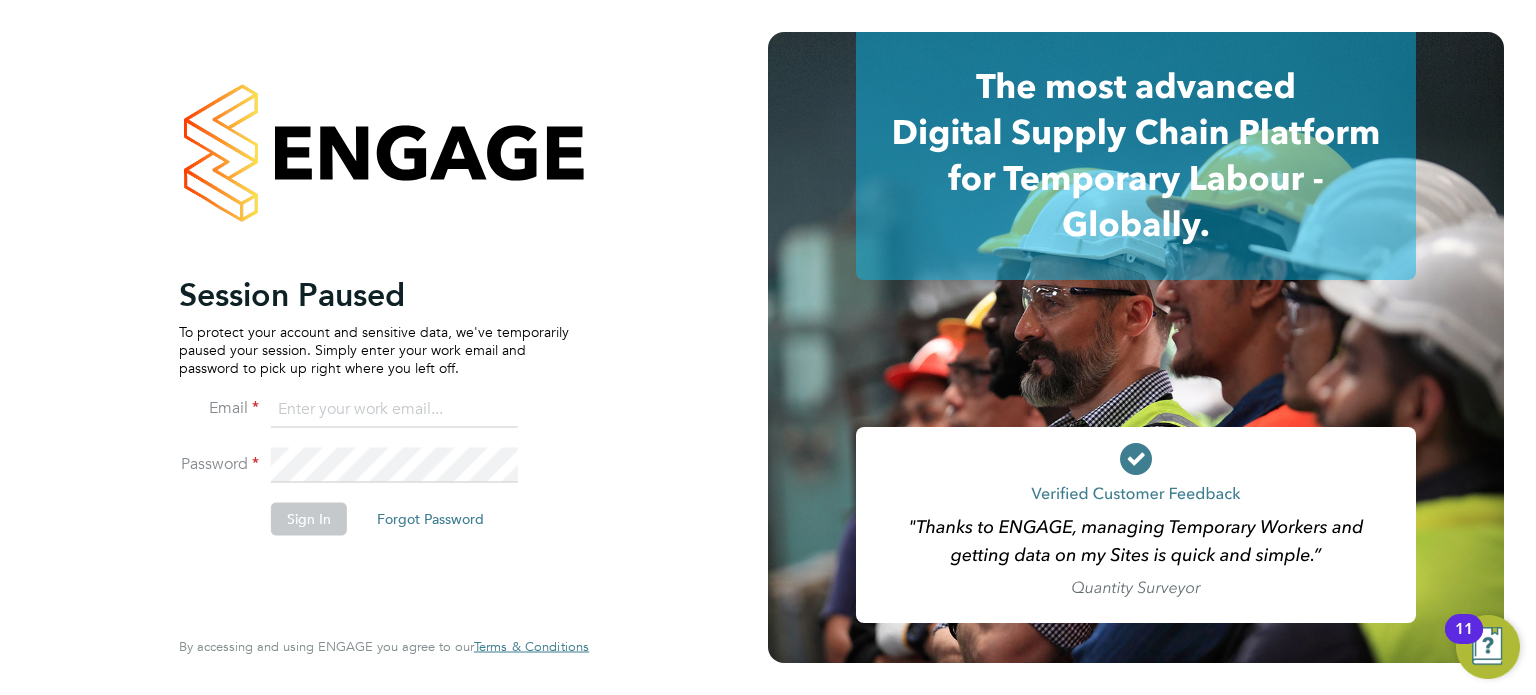 scroll, scrollTop: 0, scrollLeft: 0, axis: both 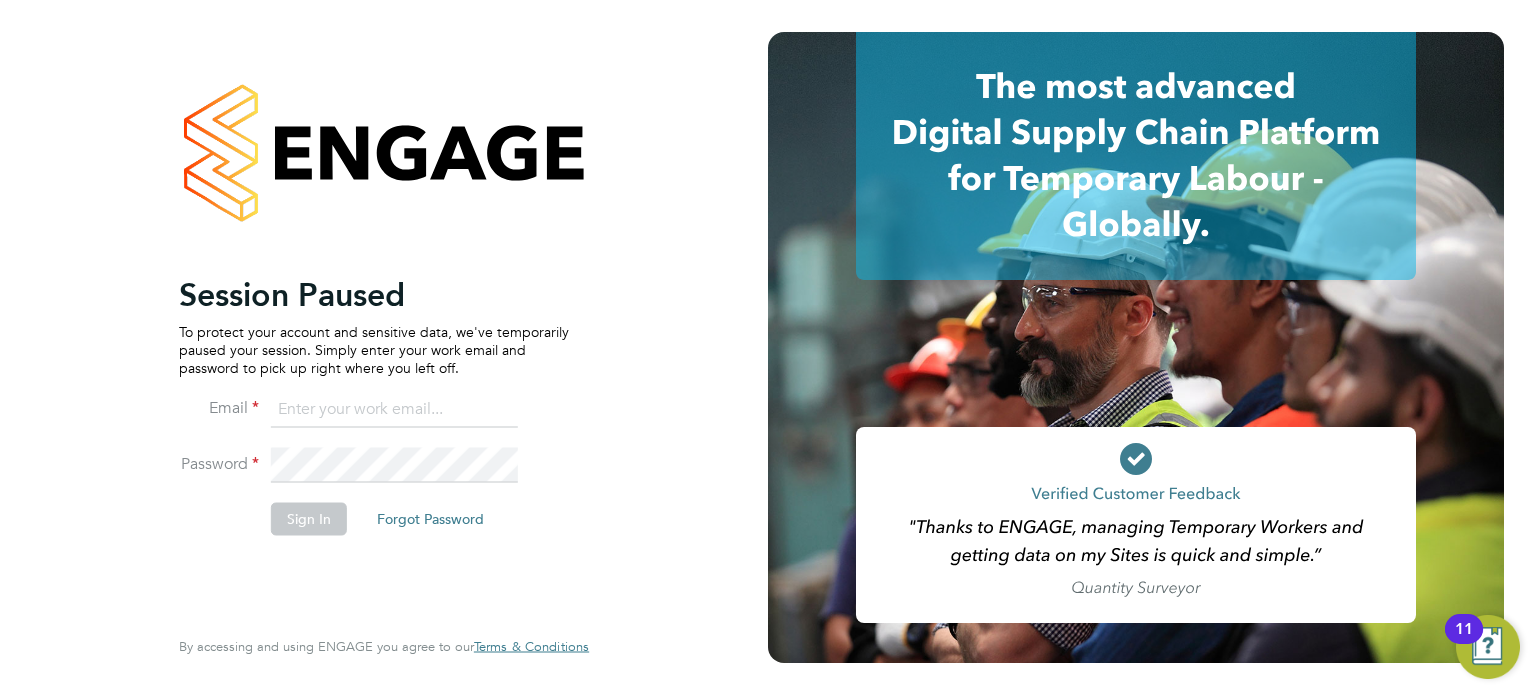 type on "[EMAIL]" 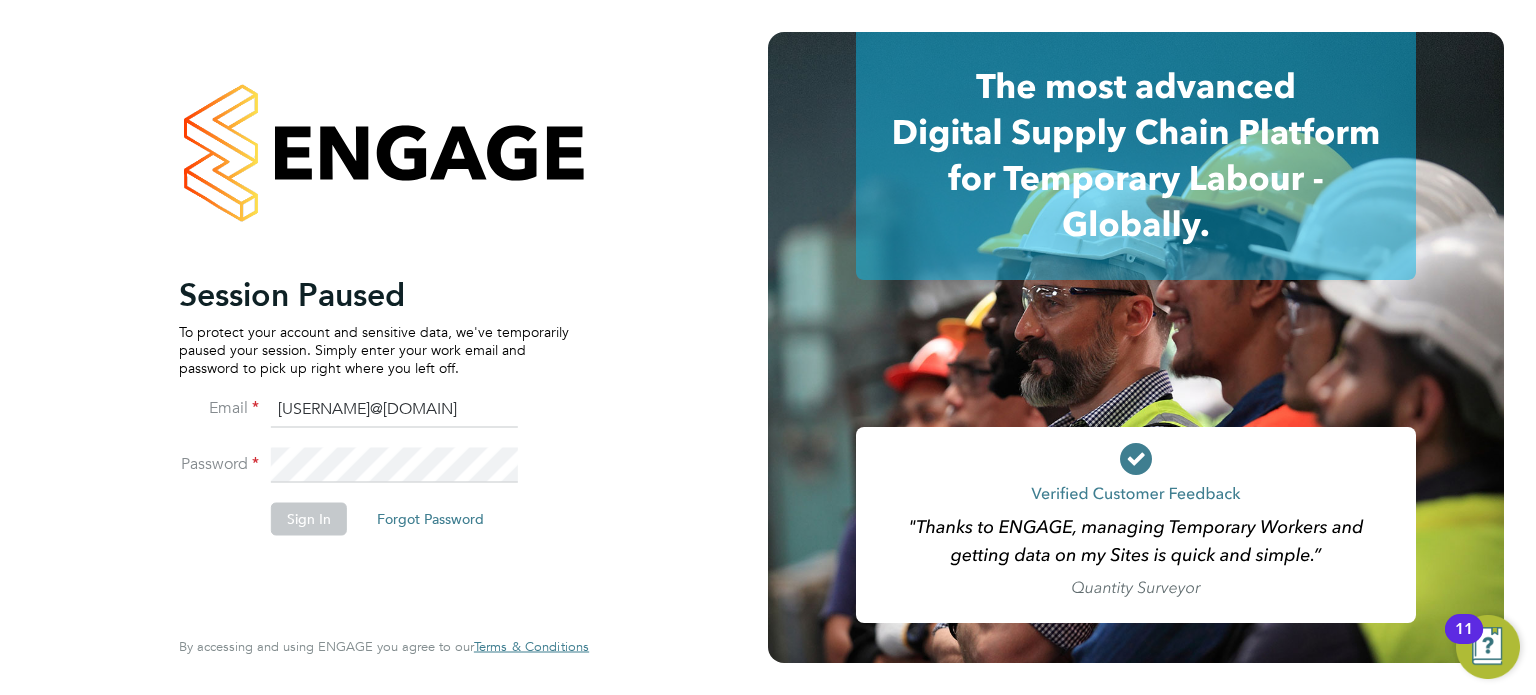 click on "Sign In" 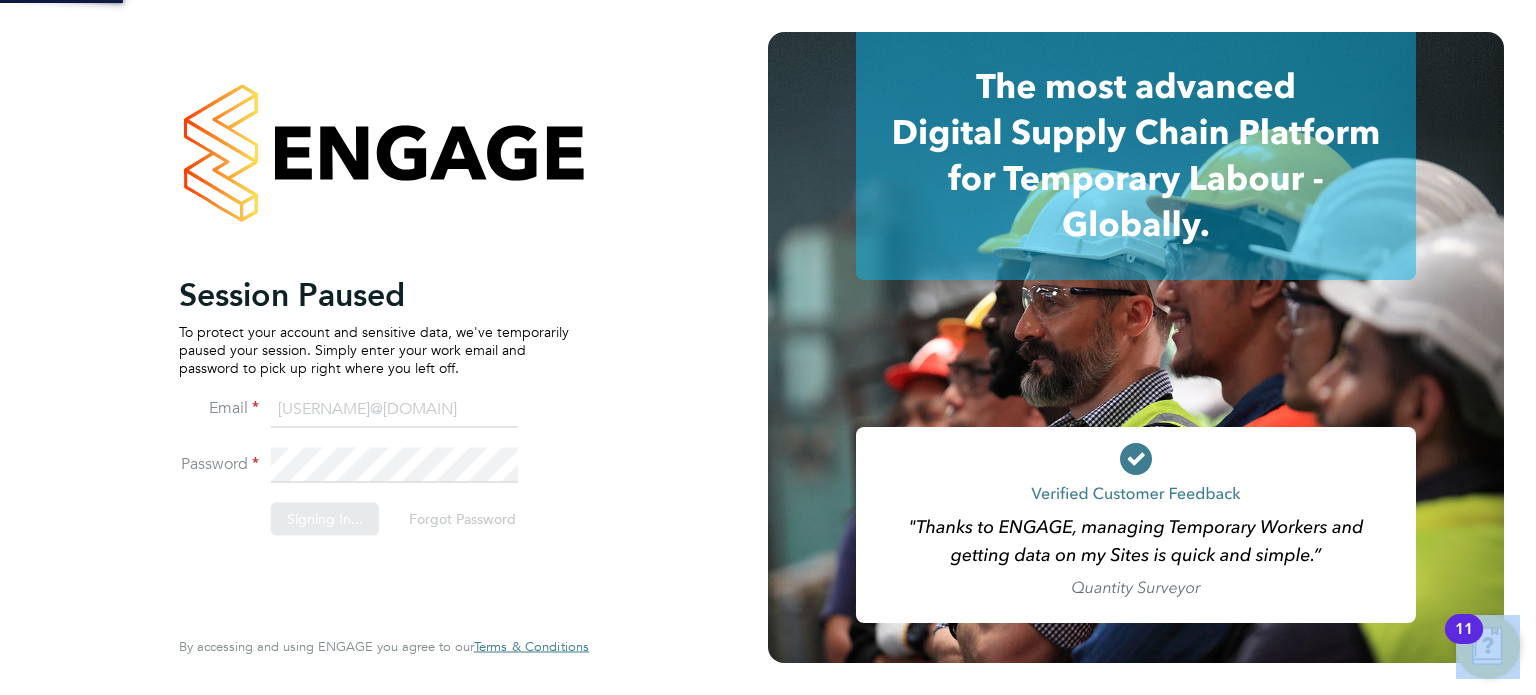 click on "Sorry, we are having problems connecting to our services." 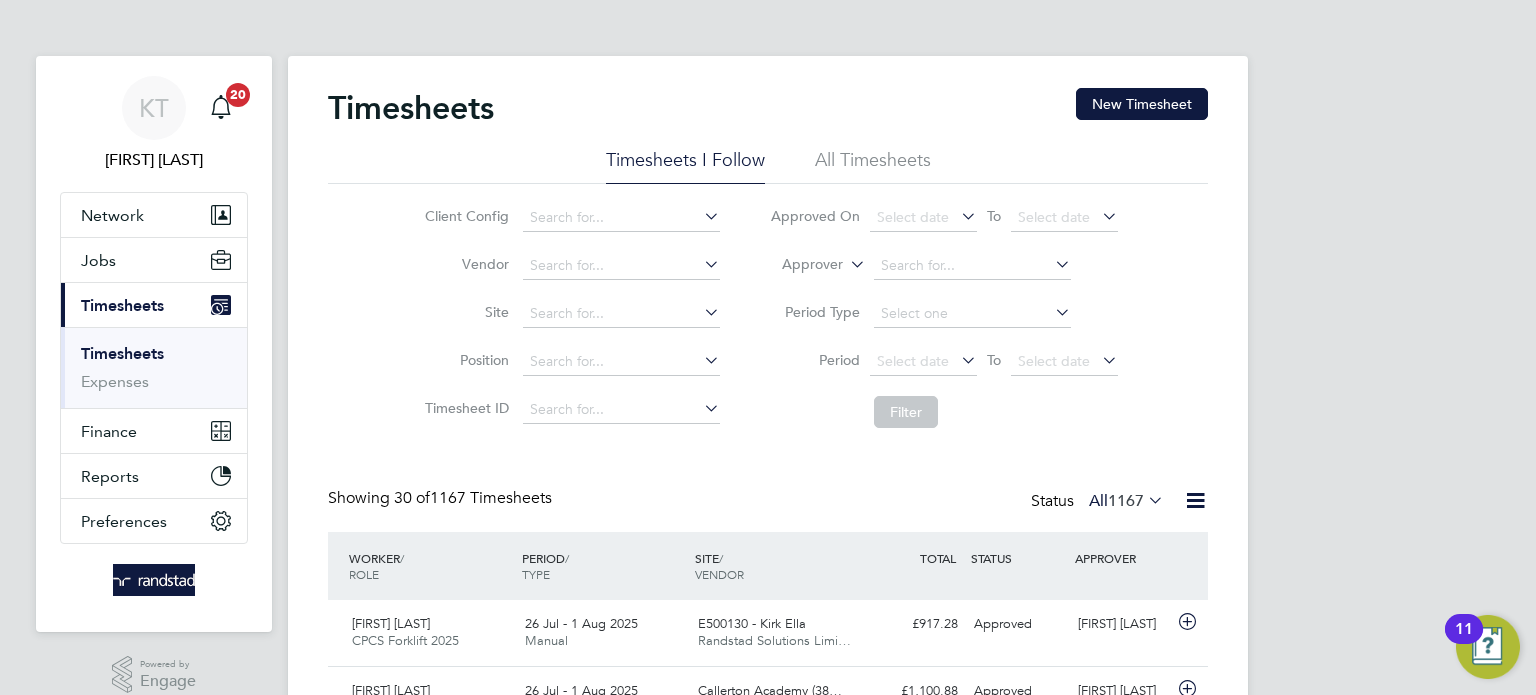 scroll, scrollTop: 0, scrollLeft: 0, axis: both 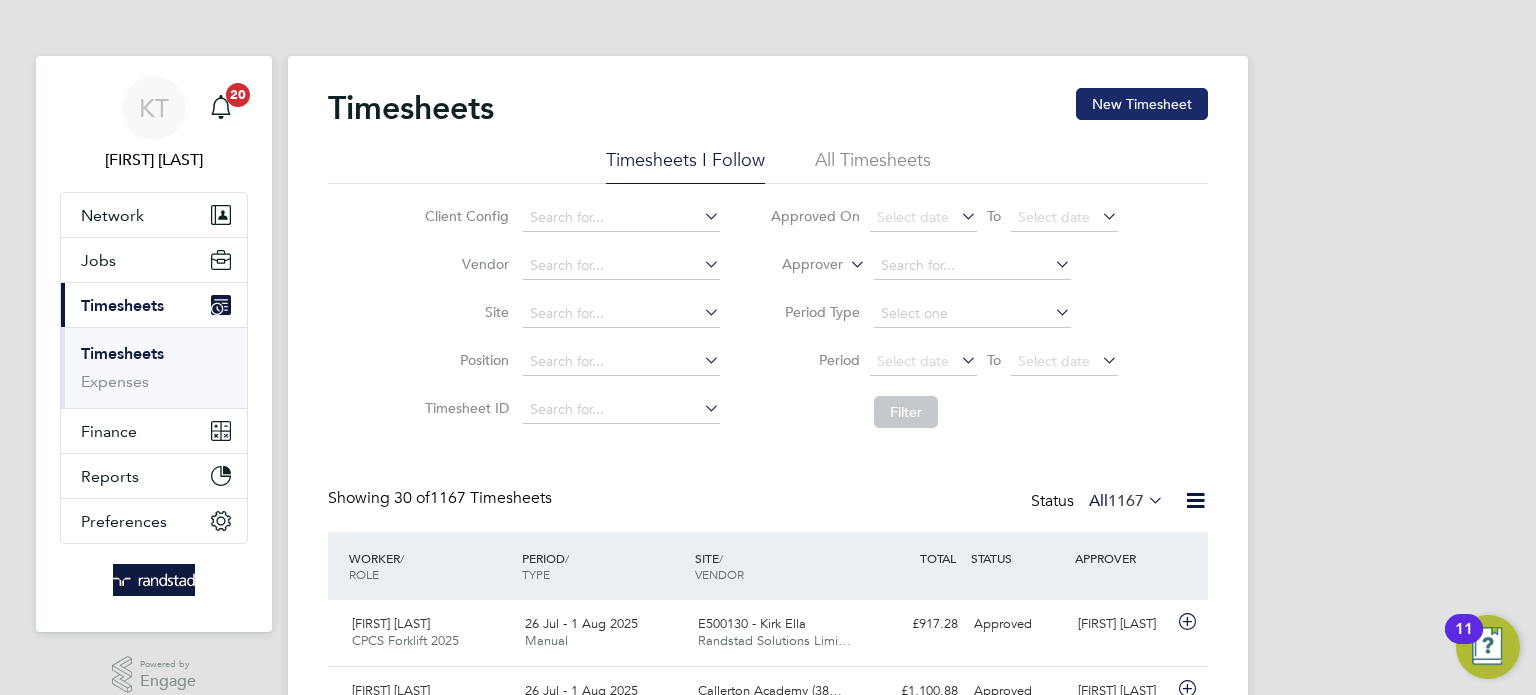 click on "New Timesheet" 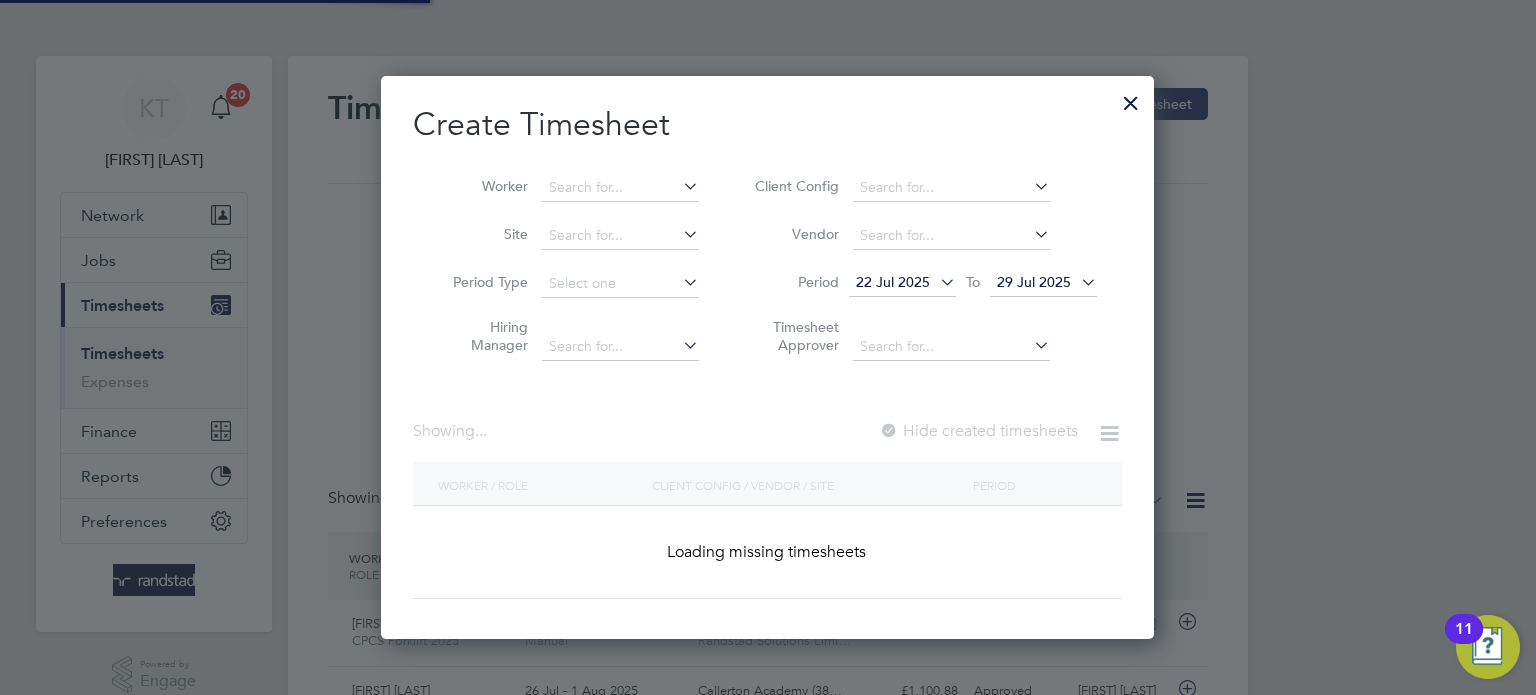 scroll, scrollTop: 10, scrollLeft: 10, axis: both 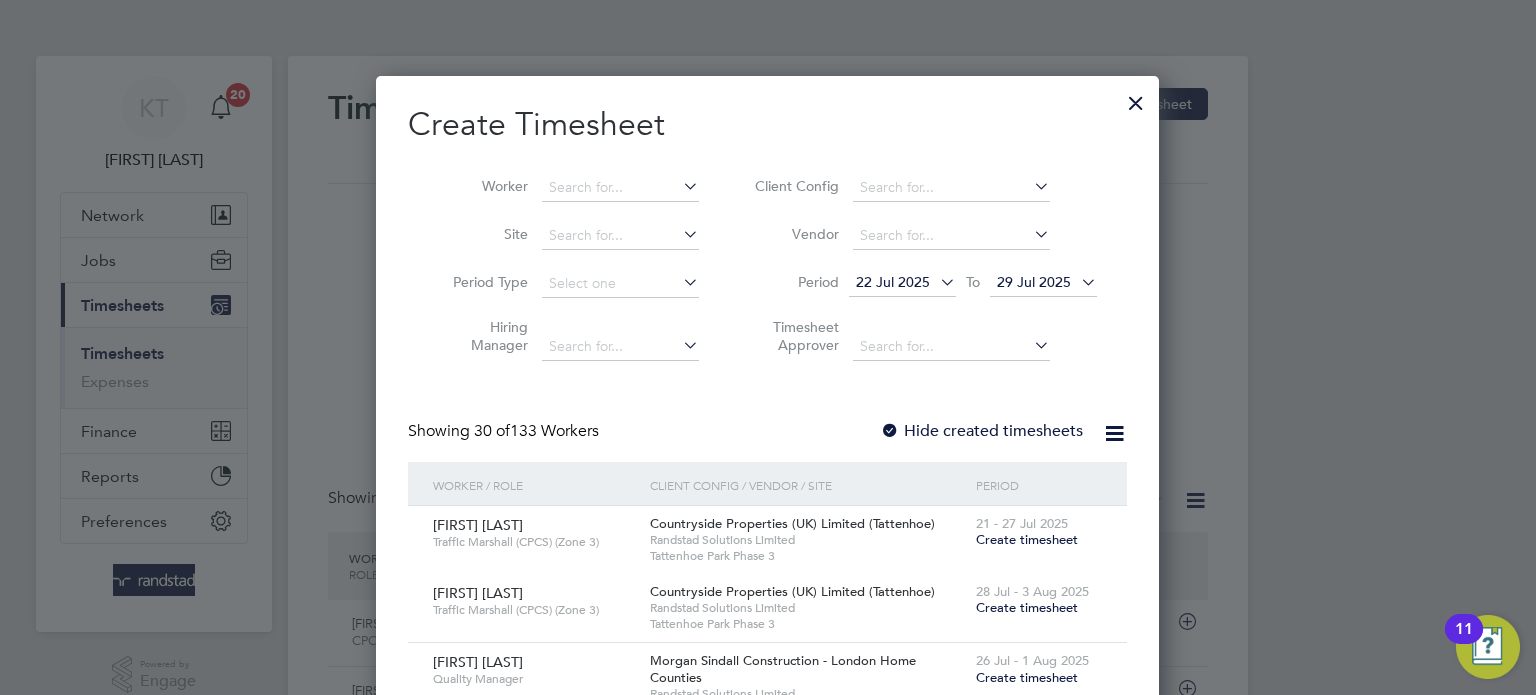 type 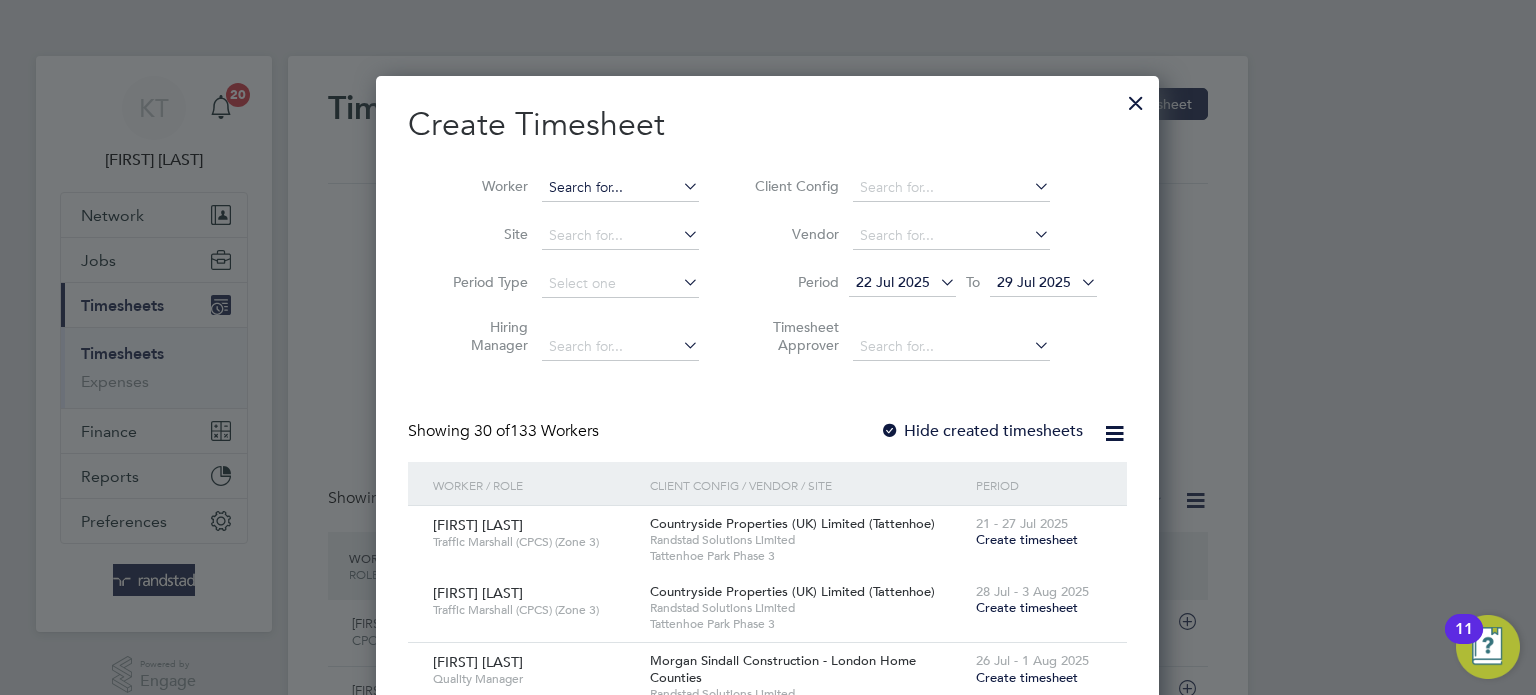 click at bounding box center [620, 188] 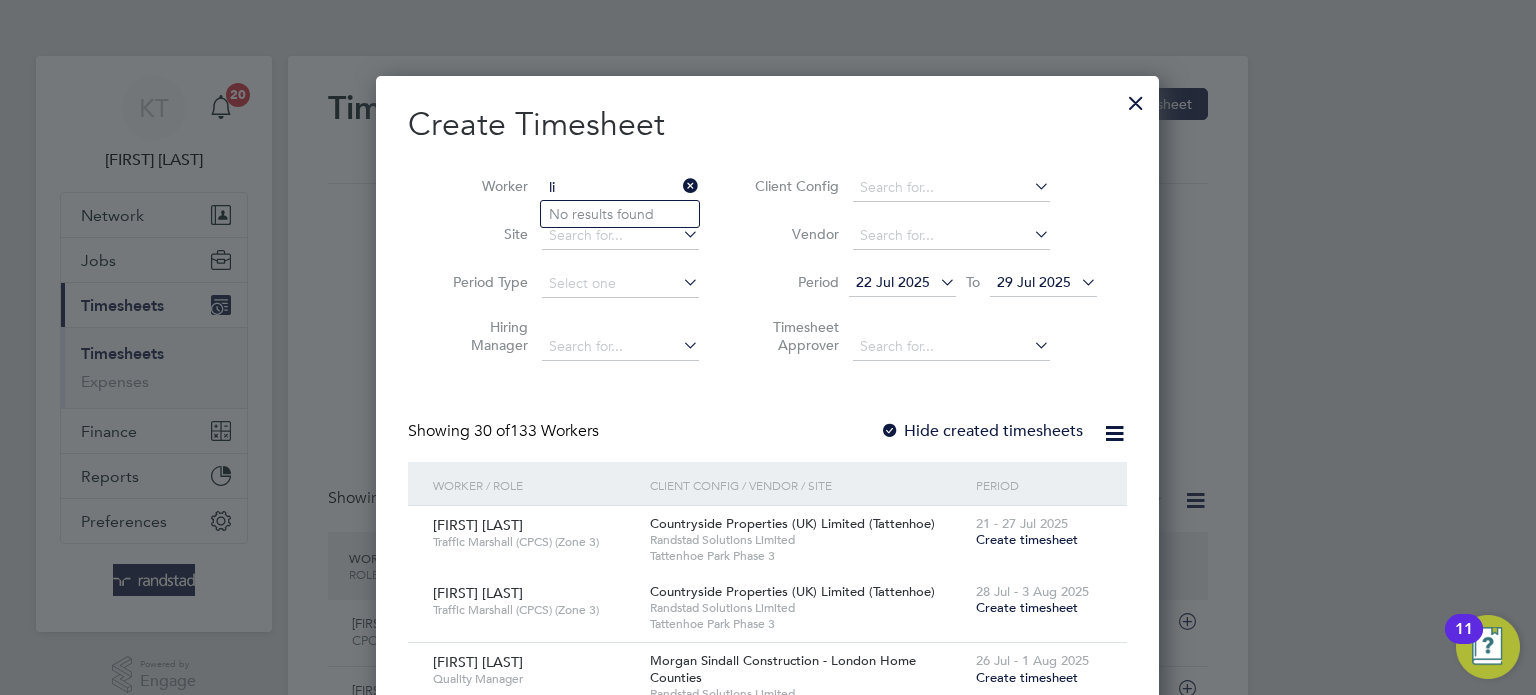 type on "l" 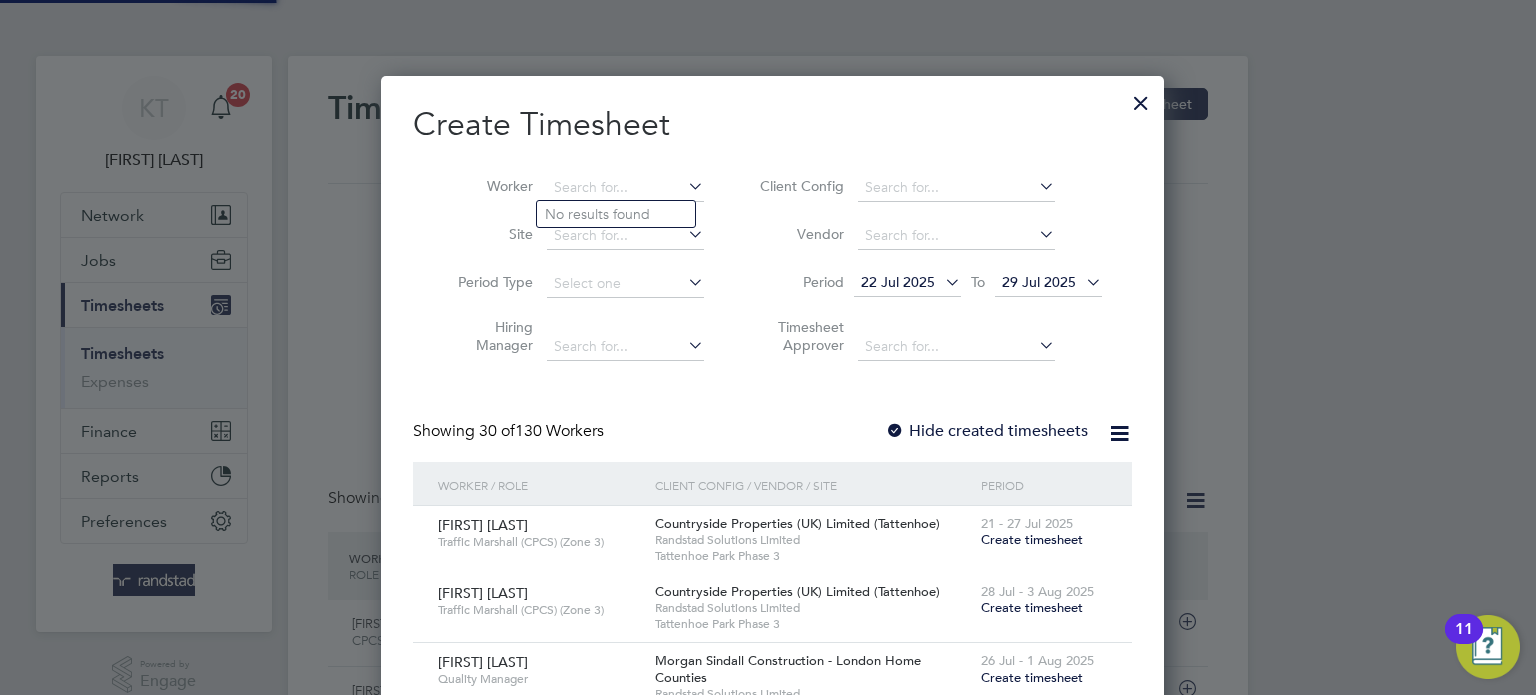 scroll, scrollTop: 3428, scrollLeft: 783, axis: both 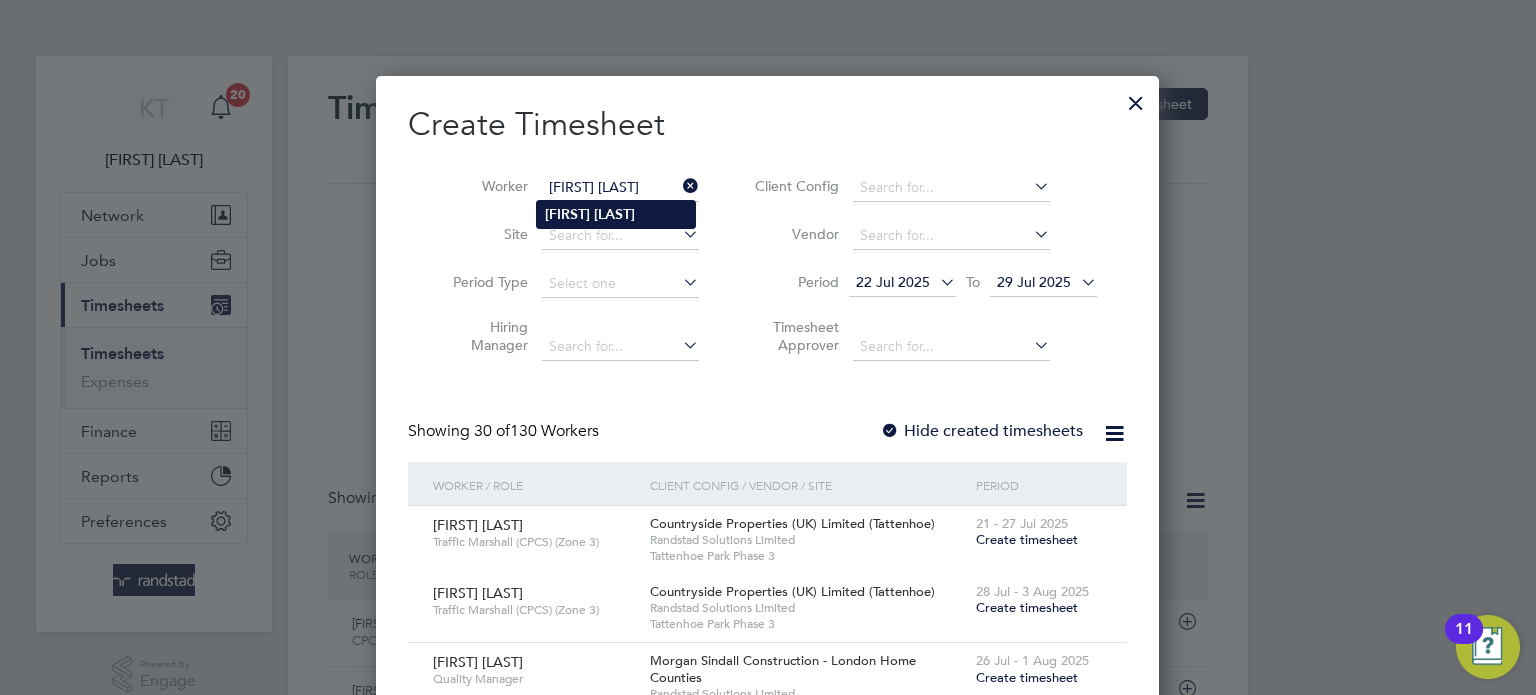 click on "[FIRST]   [LAST]" 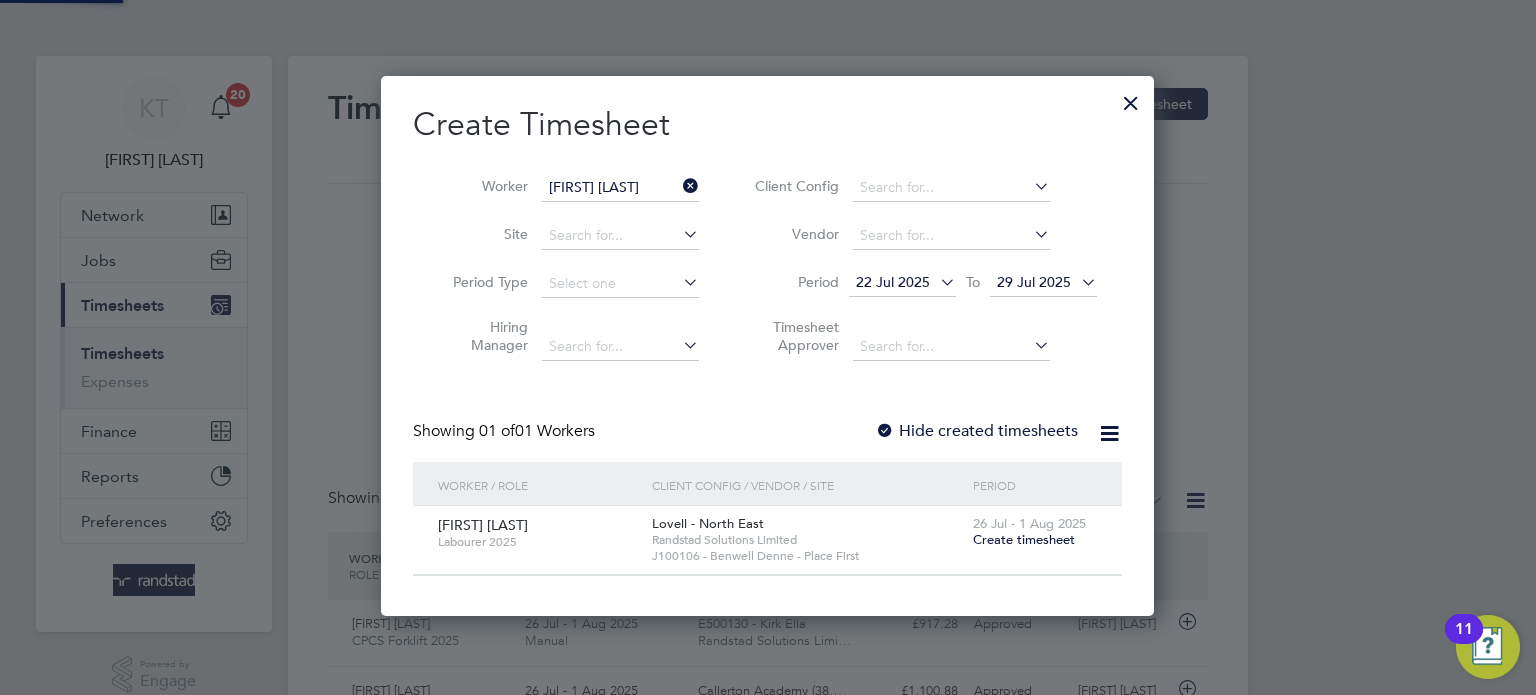 scroll, scrollTop: 9, scrollLeft: 10, axis: both 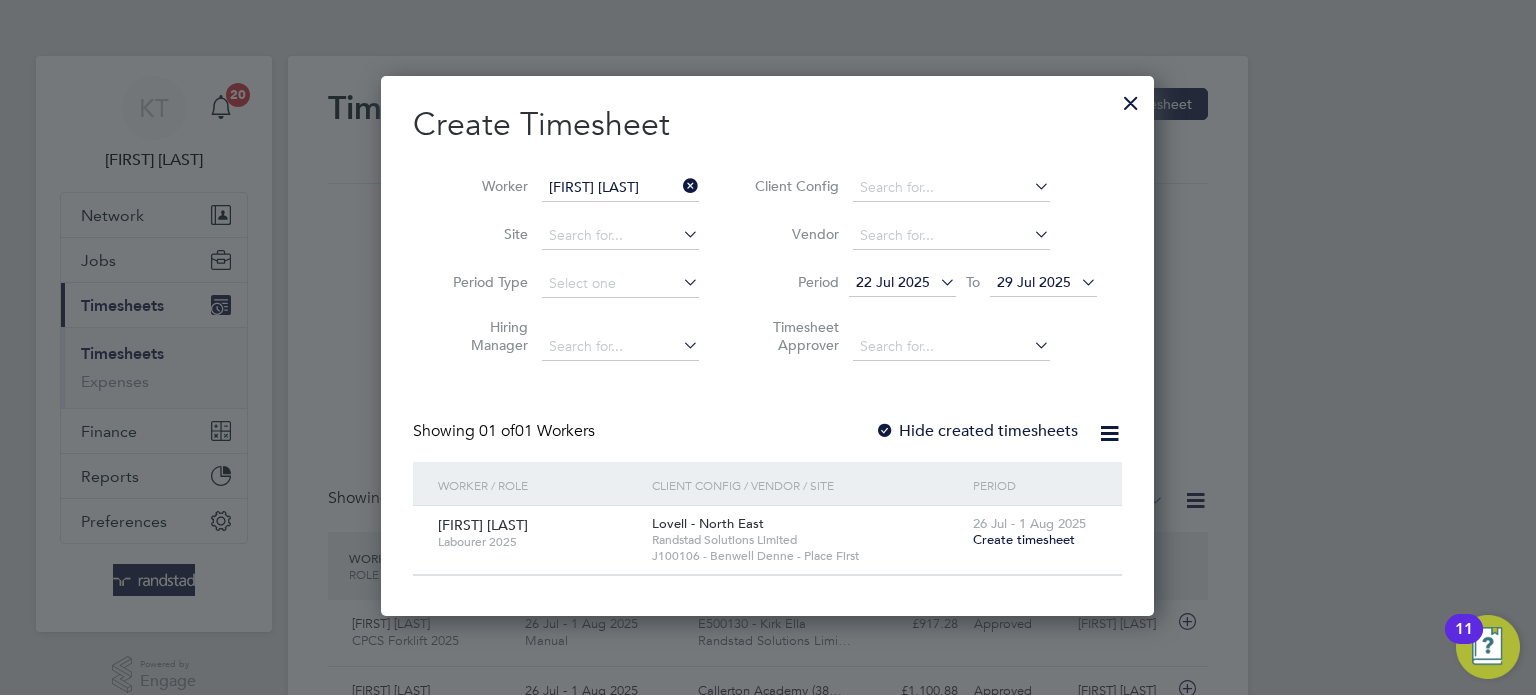 click at bounding box center (679, 186) 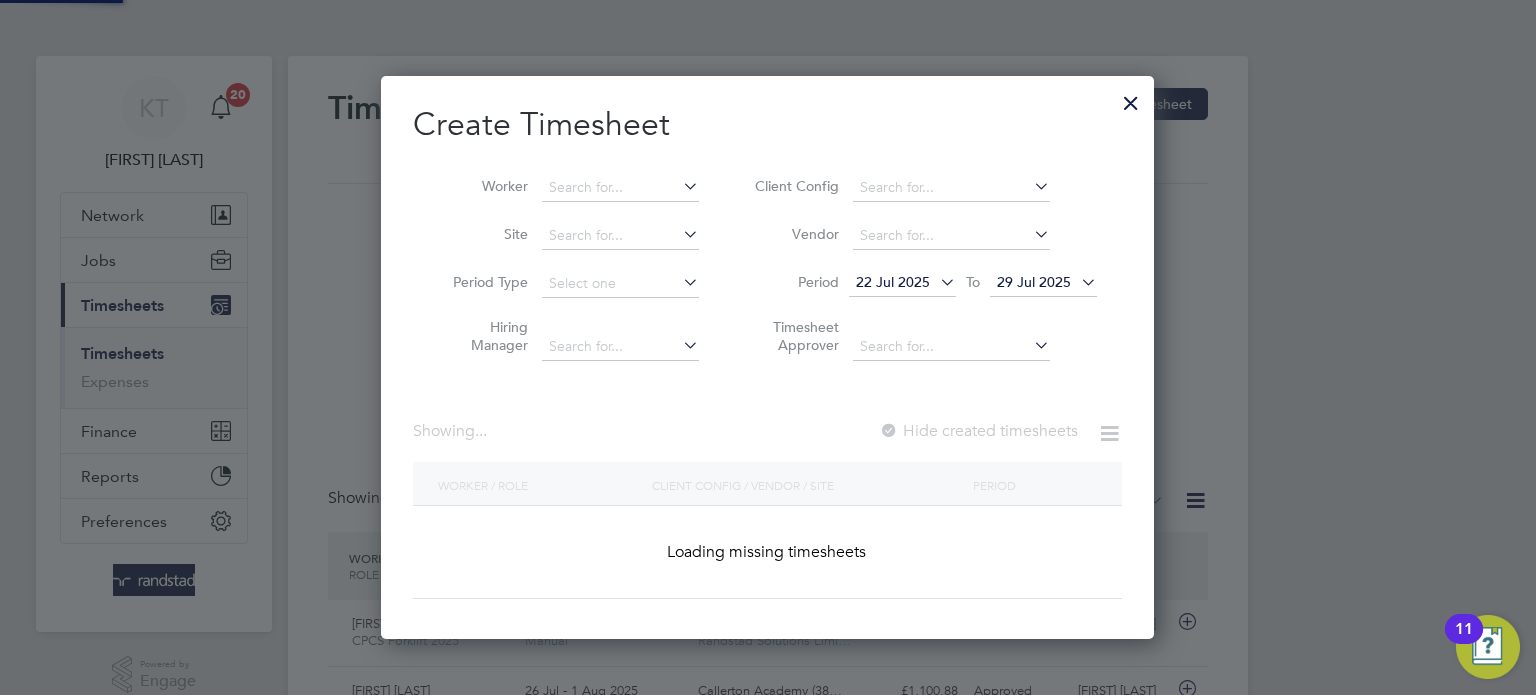 scroll, scrollTop: 10, scrollLeft: 10, axis: both 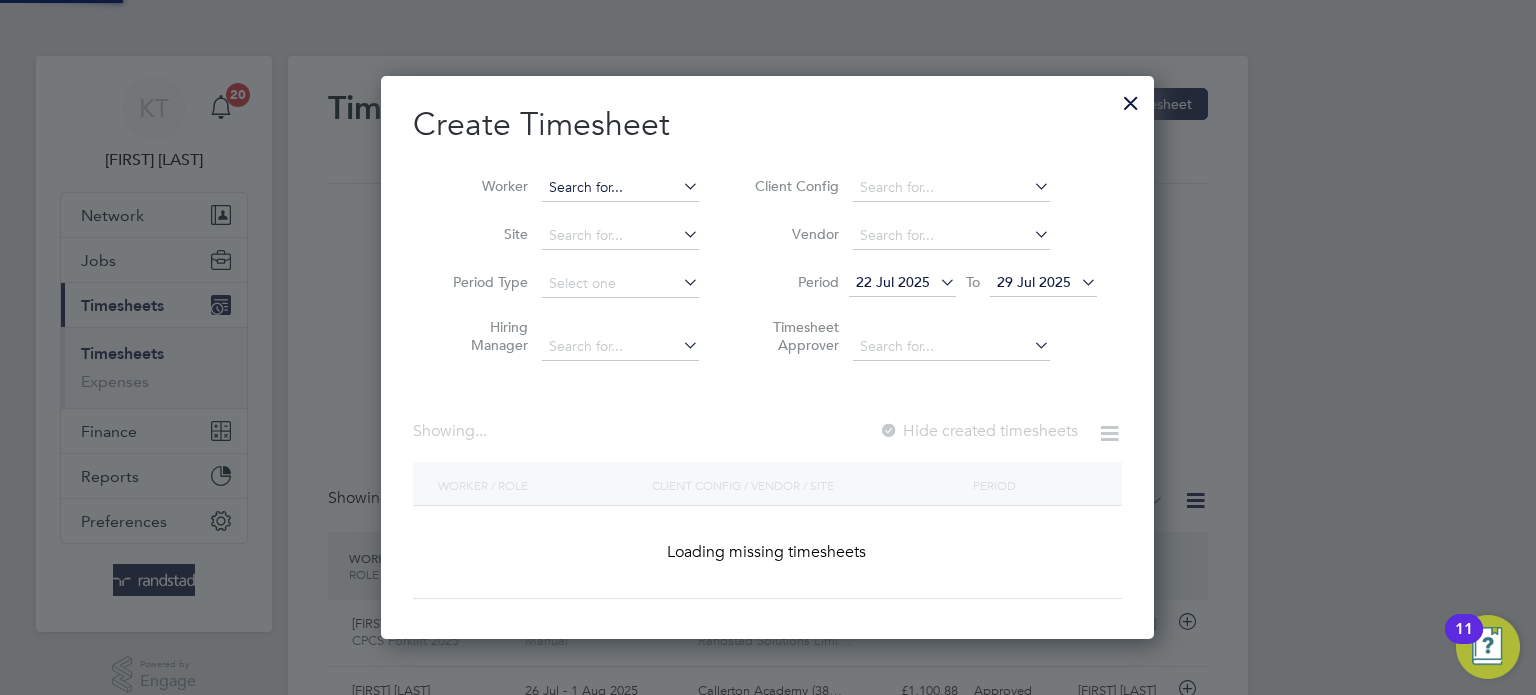 click at bounding box center (620, 188) 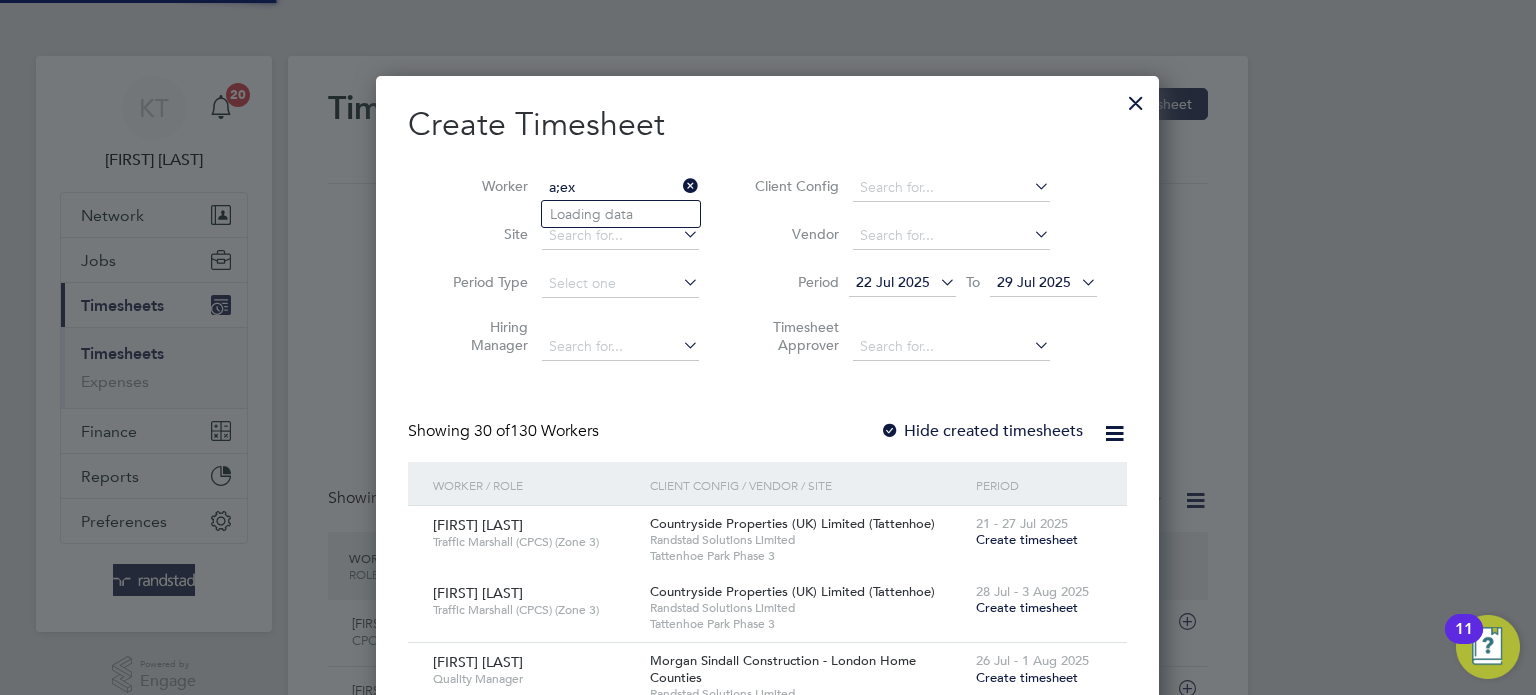 scroll, scrollTop: 9, scrollLeft: 9, axis: both 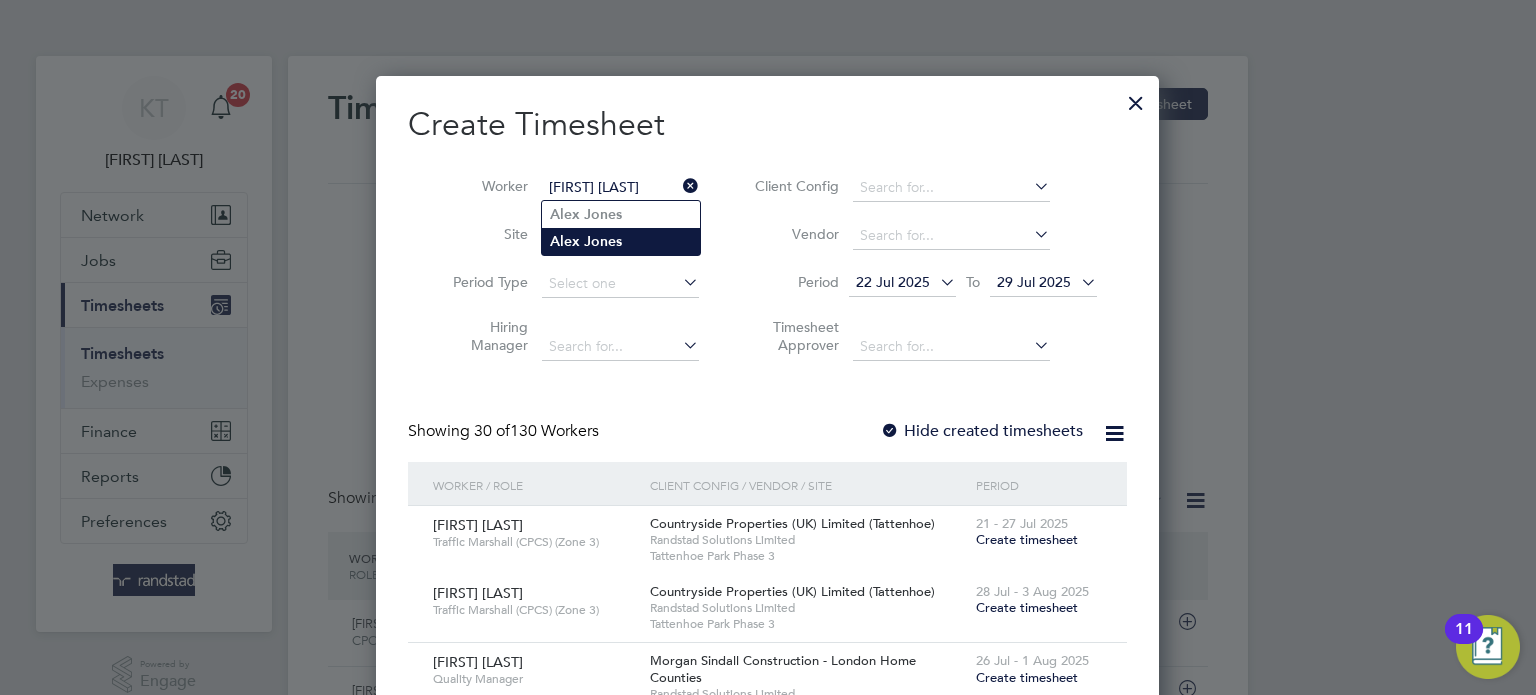 click on "[FIRST]   [LAST]" 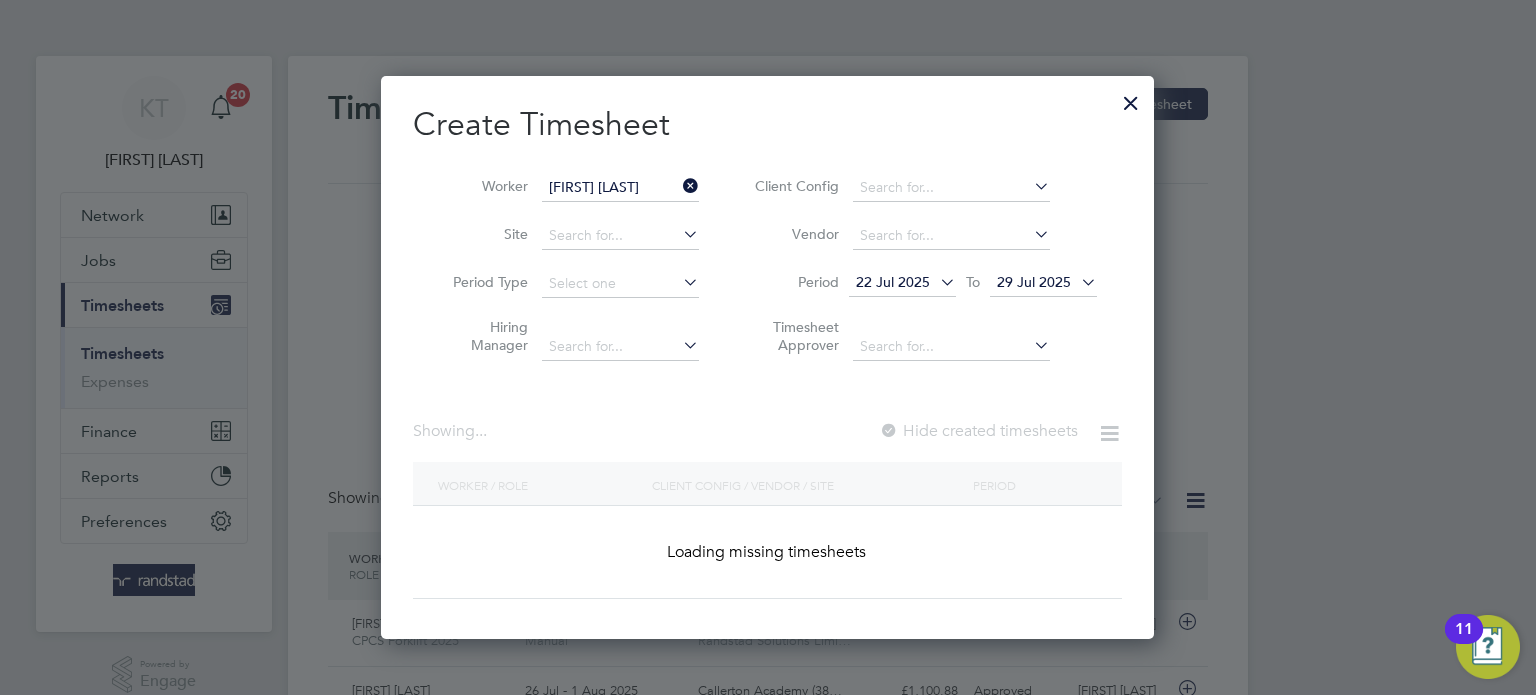 scroll, scrollTop: 10, scrollLeft: 10, axis: both 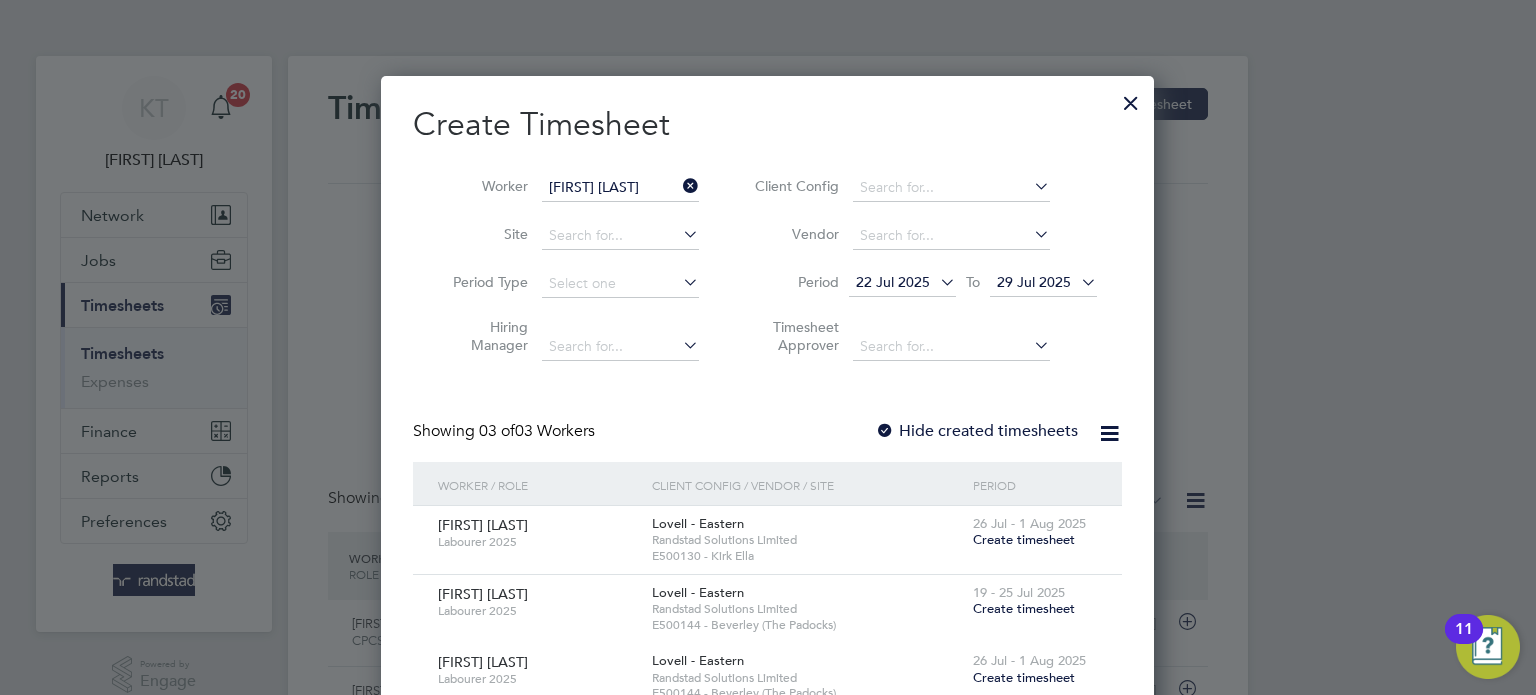 click at bounding box center [679, 186] 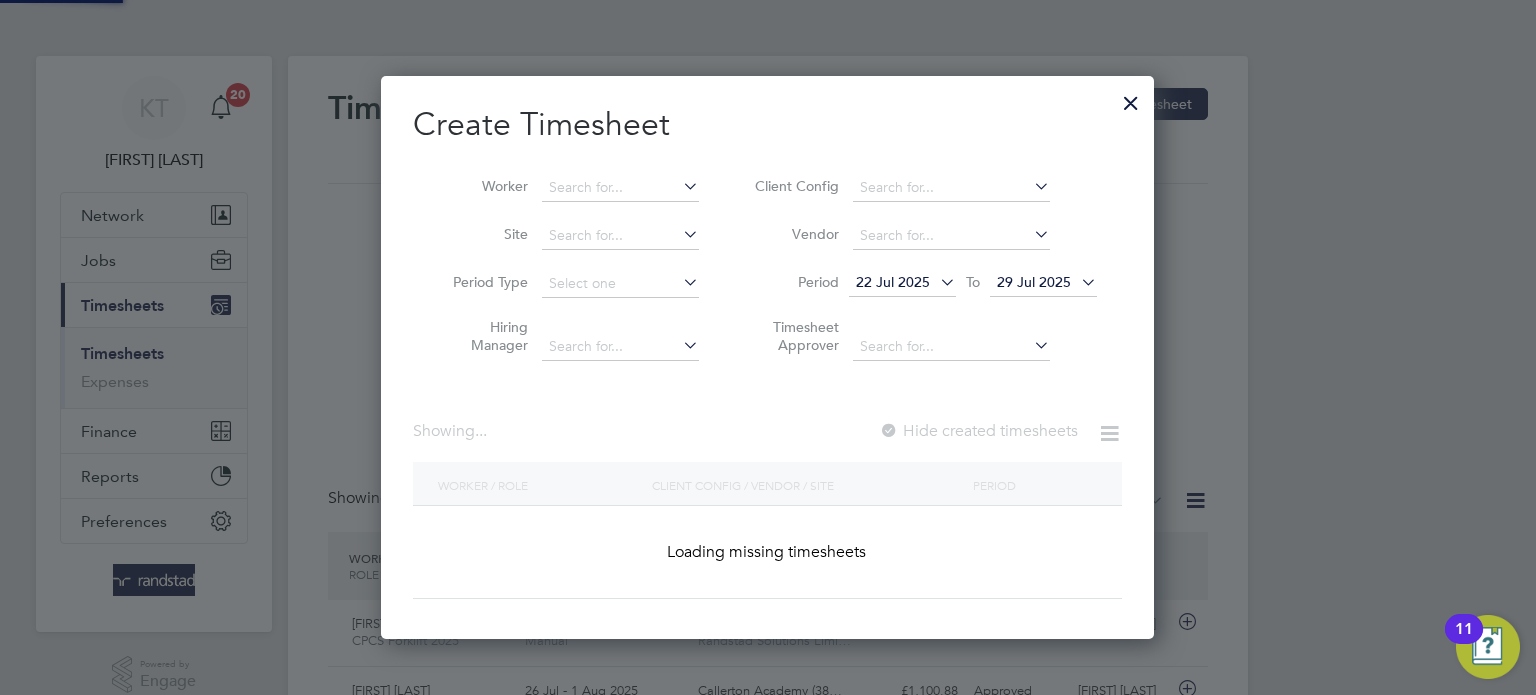 scroll, scrollTop: 10, scrollLeft: 10, axis: both 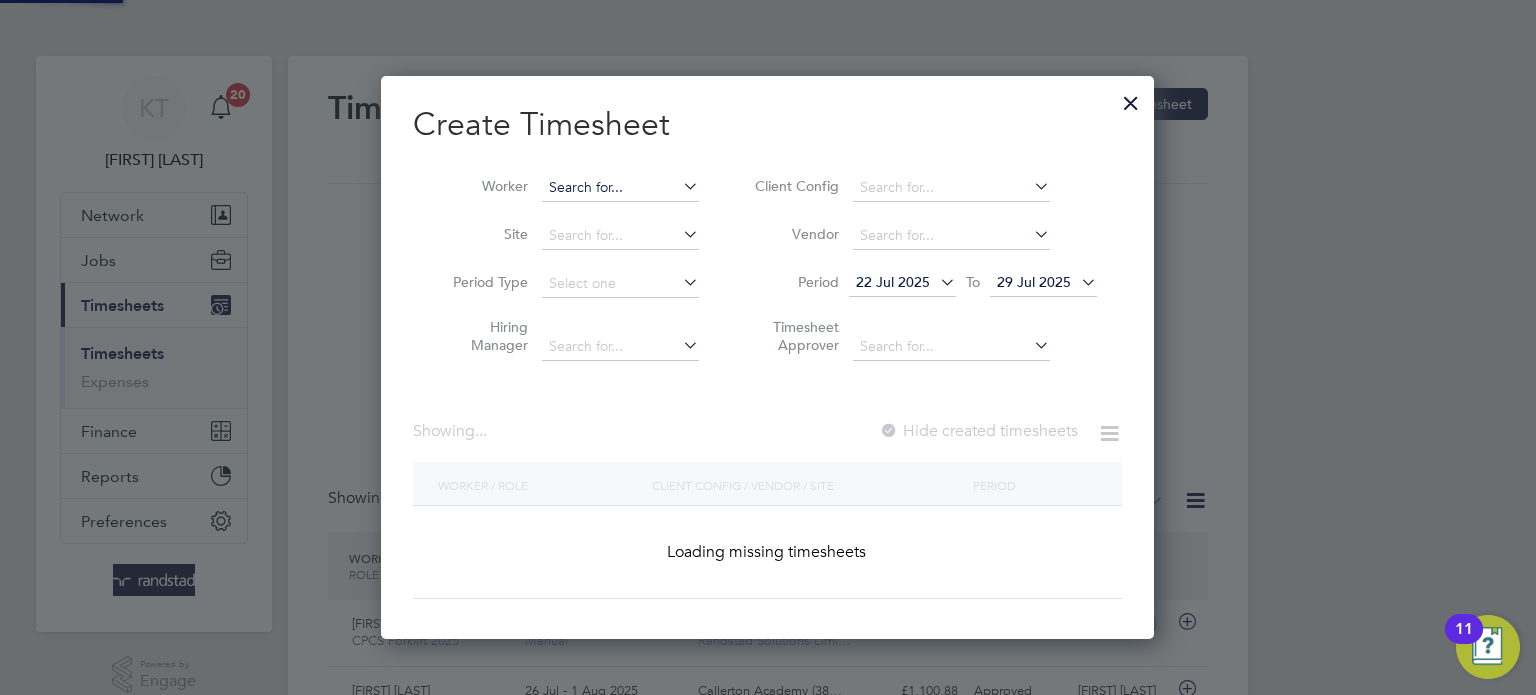 click at bounding box center (620, 188) 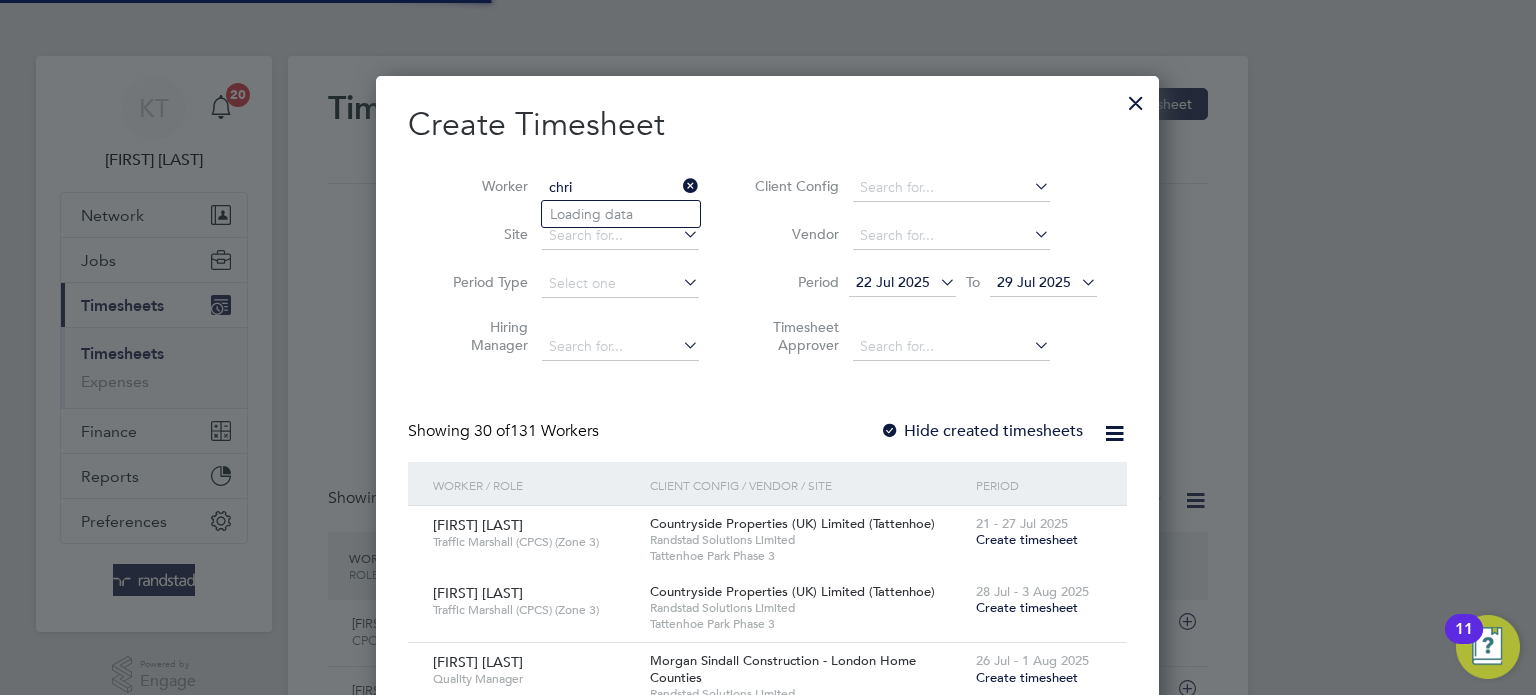 scroll, scrollTop: 9, scrollLeft: 9, axis: both 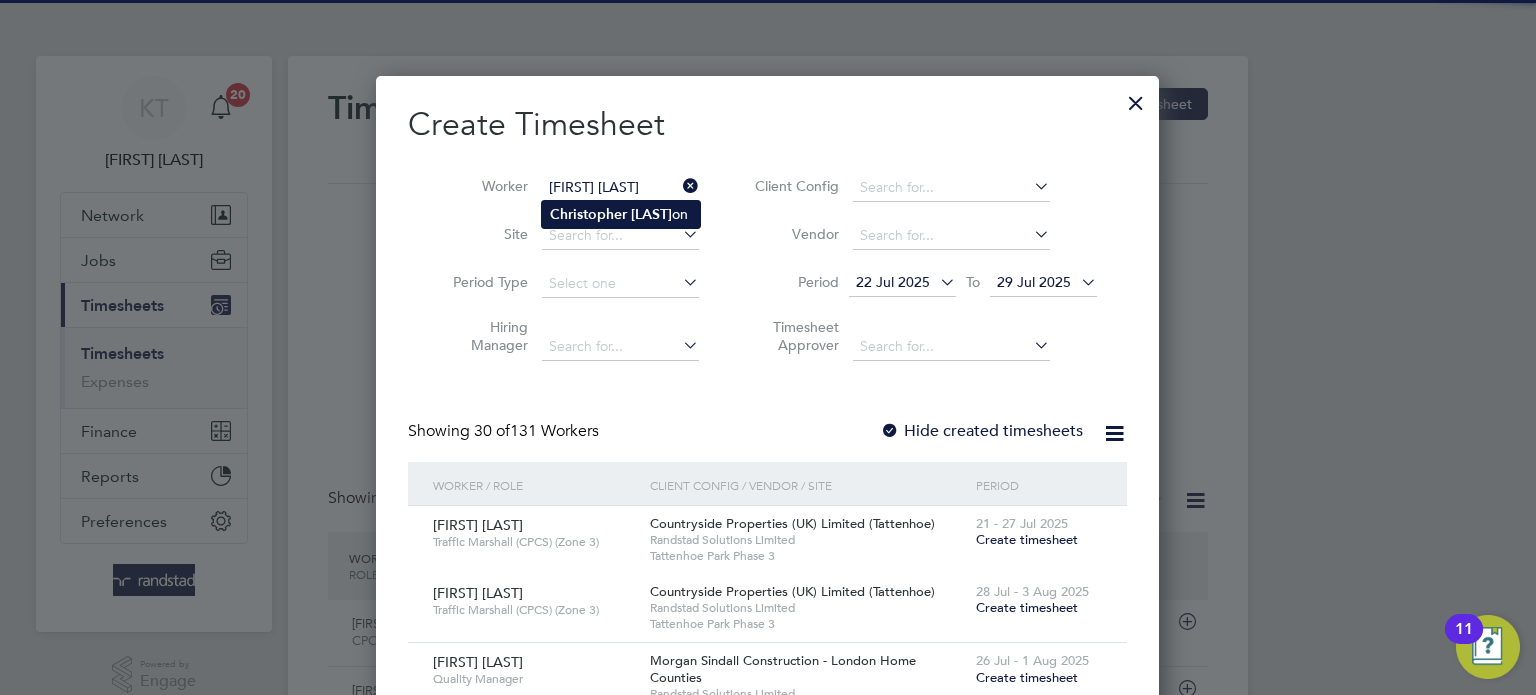 click on "Christopher" 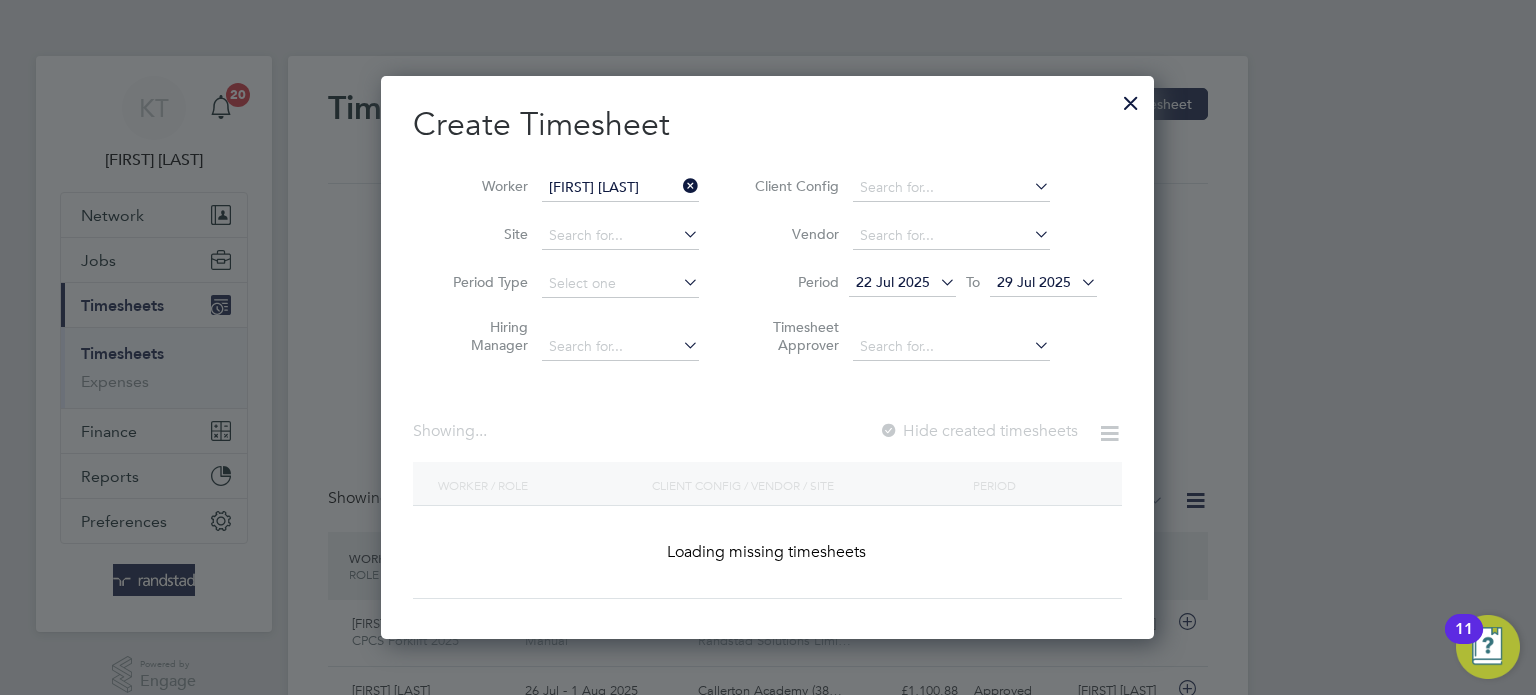 scroll, scrollTop: 9, scrollLeft: 10, axis: both 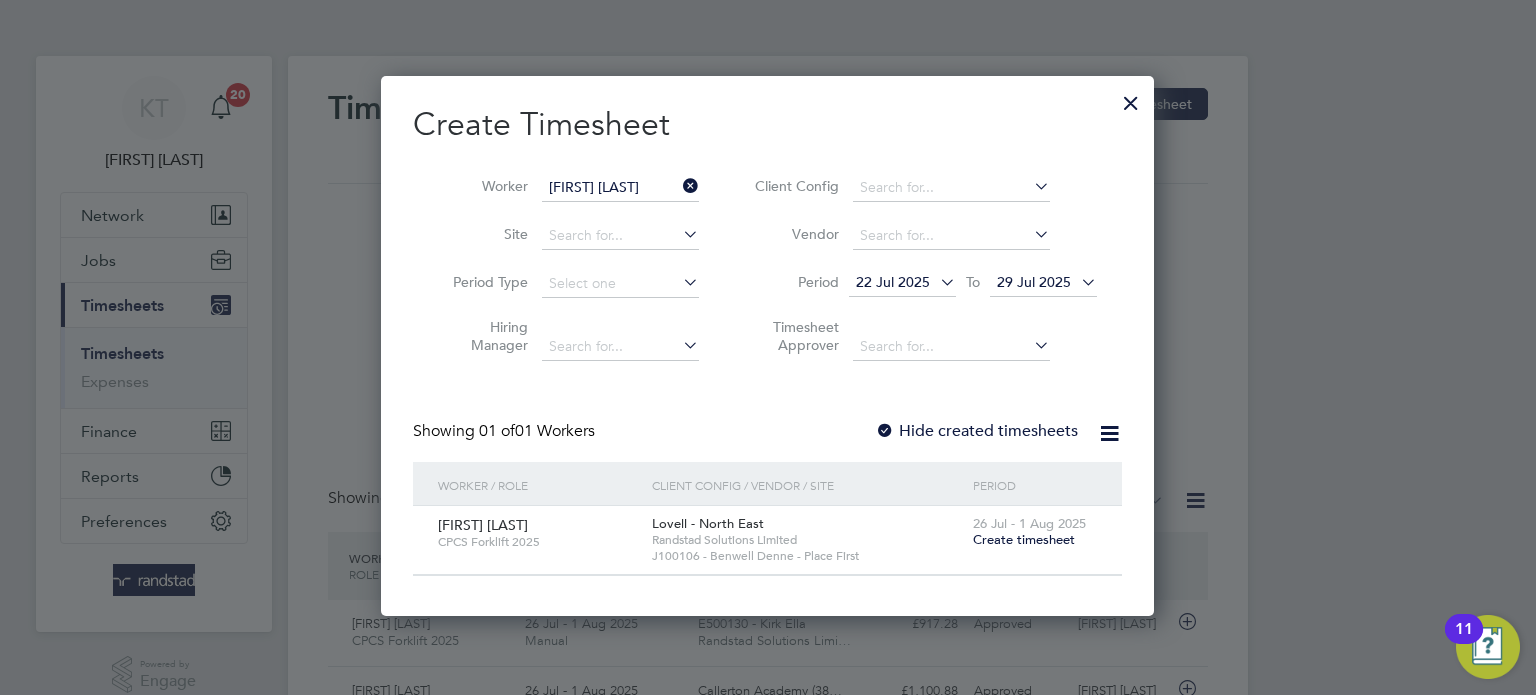 click on "Hide created timesheets" at bounding box center (976, 431) 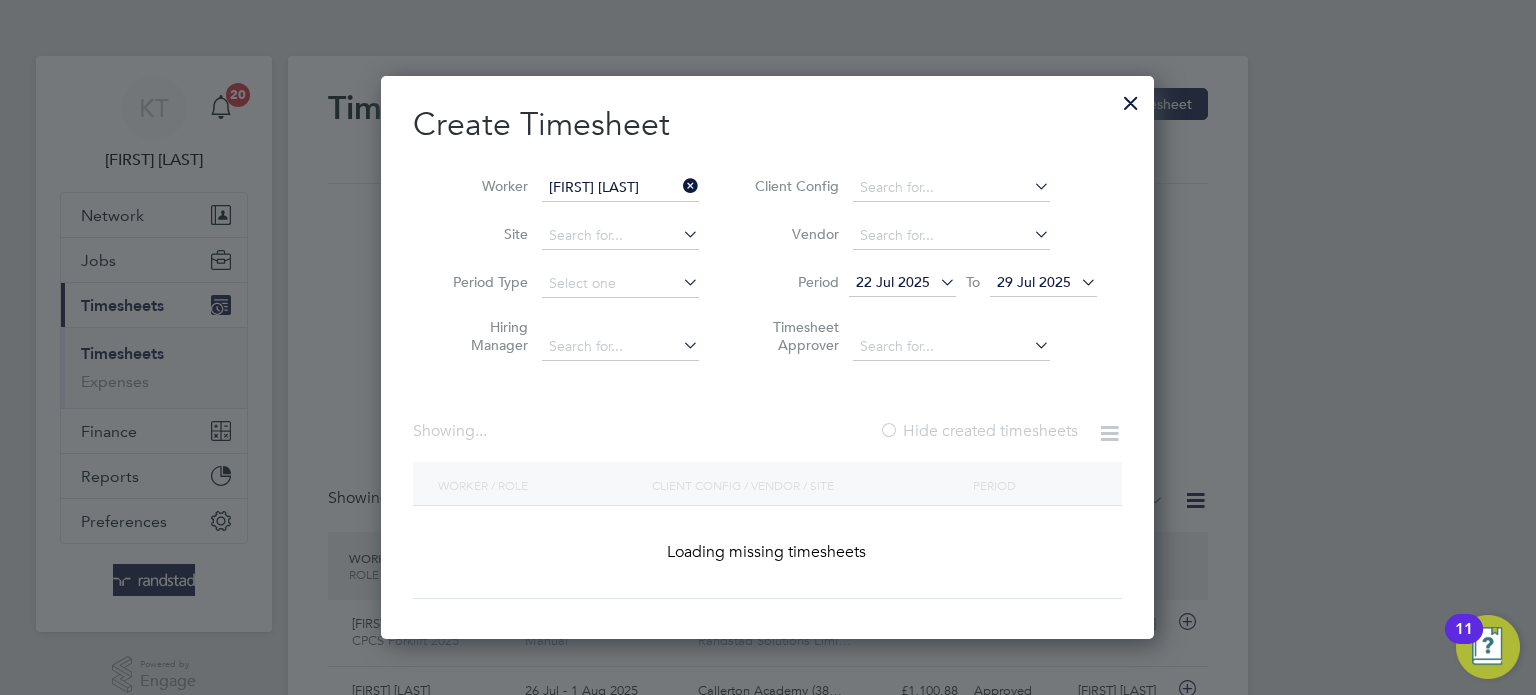scroll, scrollTop: 9, scrollLeft: 10, axis: both 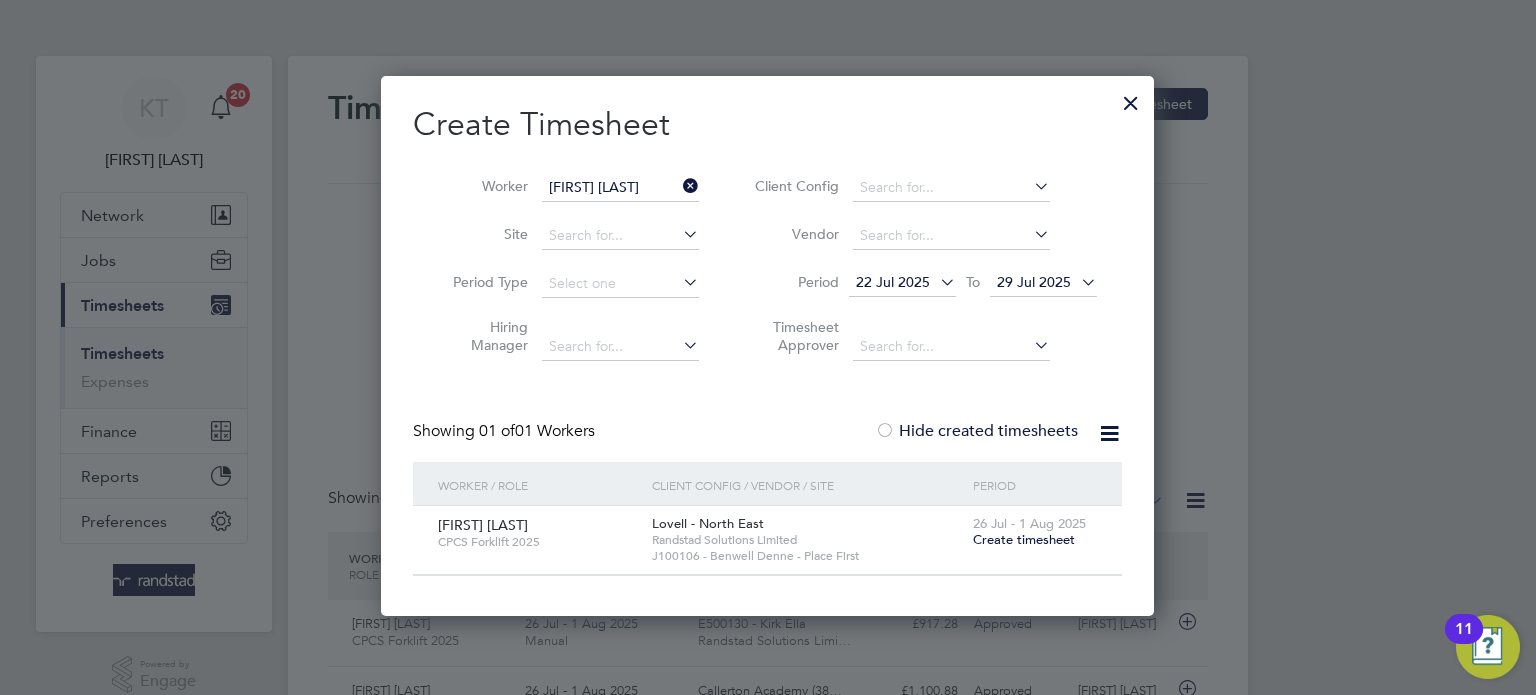 click on "Create timesheet" at bounding box center (1024, 539) 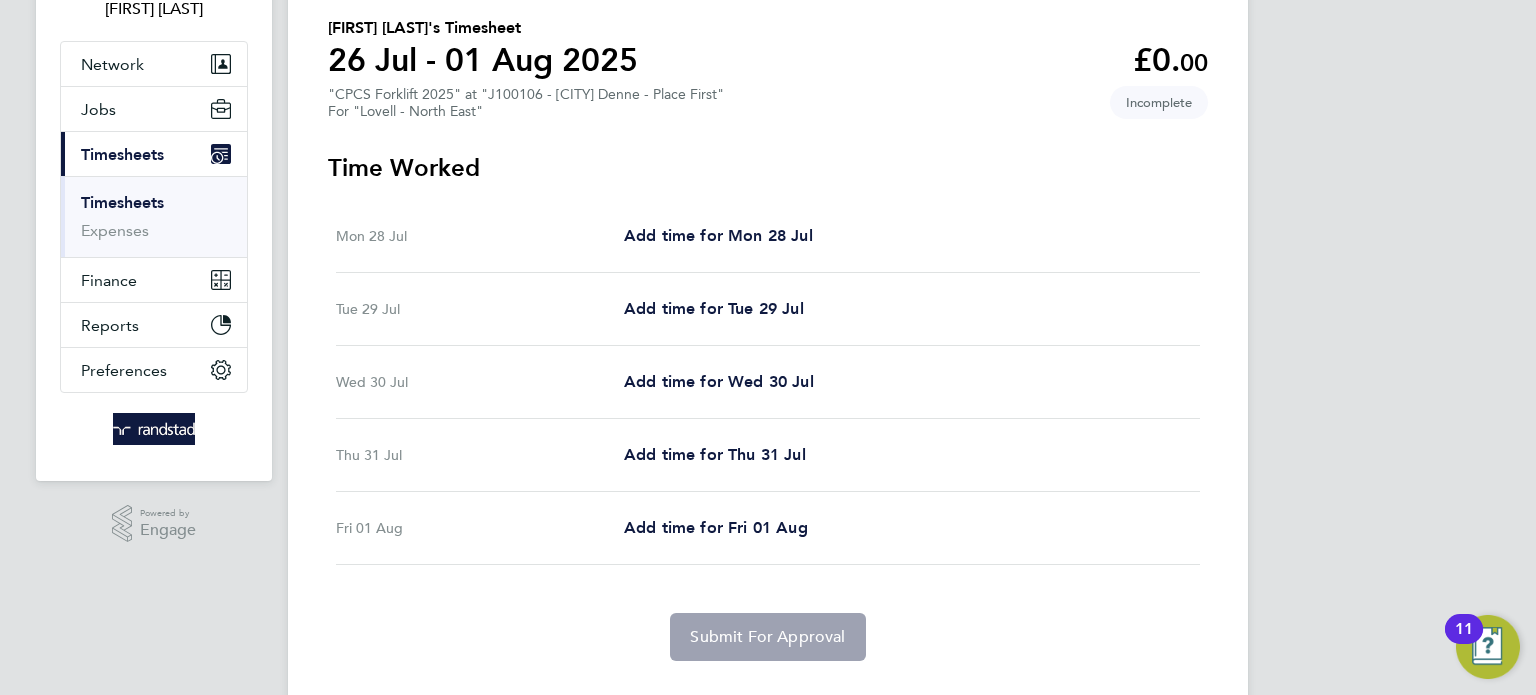 scroll, scrollTop: 146, scrollLeft: 0, axis: vertical 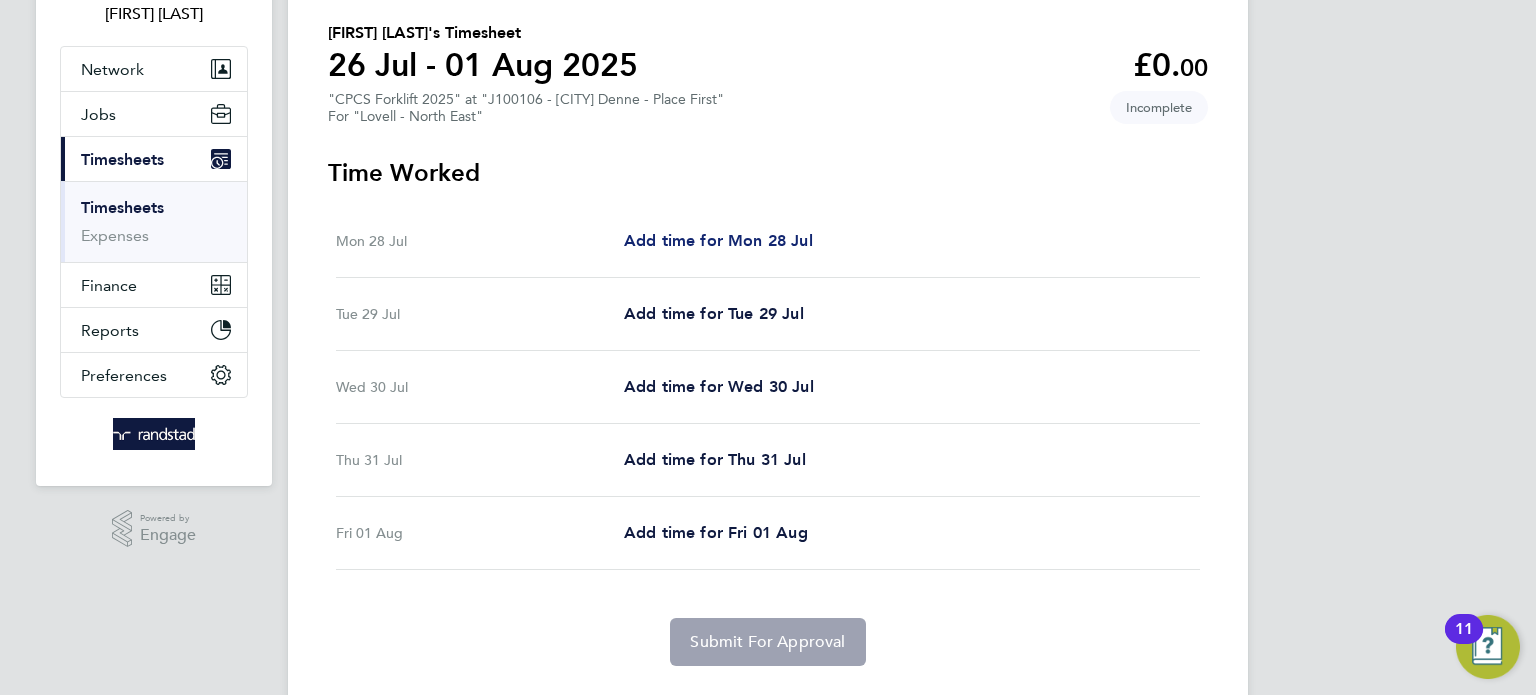 click on "Add time for Mon 28 Jul" at bounding box center [718, 240] 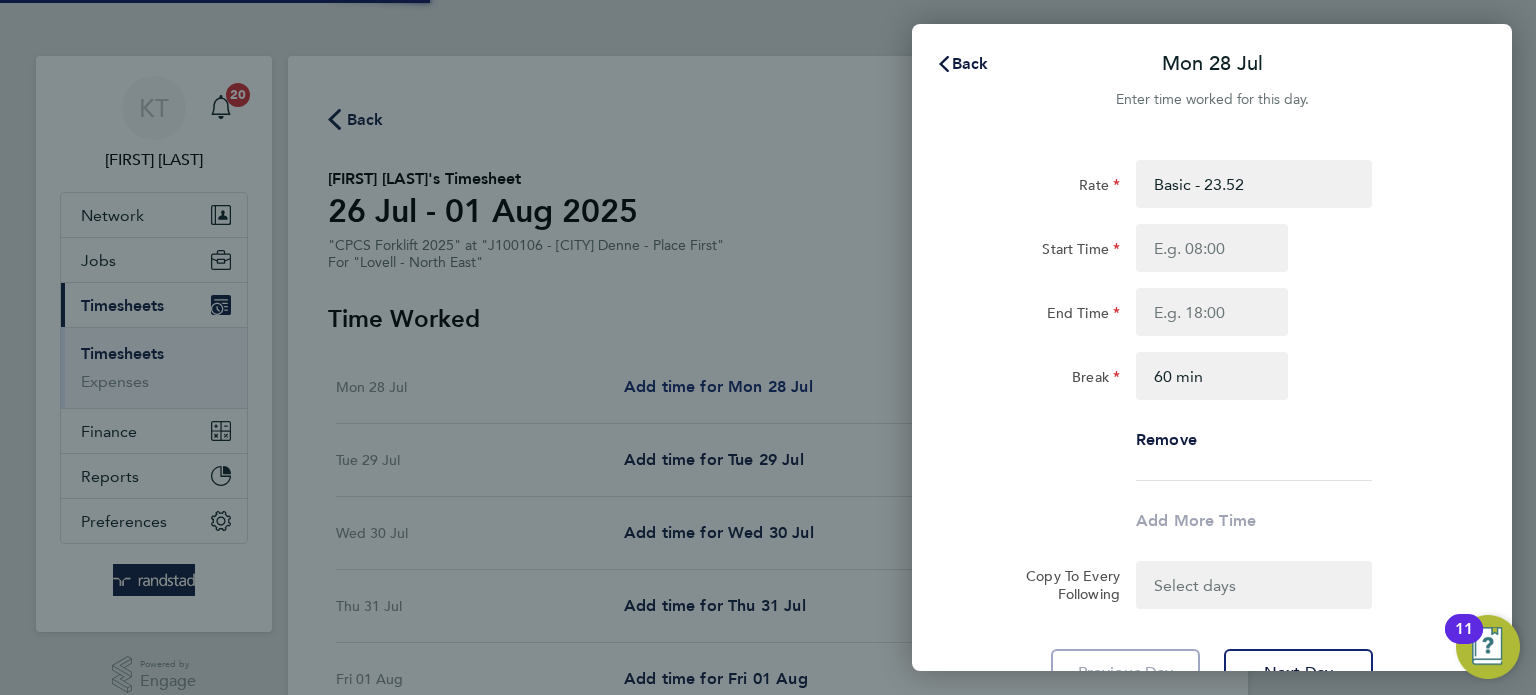 scroll, scrollTop: 0, scrollLeft: 0, axis: both 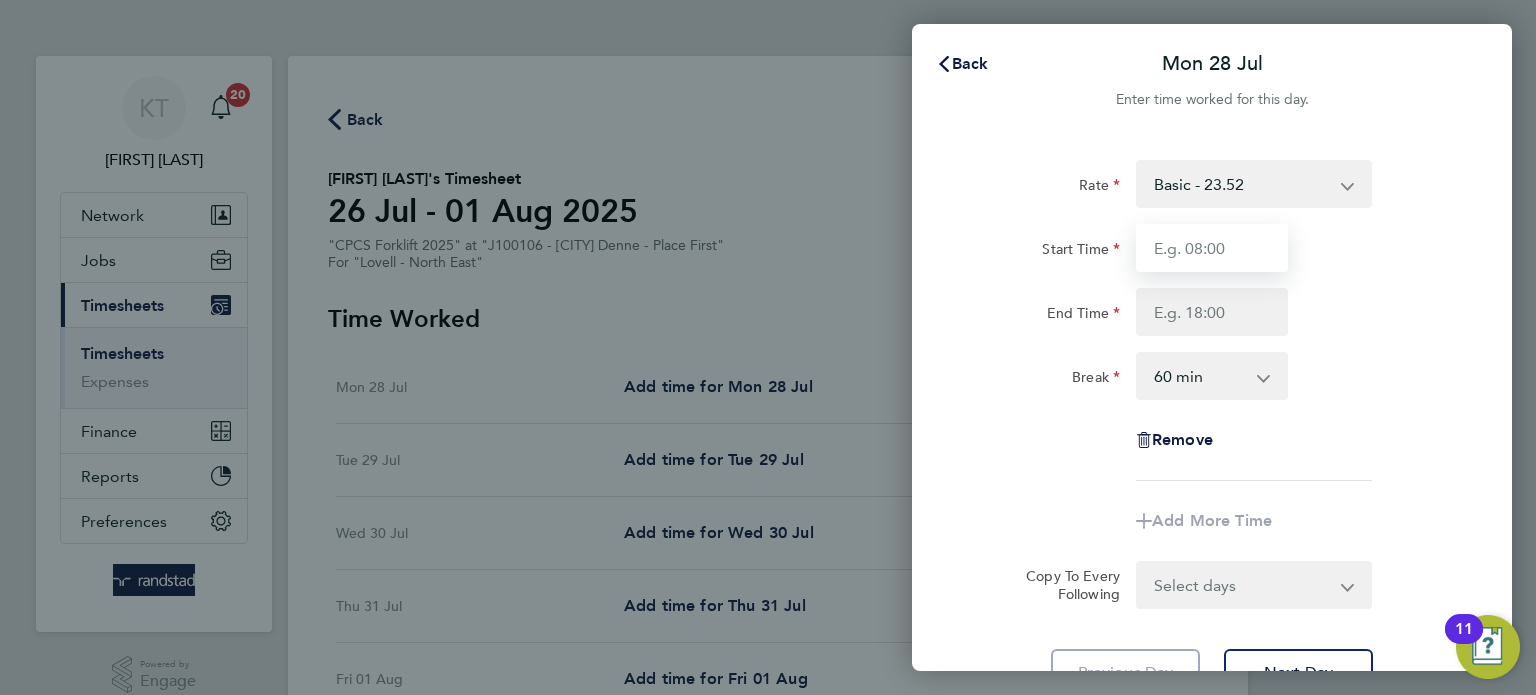 click on "Start Time" at bounding box center [1212, 248] 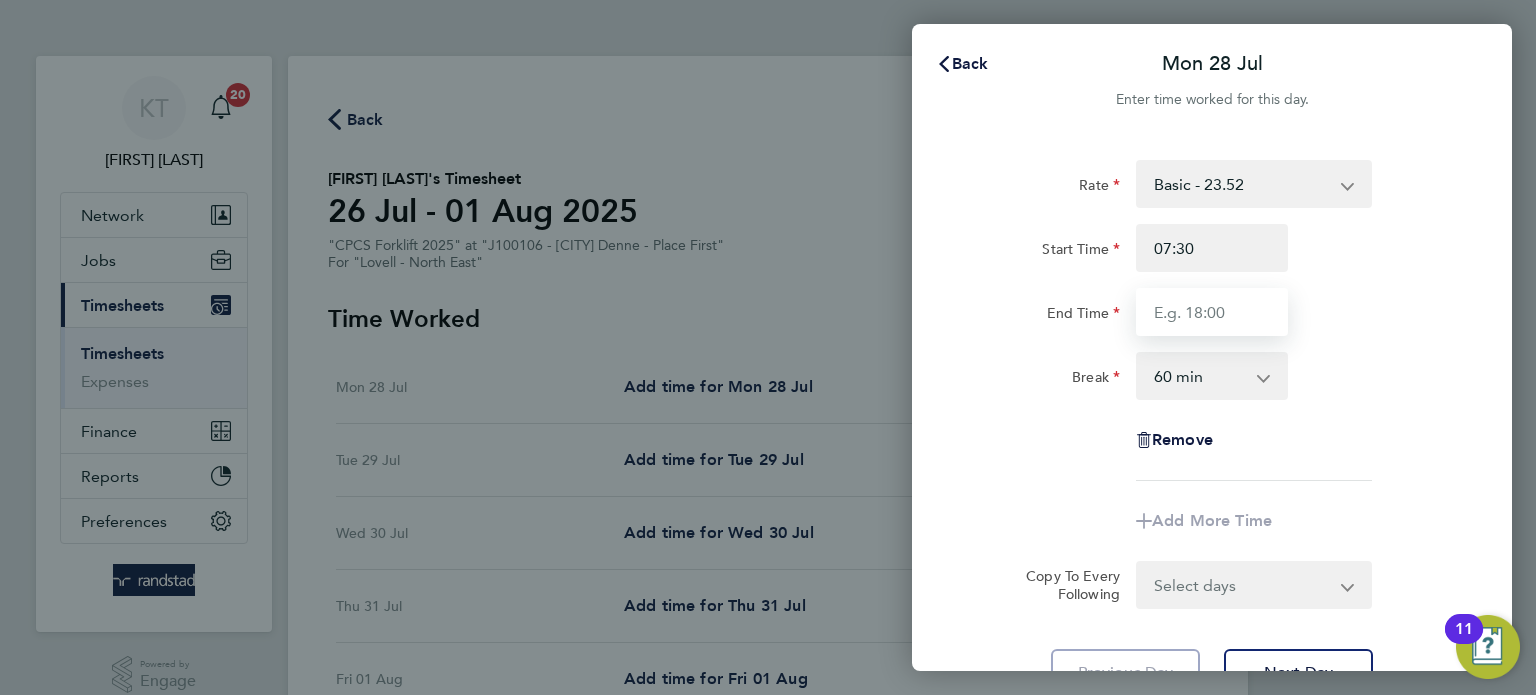 click on "End Time" at bounding box center (1212, 312) 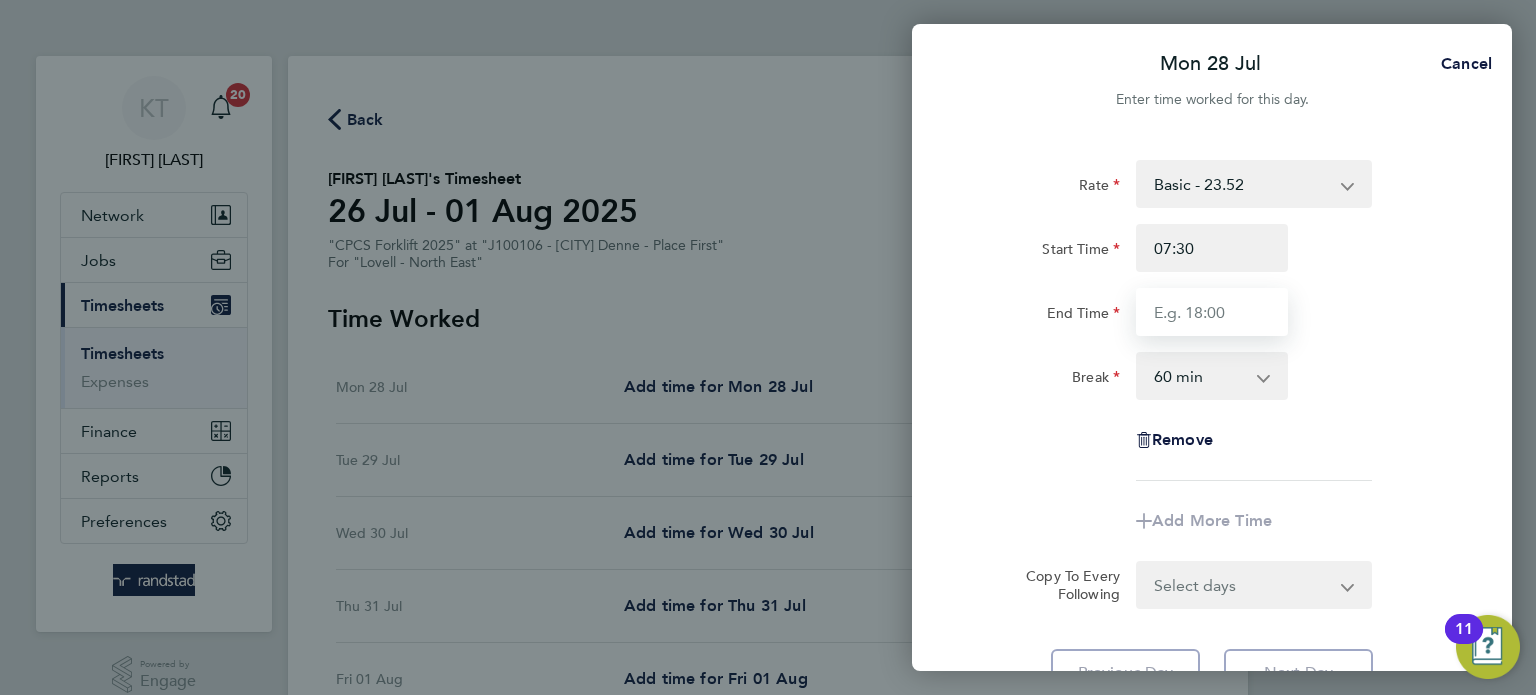 type on "16:00" 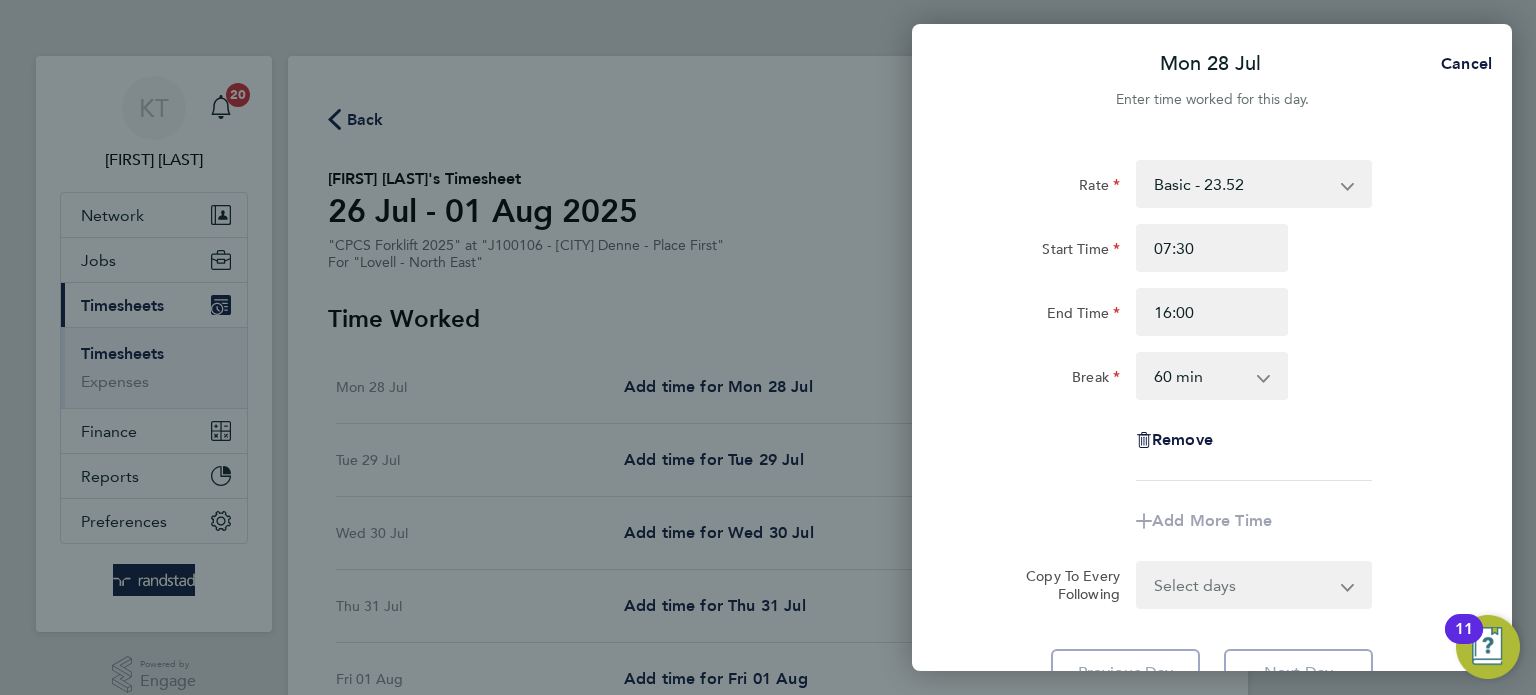 click on "0 min   15 min   30 min   45 min   60 min   75 min   90 min" at bounding box center [1200, 376] 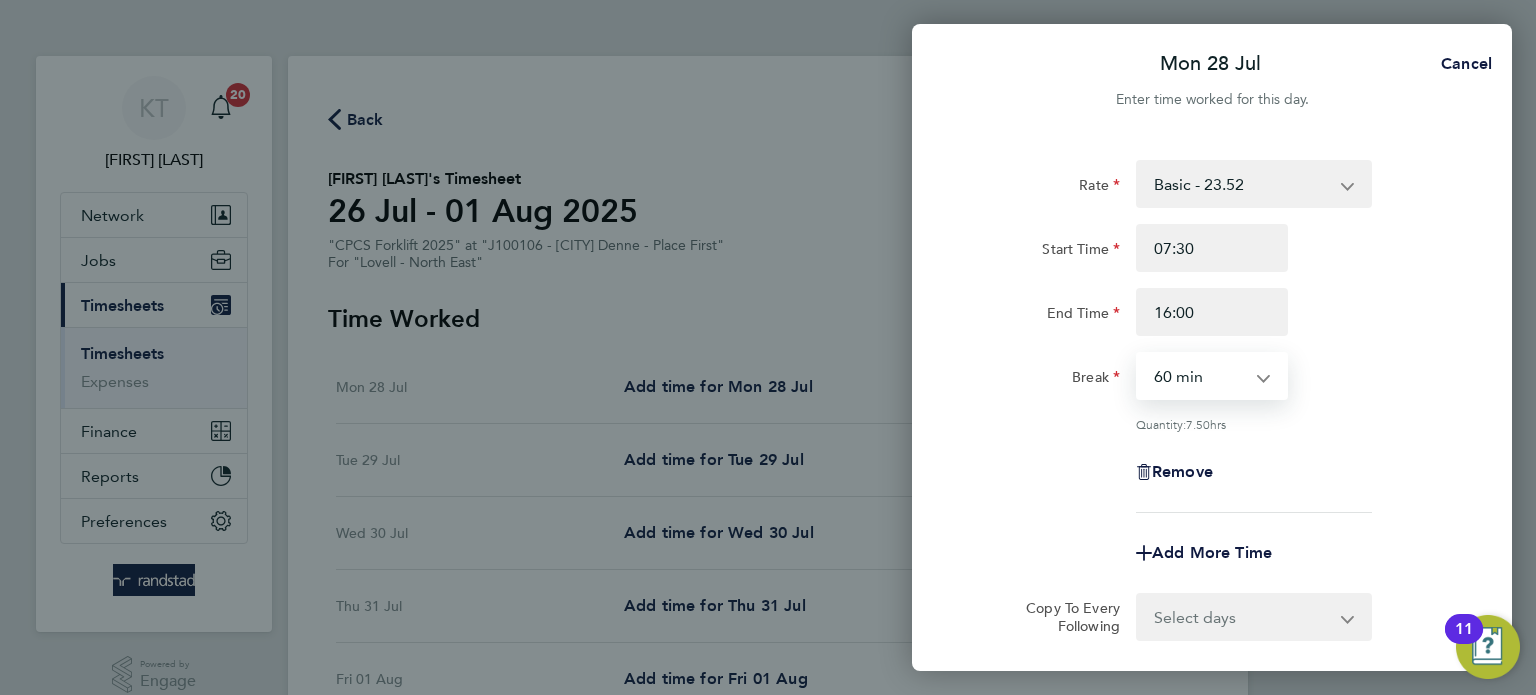 select on "30" 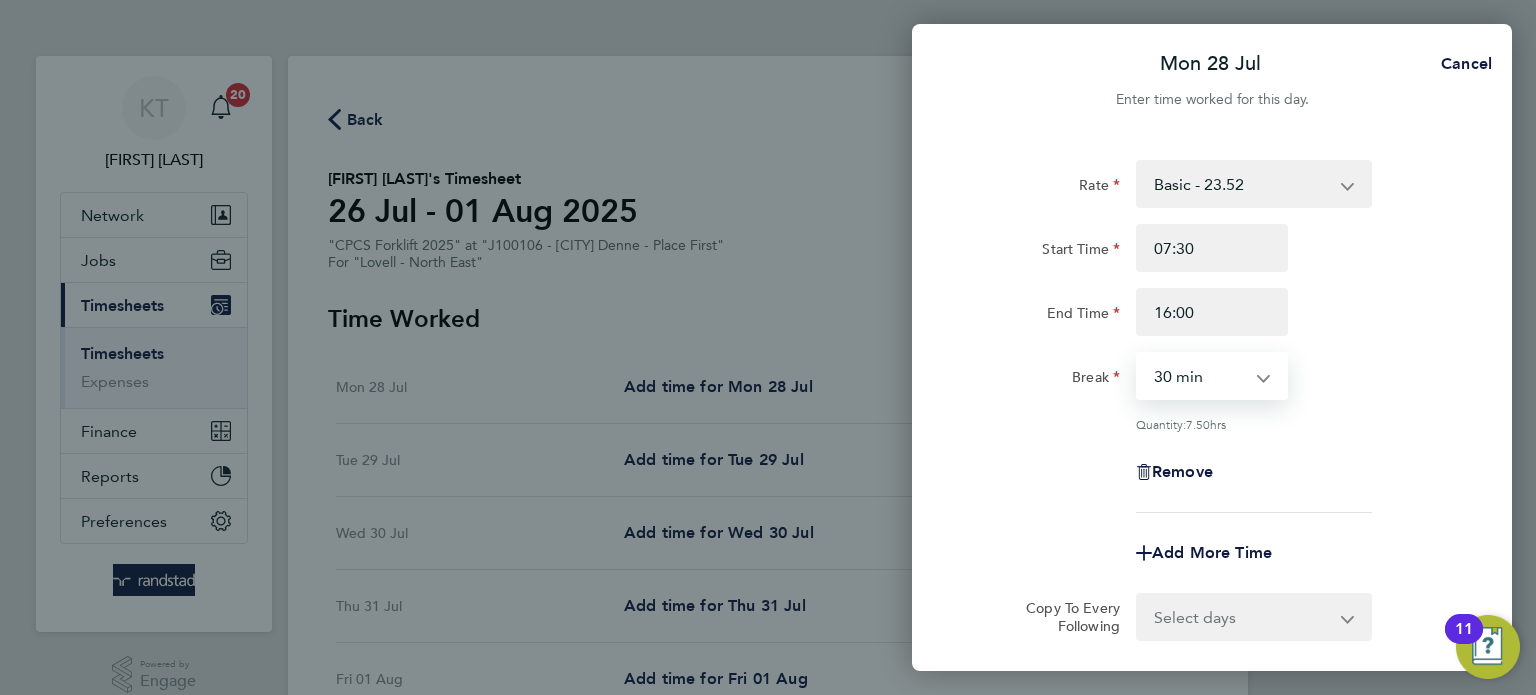 click on "0 min   15 min   30 min   45 min   60 min   75 min   90 min" at bounding box center [1200, 376] 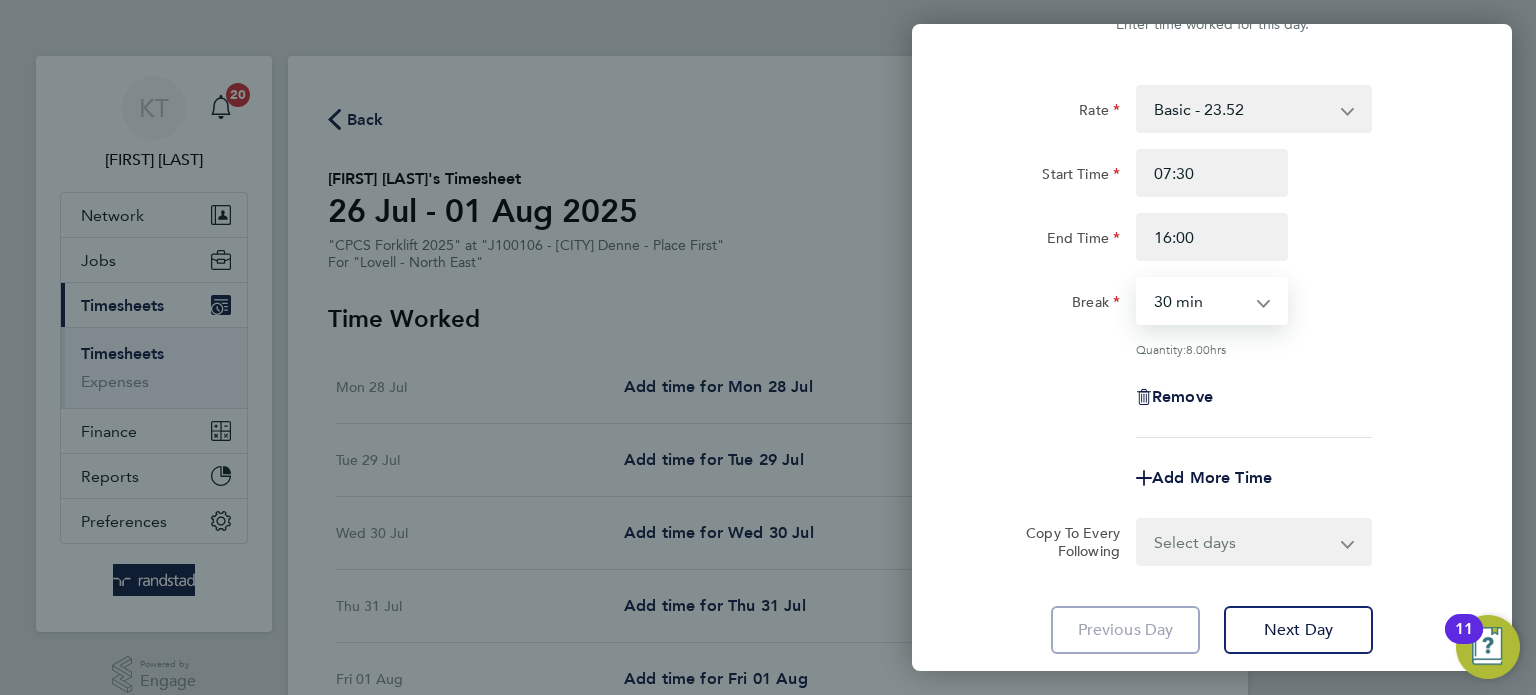 scroll, scrollTop: 104, scrollLeft: 0, axis: vertical 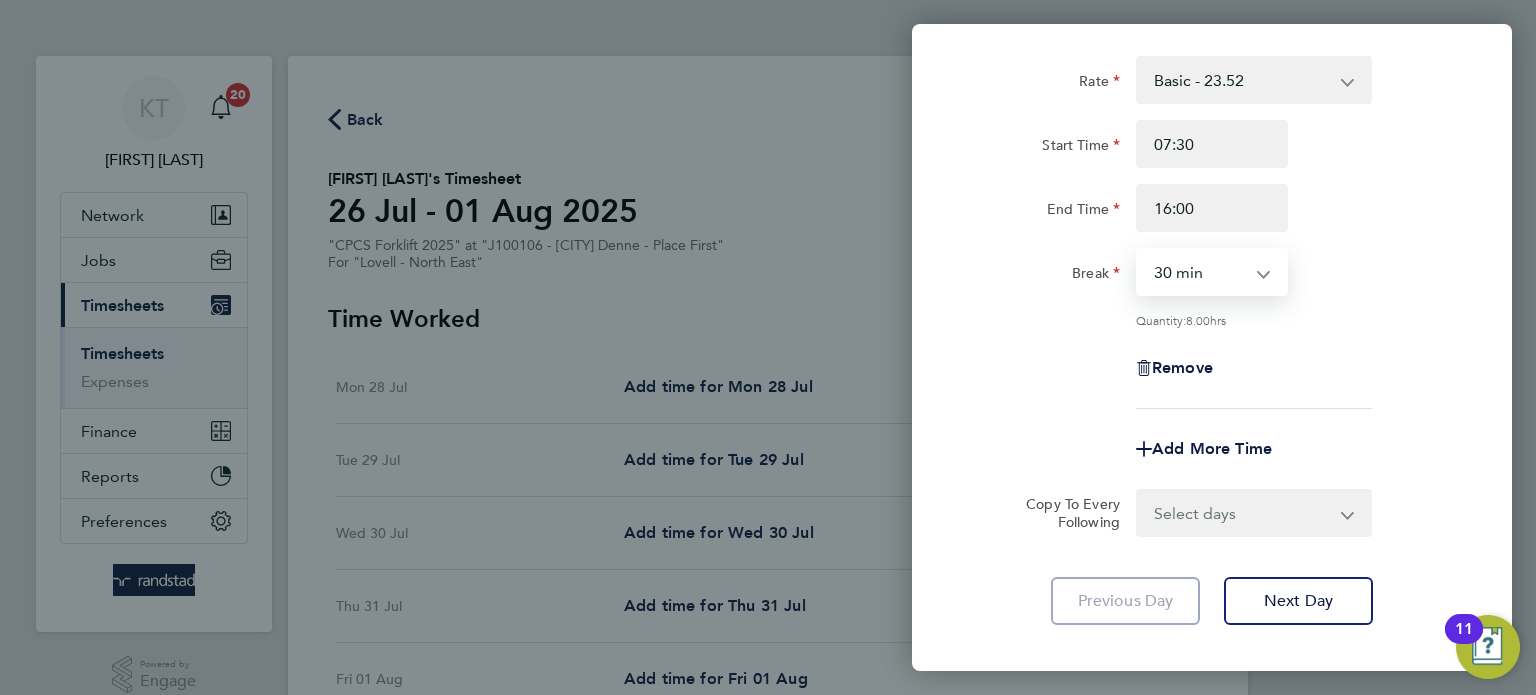click on "Select days   Day   Tuesday   Wednesday   Thursday   Friday" at bounding box center [1243, 513] 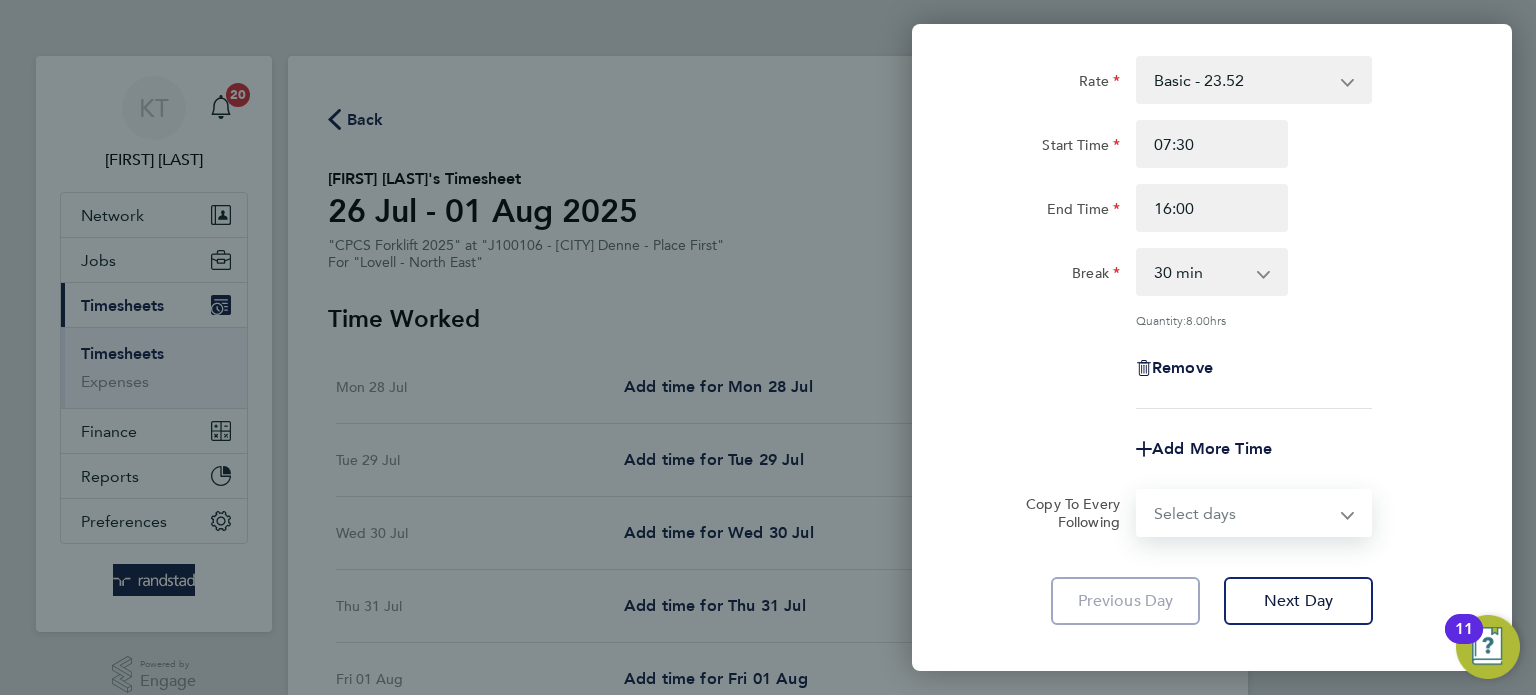select on "DAY" 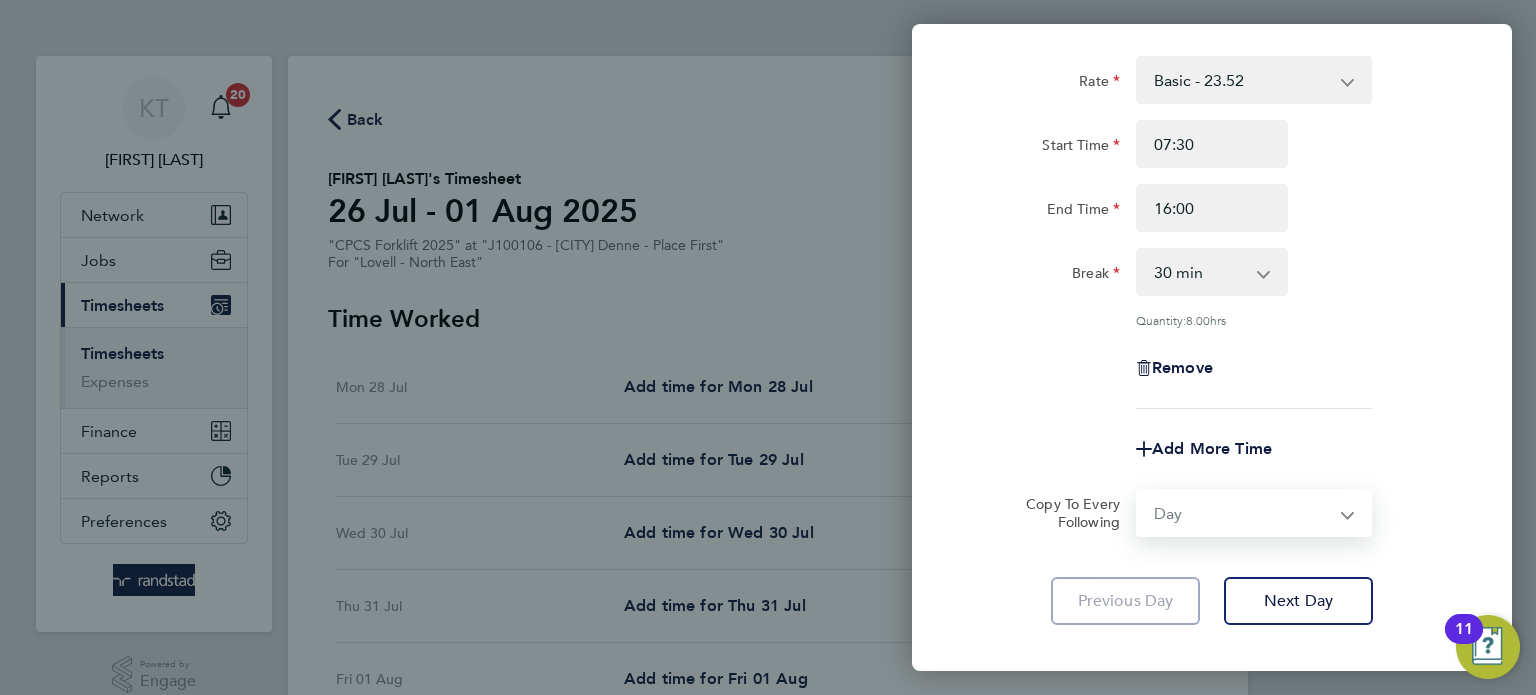 click on "Select days   Day   Tuesday   Wednesday   Thursday   Friday" at bounding box center [1243, 513] 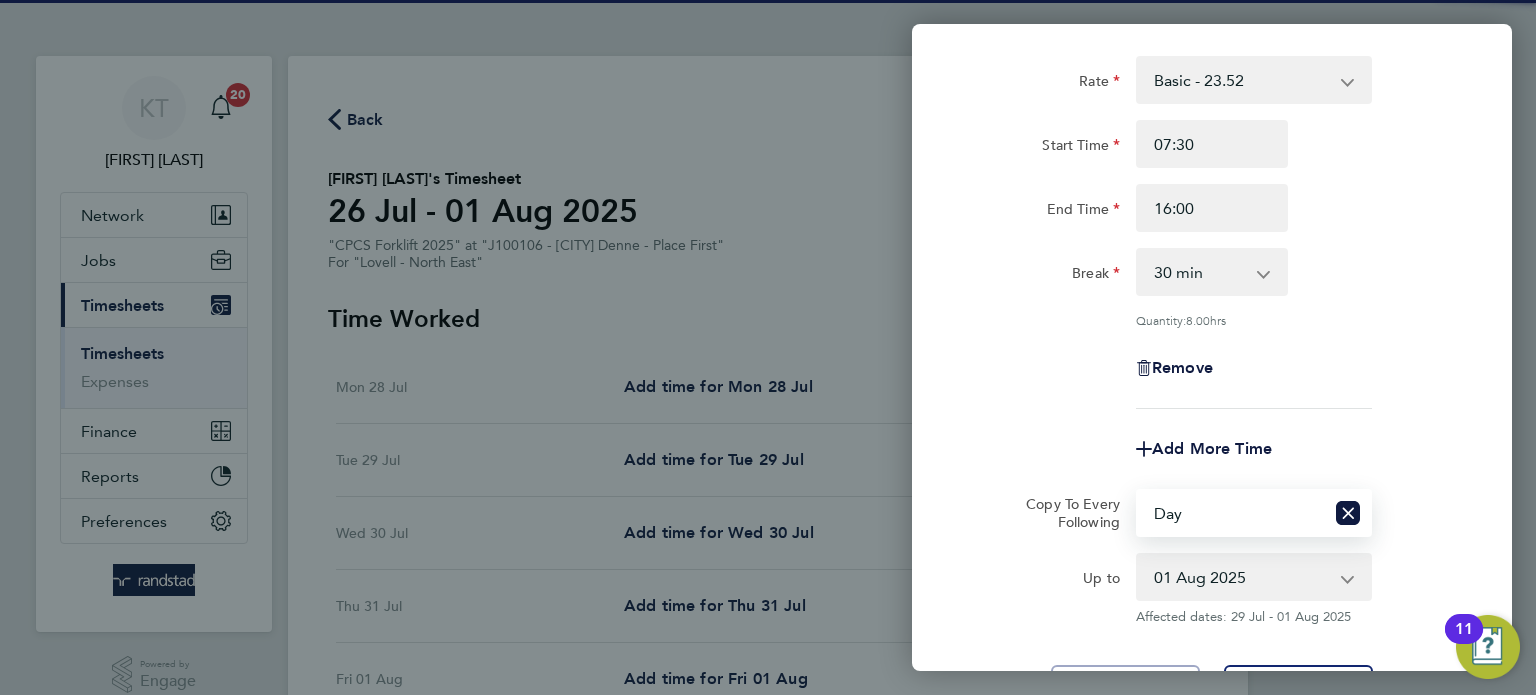 click on "29 Jul 2025   30 Jul 2025   31 Jul 2025   01 Aug 2025" at bounding box center (1242, 577) 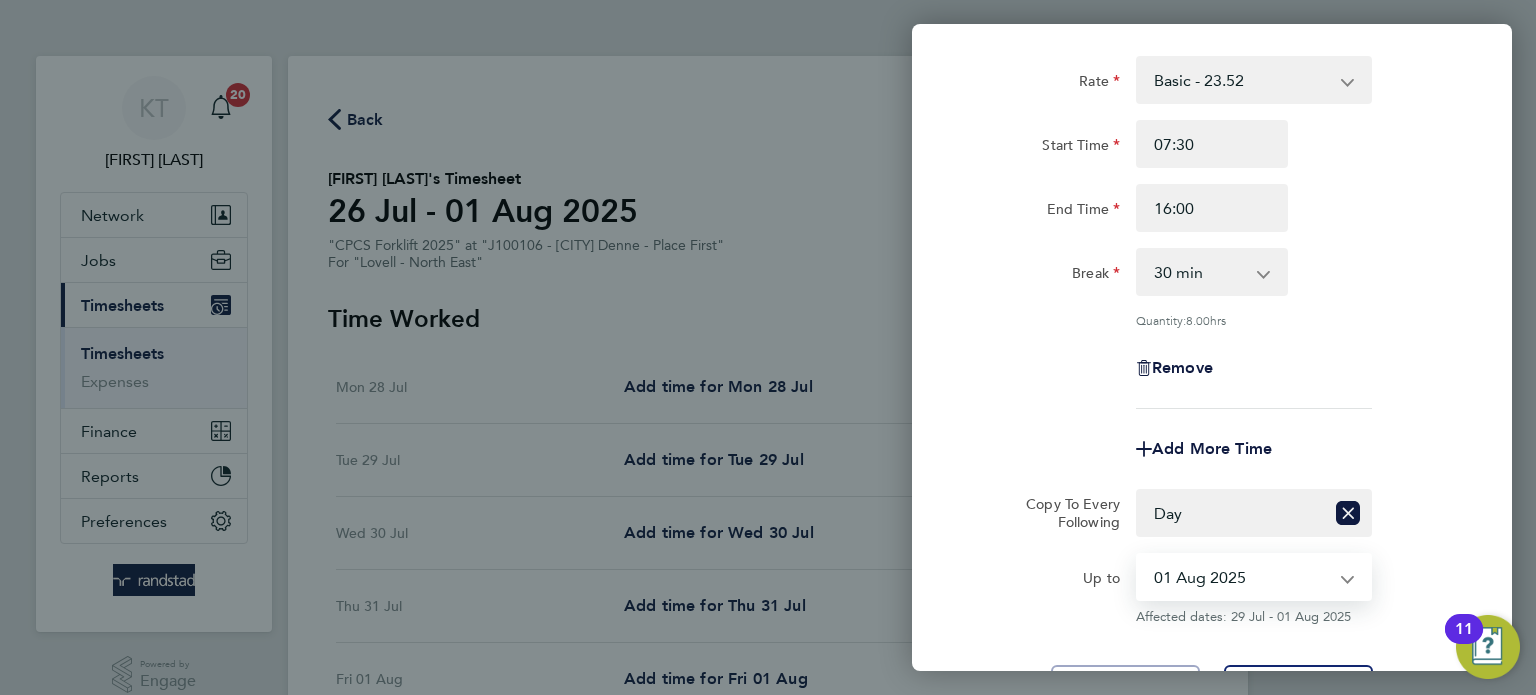 select on "2025-07-31" 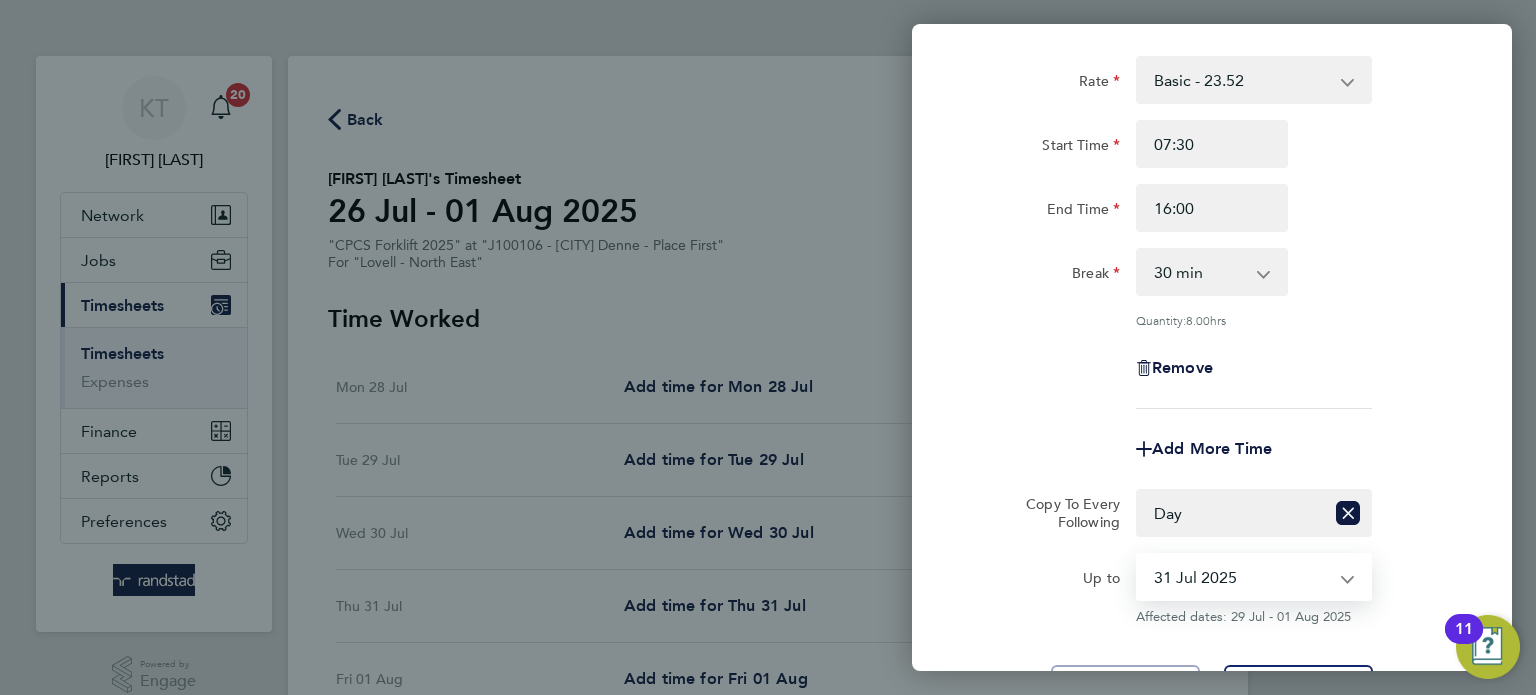click on "29 Jul 2025   30 Jul 2025   31 Jul 2025   01 Aug 2025" at bounding box center [1242, 577] 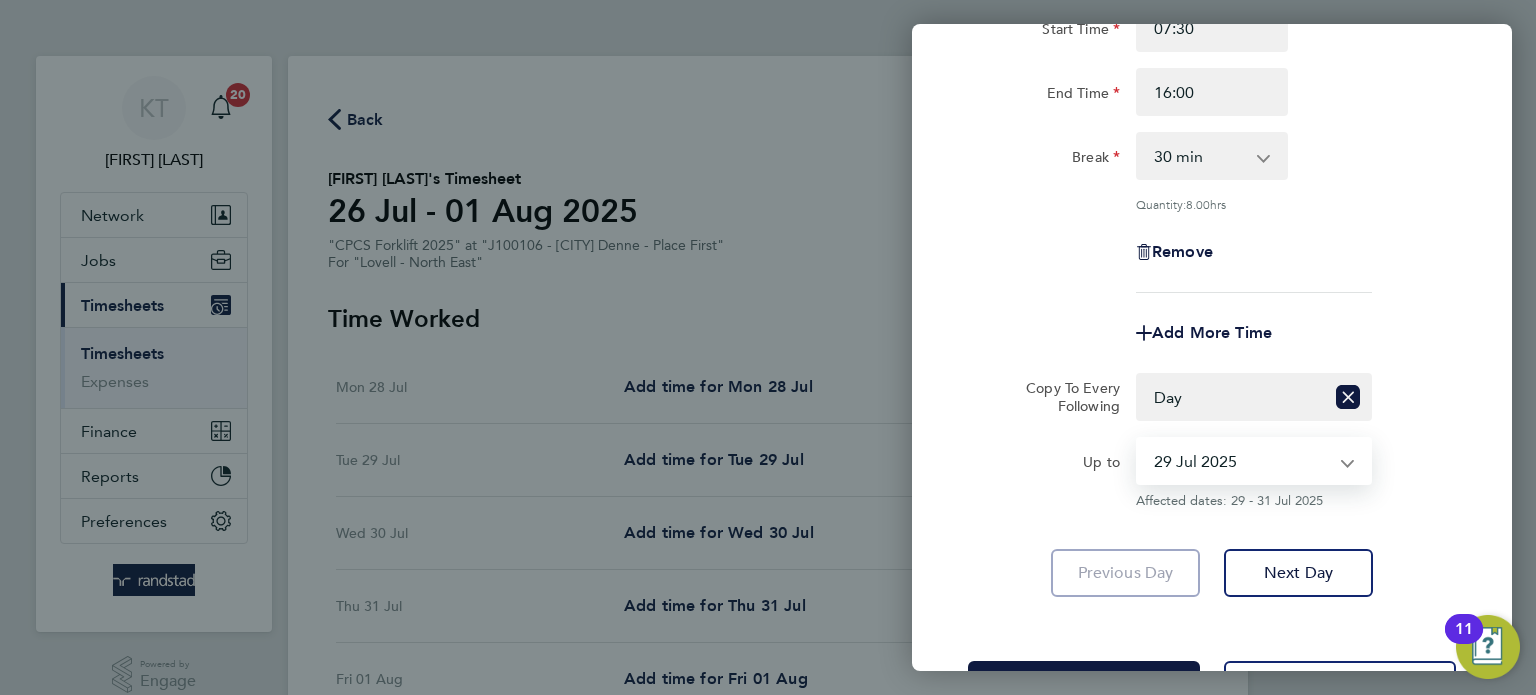 scroll, scrollTop: 216, scrollLeft: 0, axis: vertical 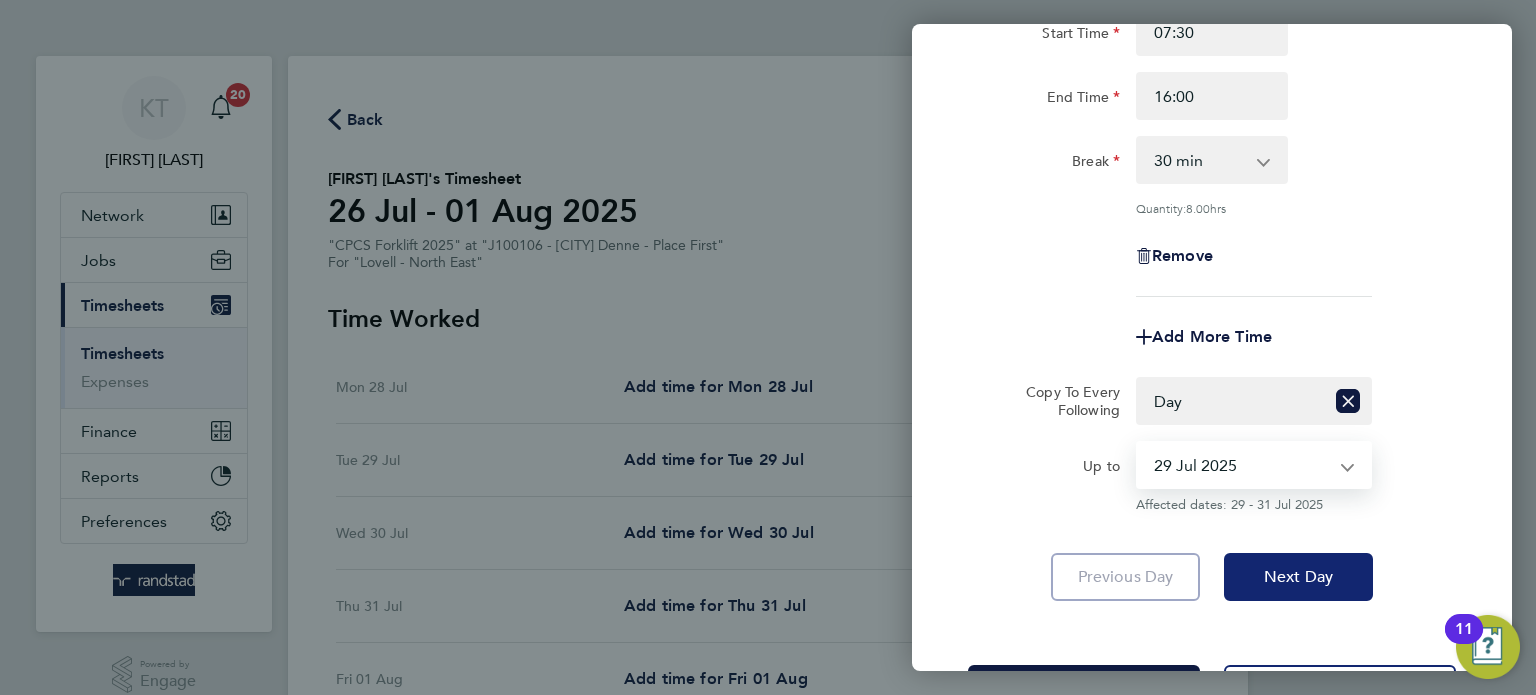 click on "Next Day" 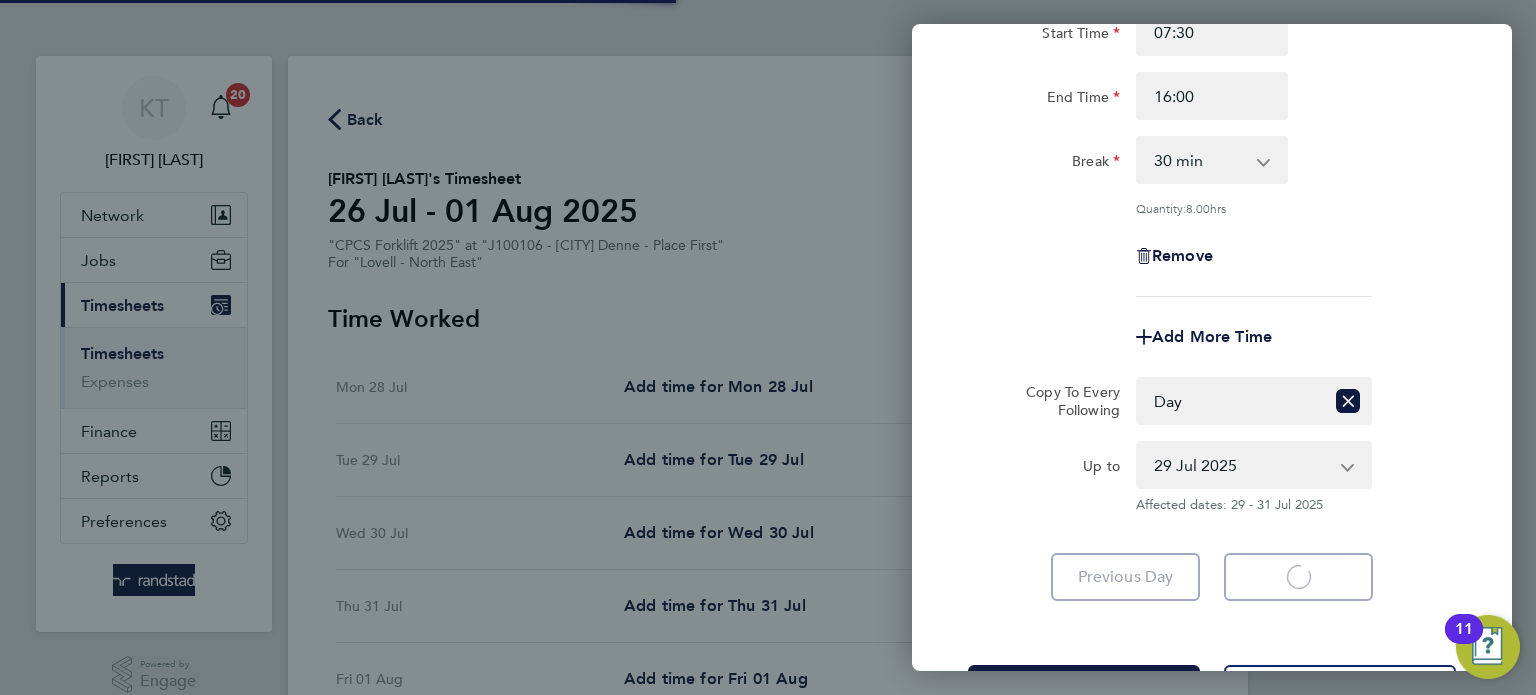 click on "Next Day
Loading" 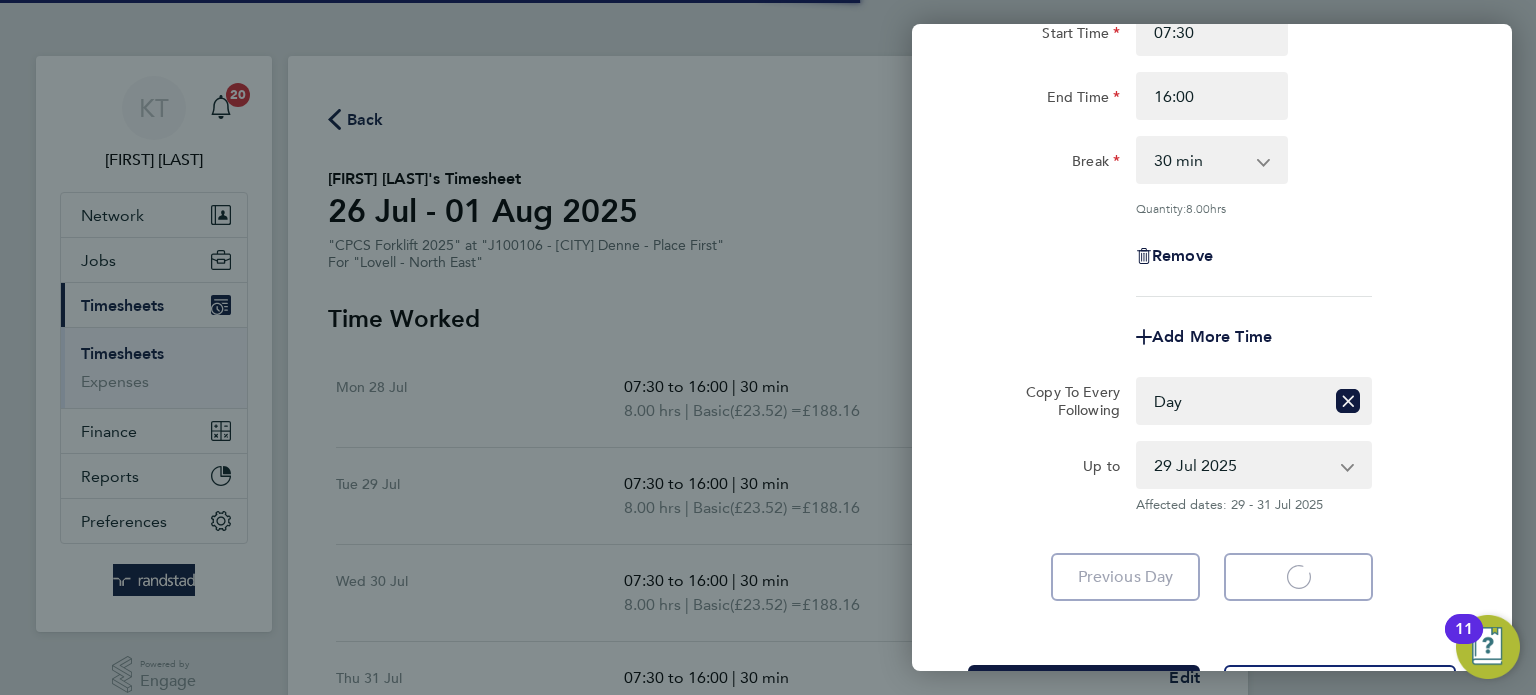 select on "30" 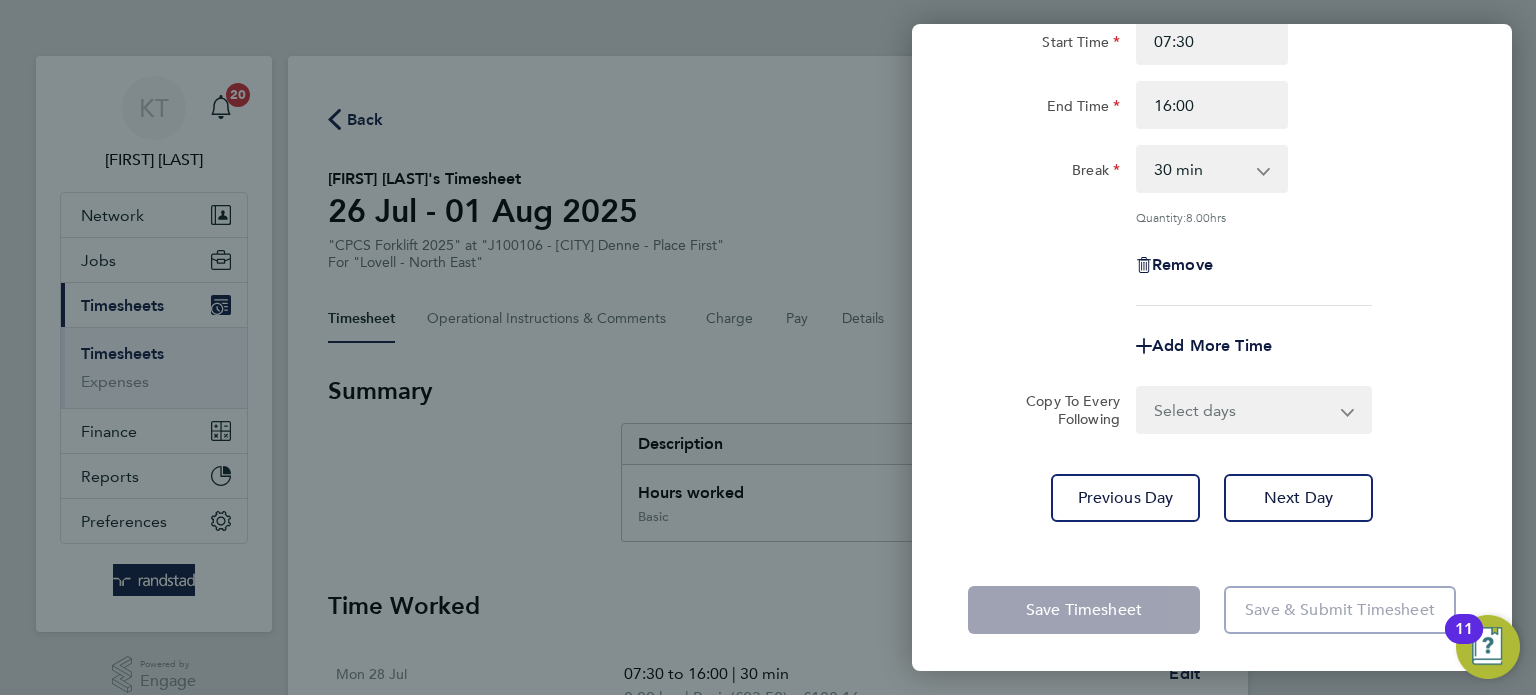 scroll, scrollTop: 206, scrollLeft: 0, axis: vertical 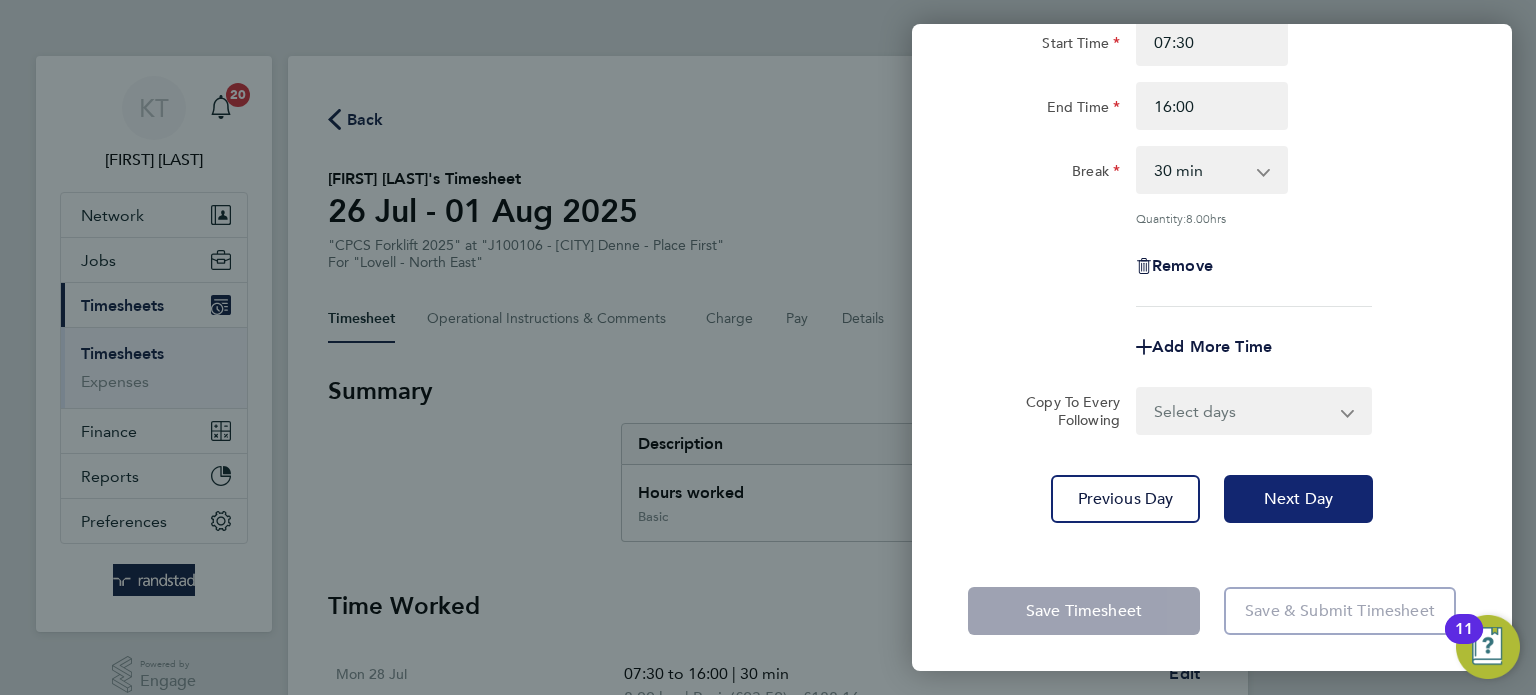 click on "Next Day" 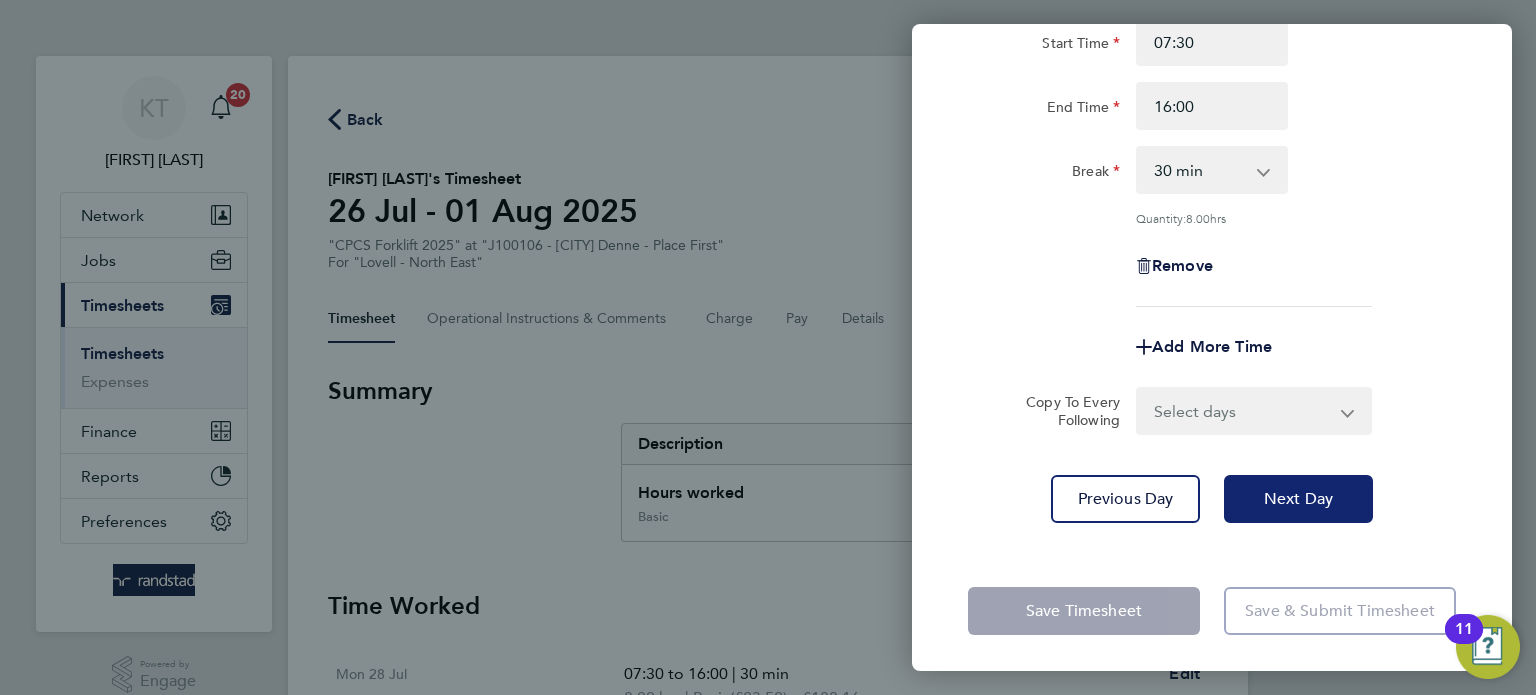 click on "Next Day" 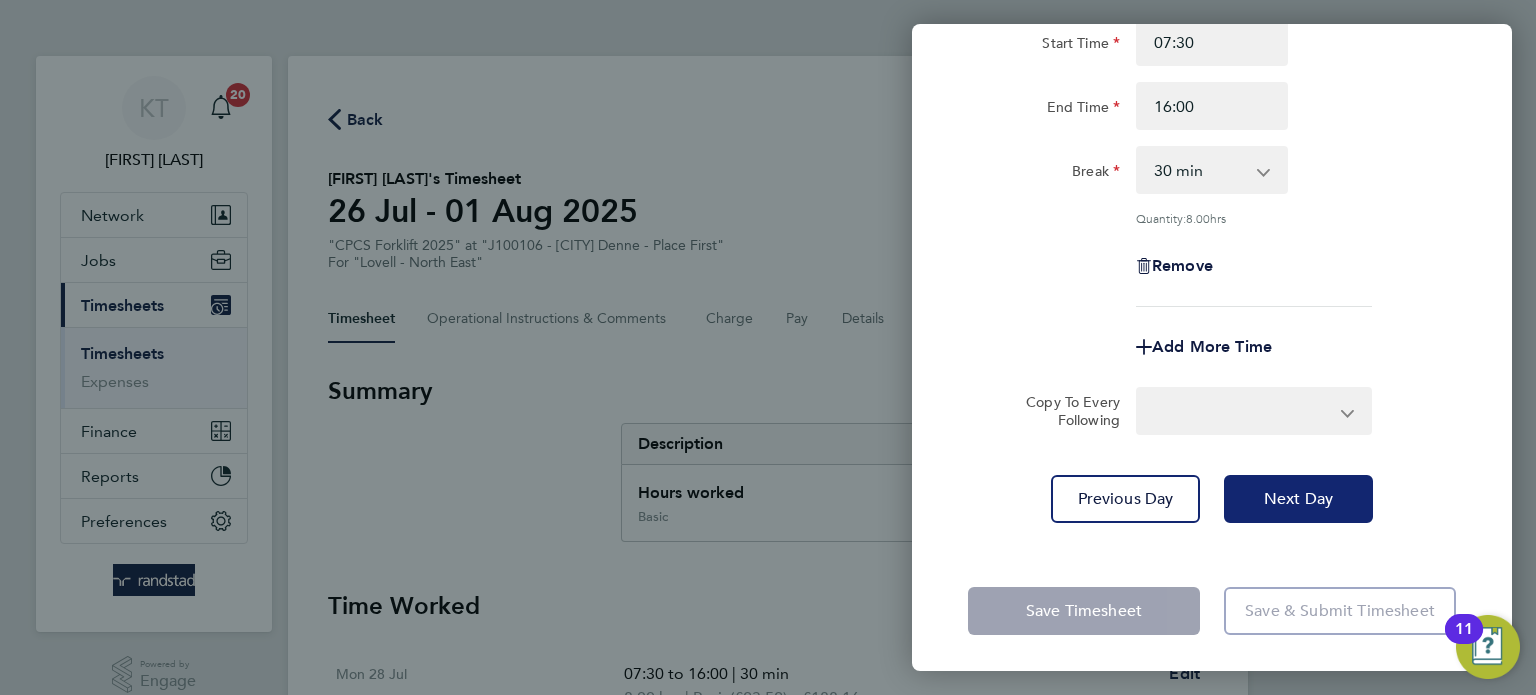 select on "60" 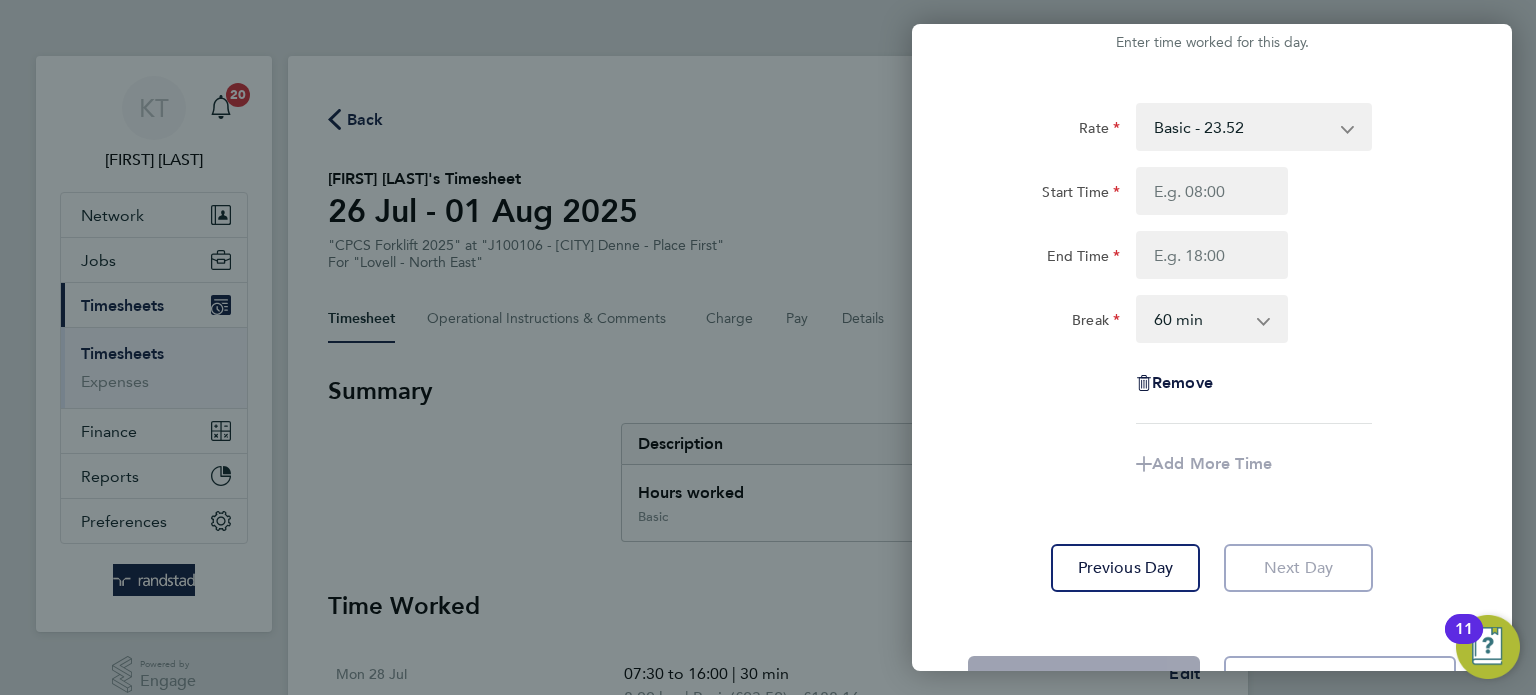 scroll, scrollTop: 38, scrollLeft: 0, axis: vertical 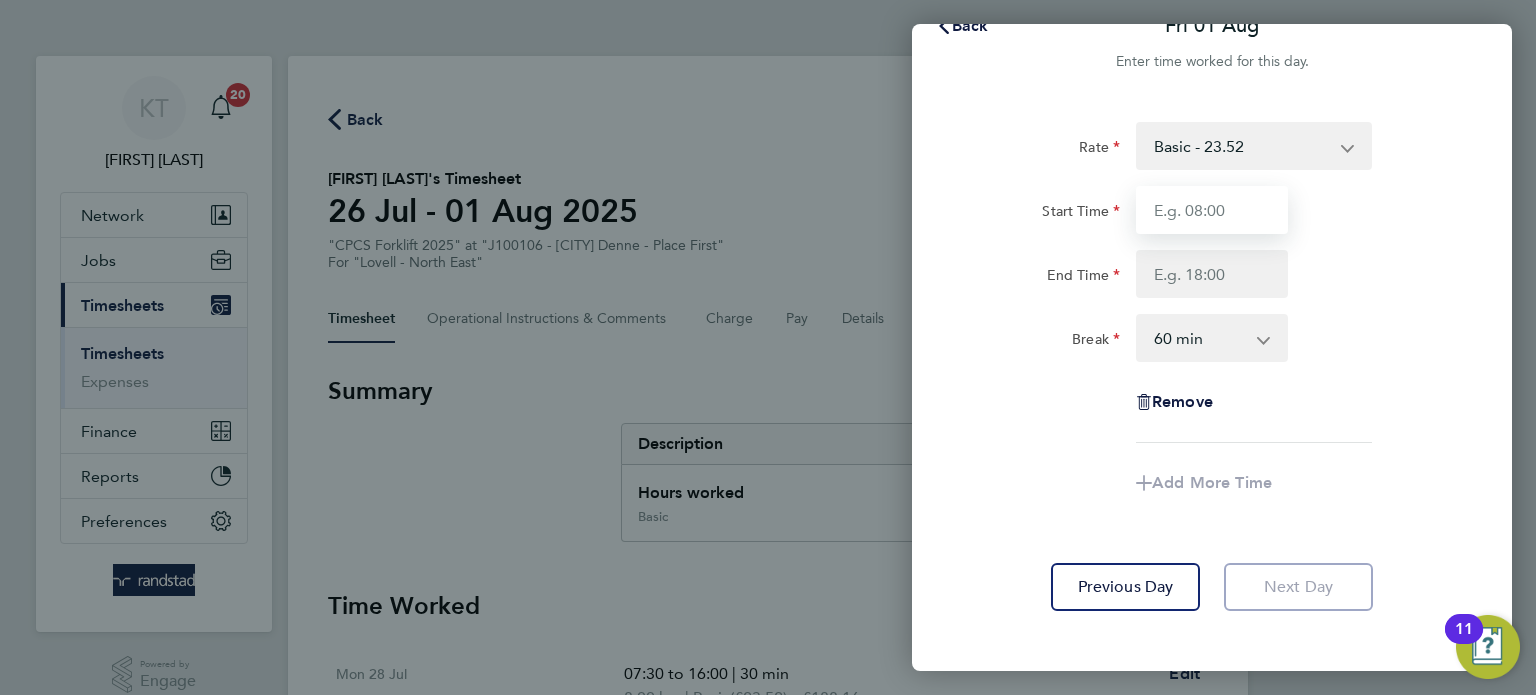click on "Start Time" at bounding box center (1212, 210) 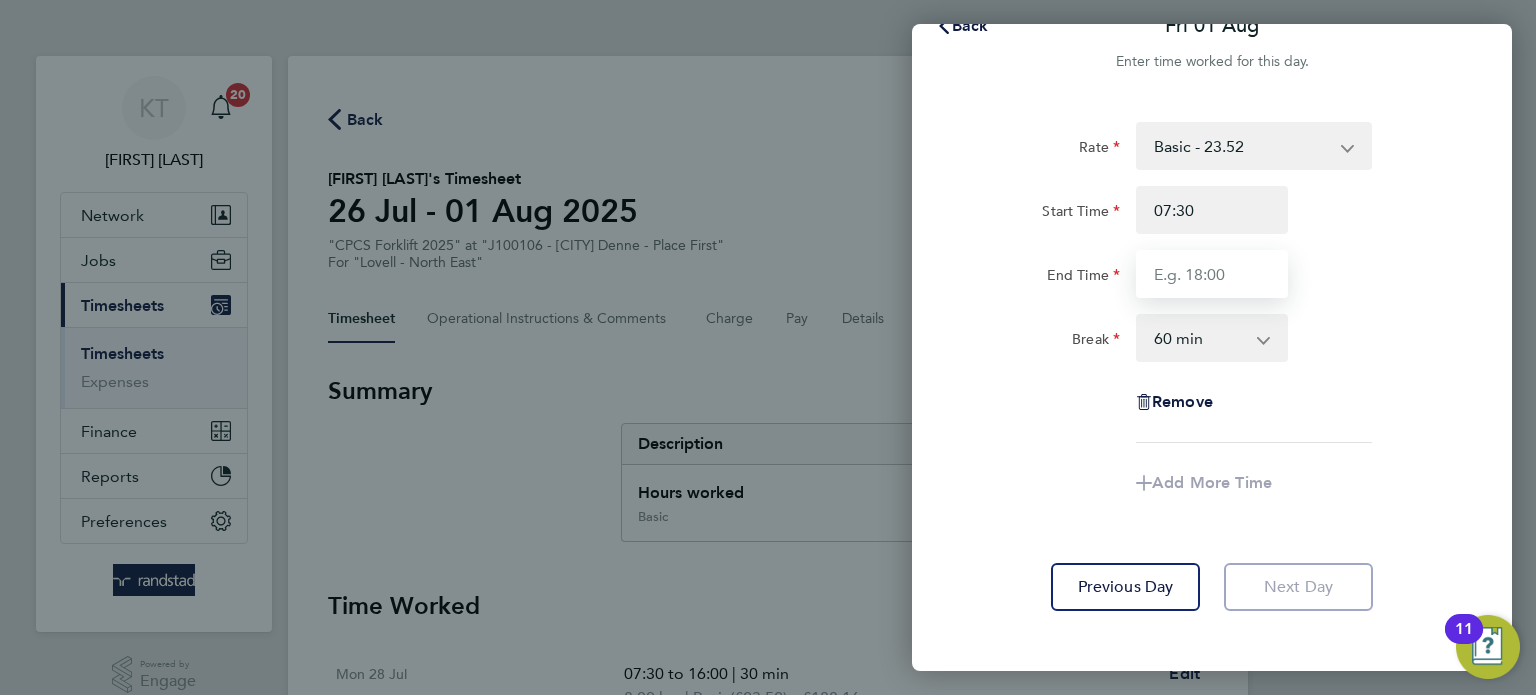 click on "End Time" at bounding box center [1212, 274] 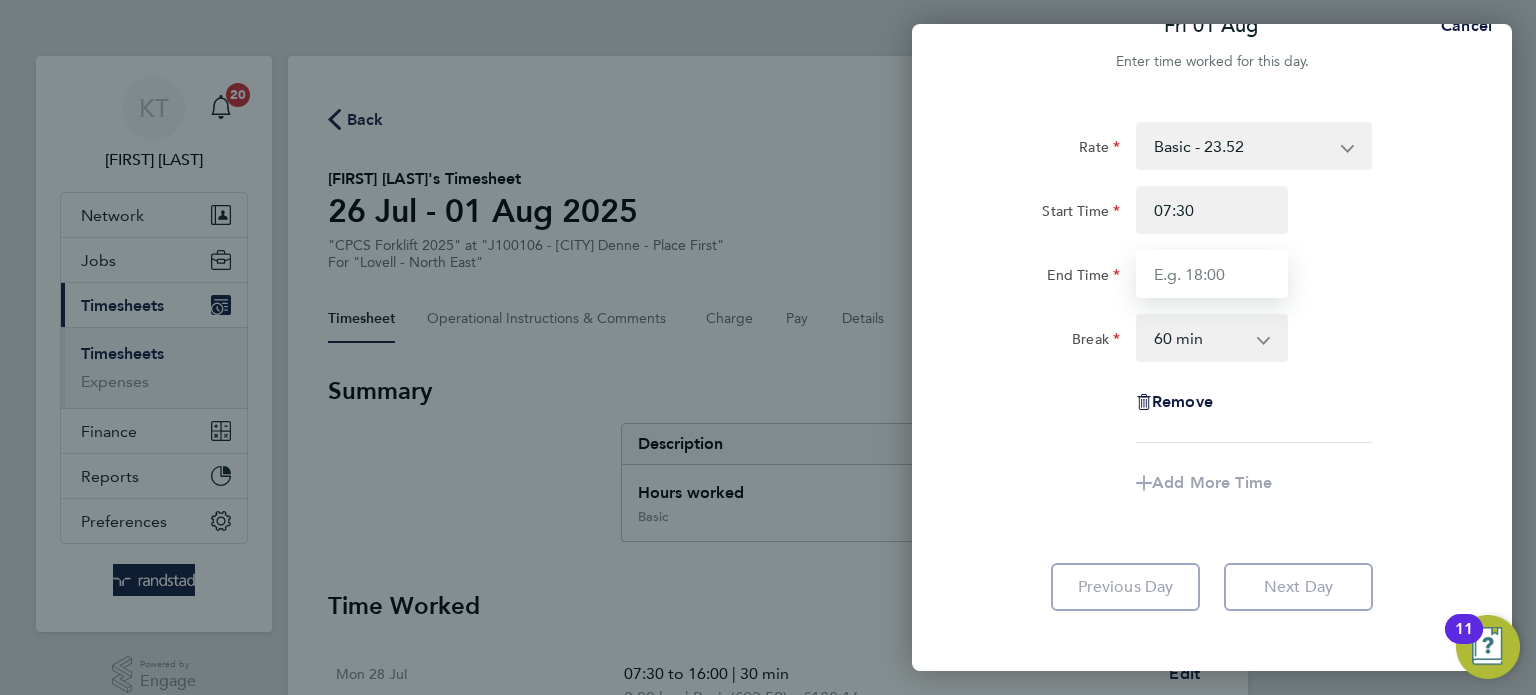 type on "15:00" 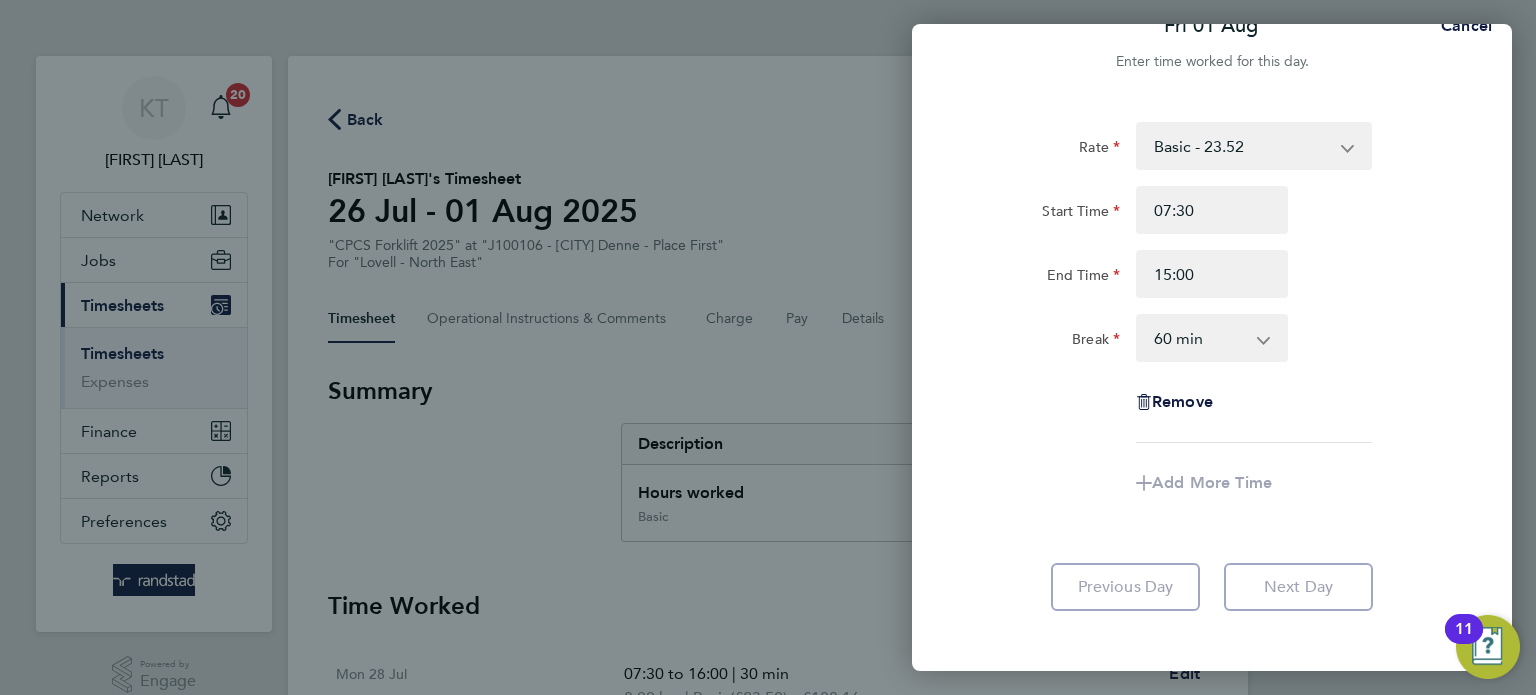click on "0 min   15 min   30 min   45 min   60 min   75 min   90 min" at bounding box center (1200, 338) 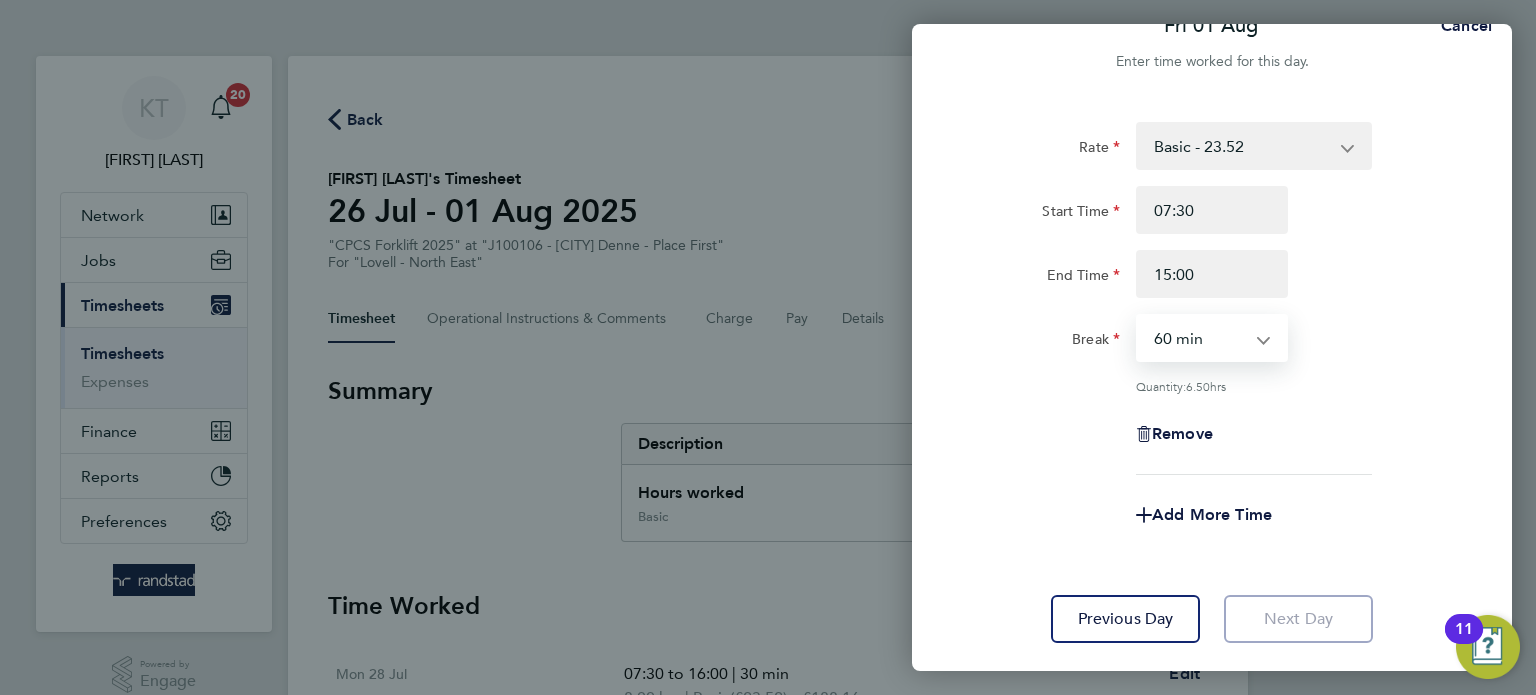 select on "30" 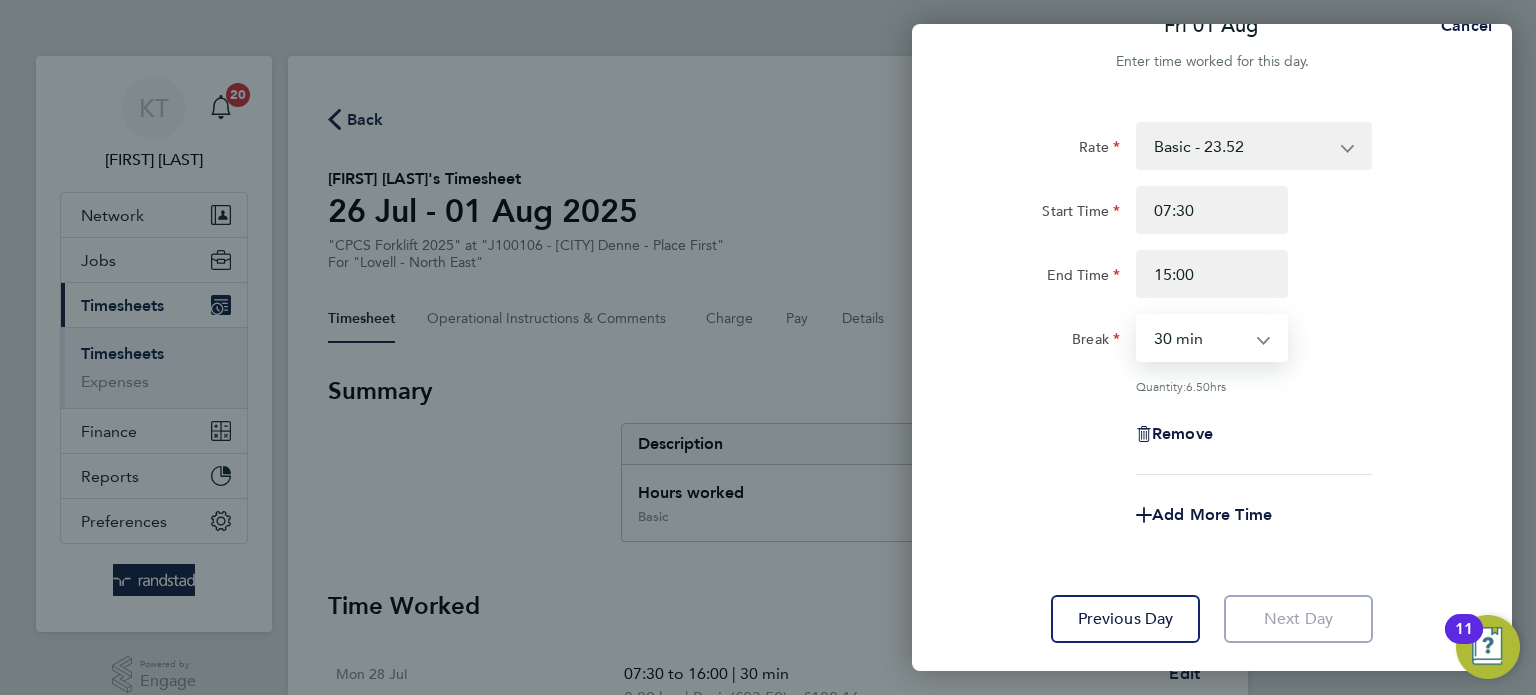 click on "0 min   15 min   30 min   45 min   60 min   75 min   90 min" at bounding box center (1200, 338) 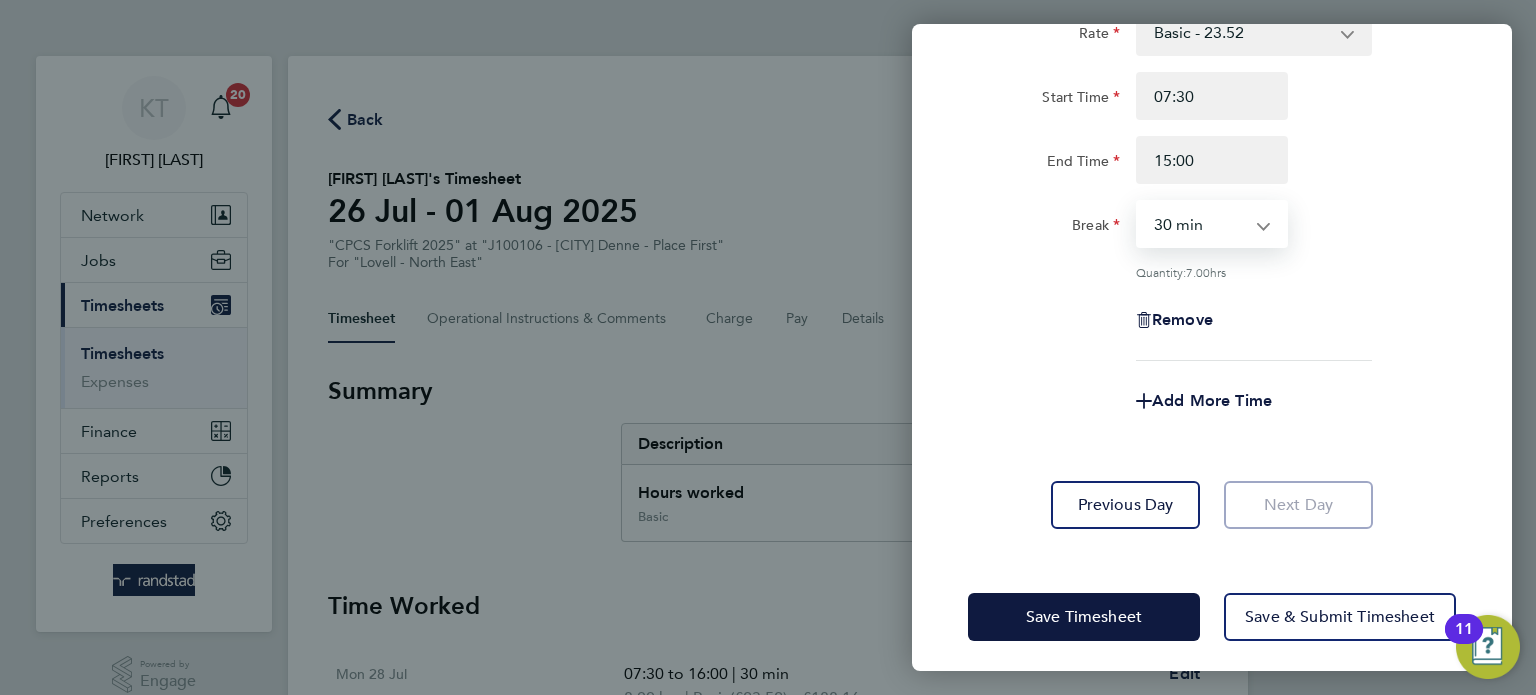 scroll, scrollTop: 159, scrollLeft: 0, axis: vertical 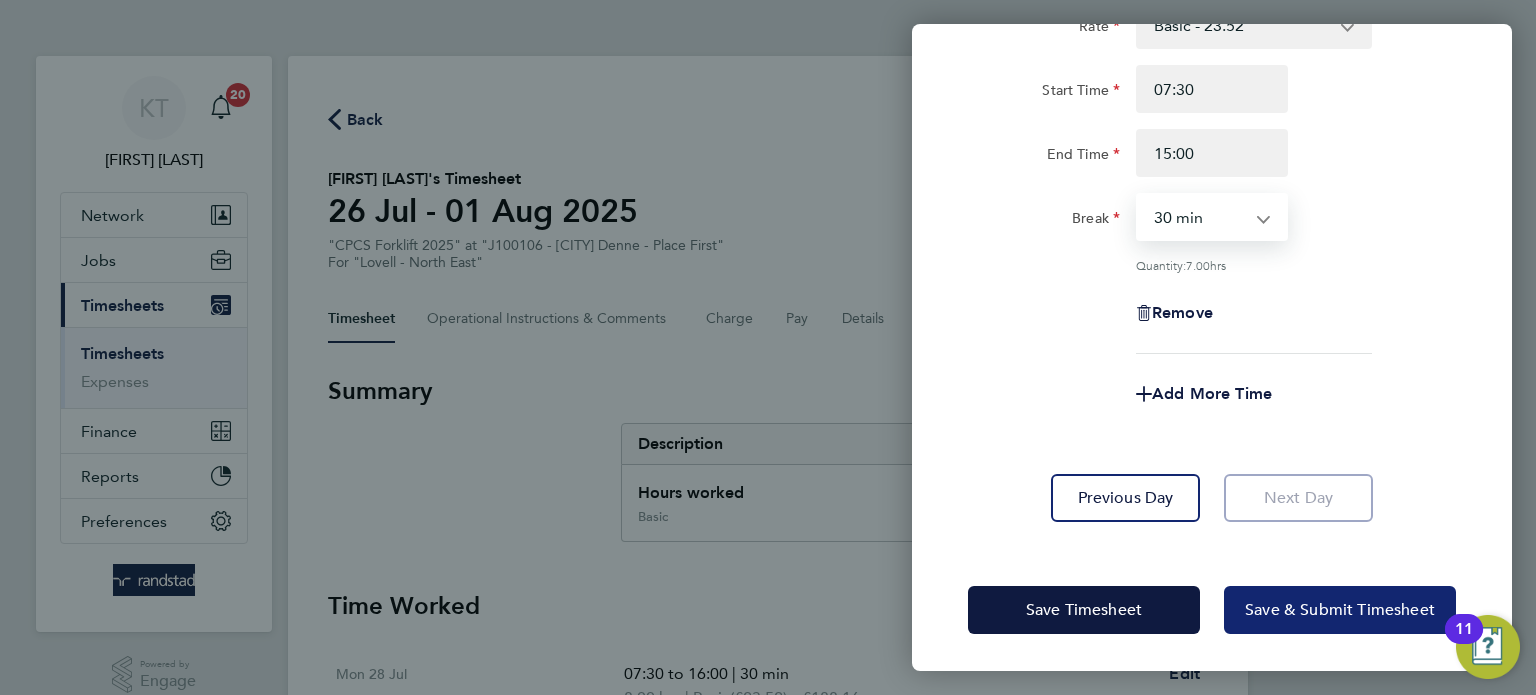 click on "Save & Submit Timesheet" 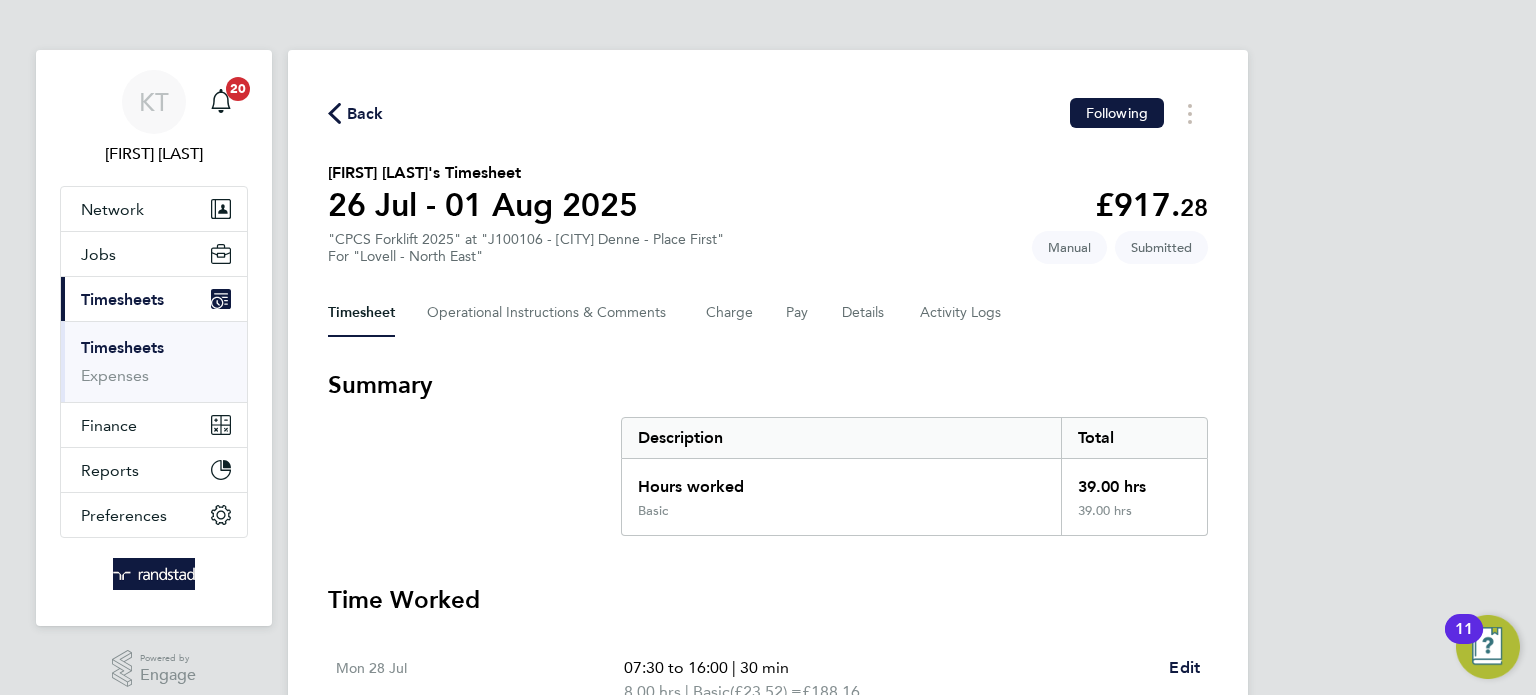 scroll, scrollTop: 0, scrollLeft: 0, axis: both 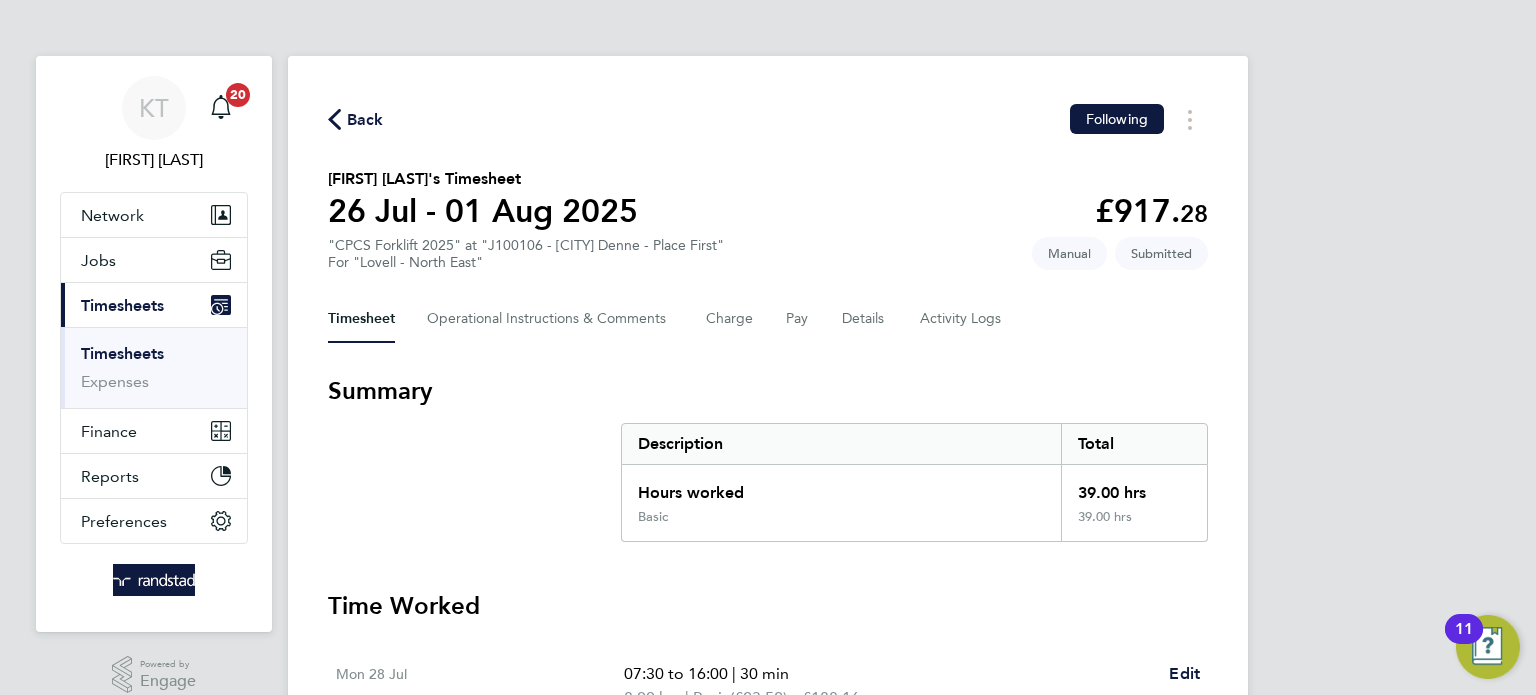 click on "Timesheets" at bounding box center (122, 353) 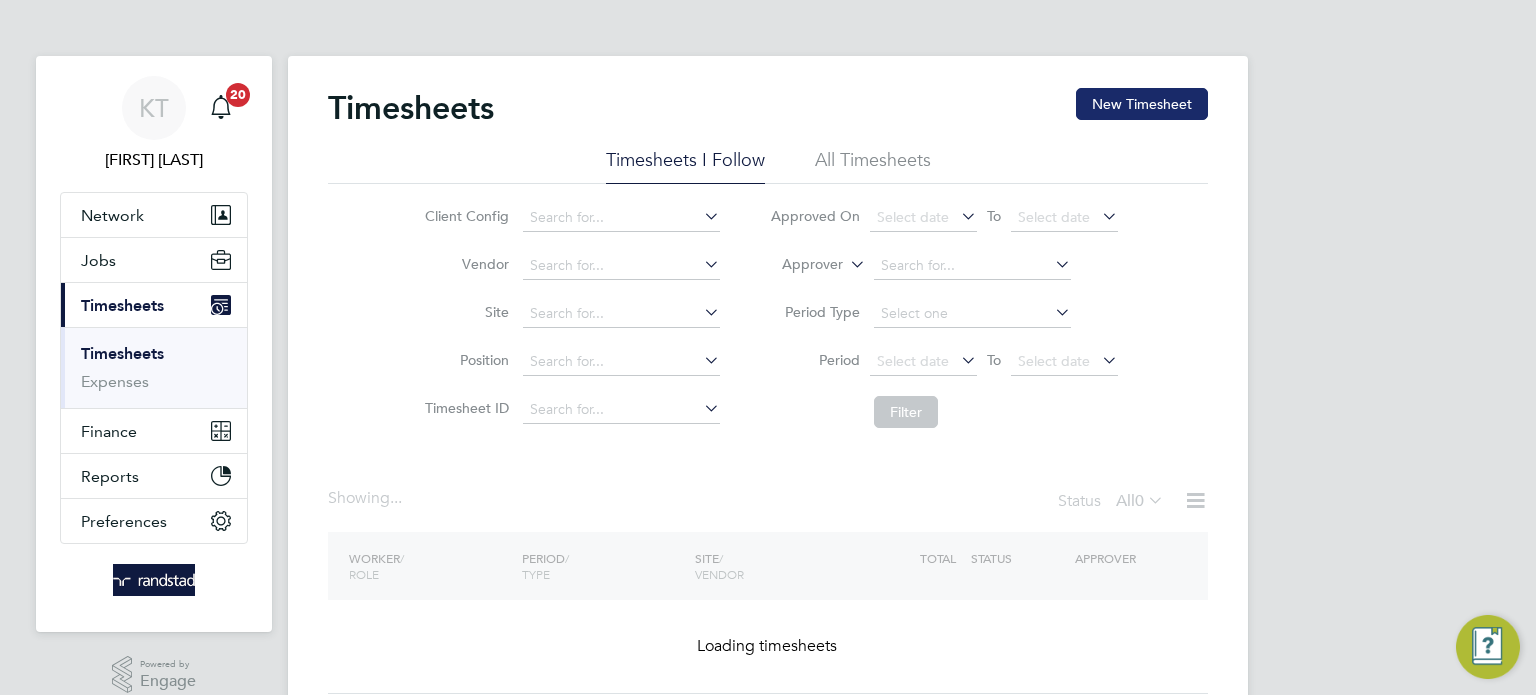 click on "New Timesheet" 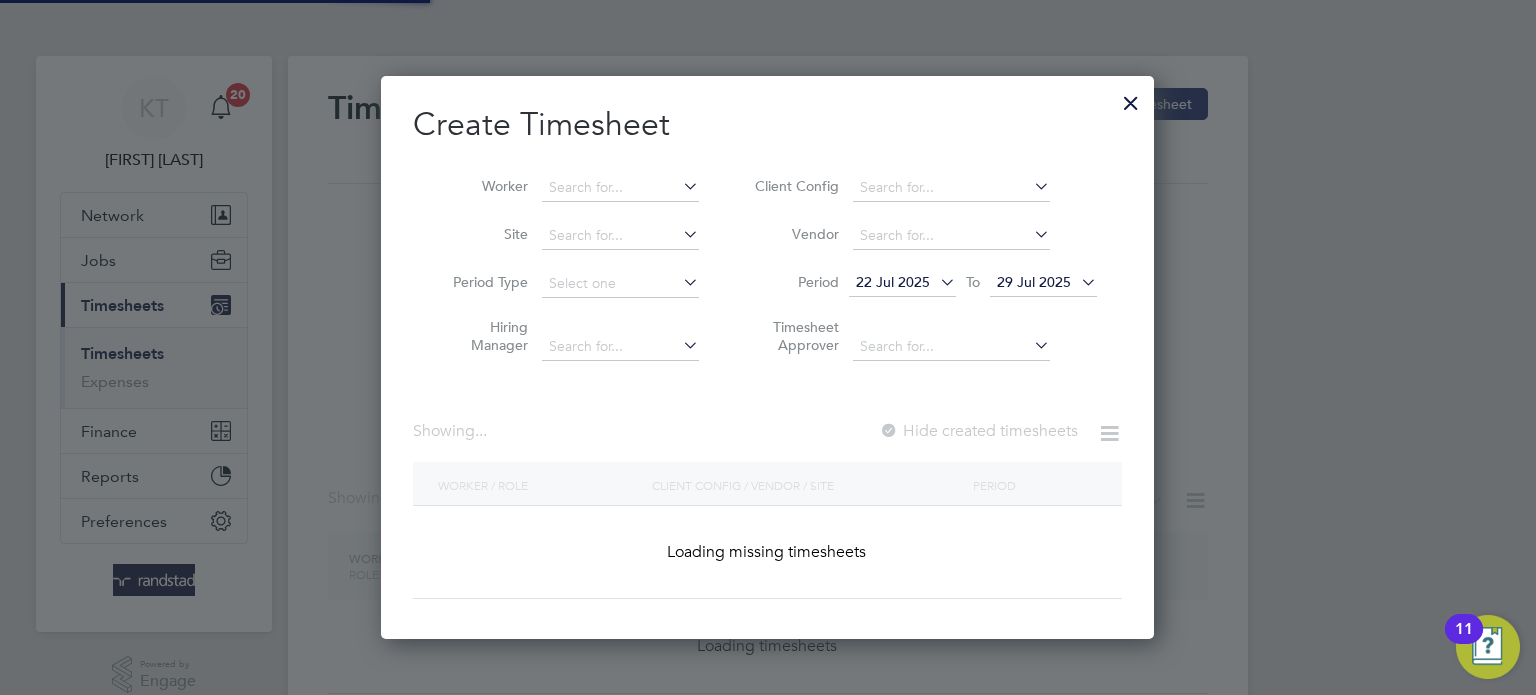 scroll, scrollTop: 10, scrollLeft: 10, axis: both 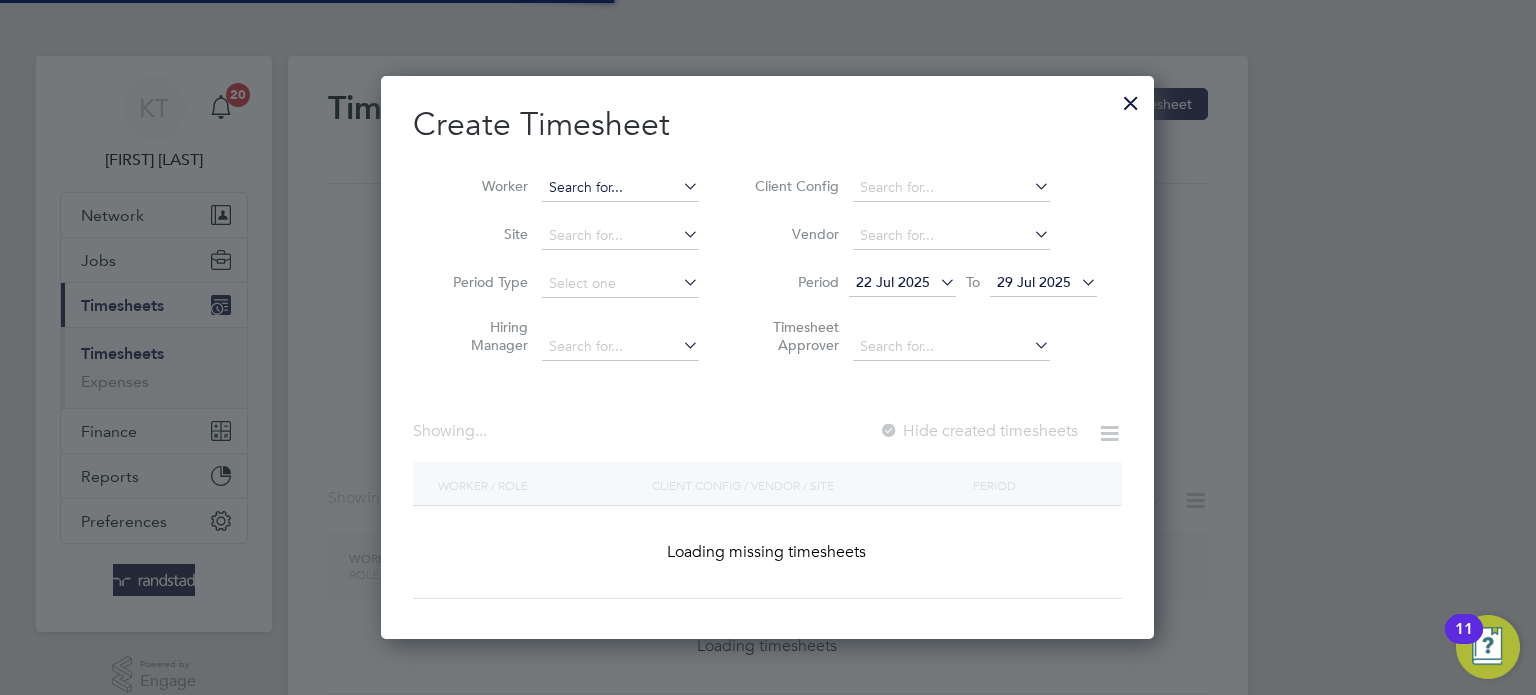 click at bounding box center [620, 188] 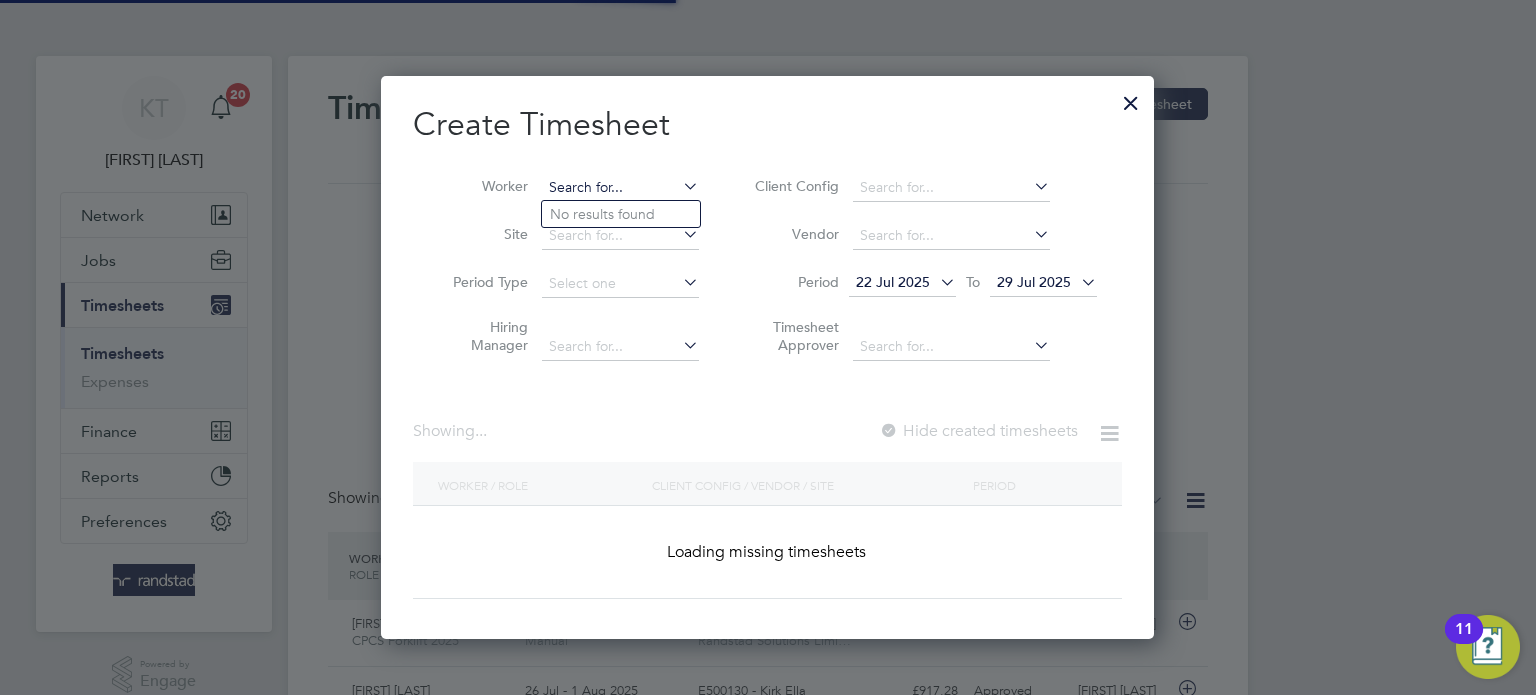 scroll, scrollTop: 9, scrollLeft: 10, axis: both 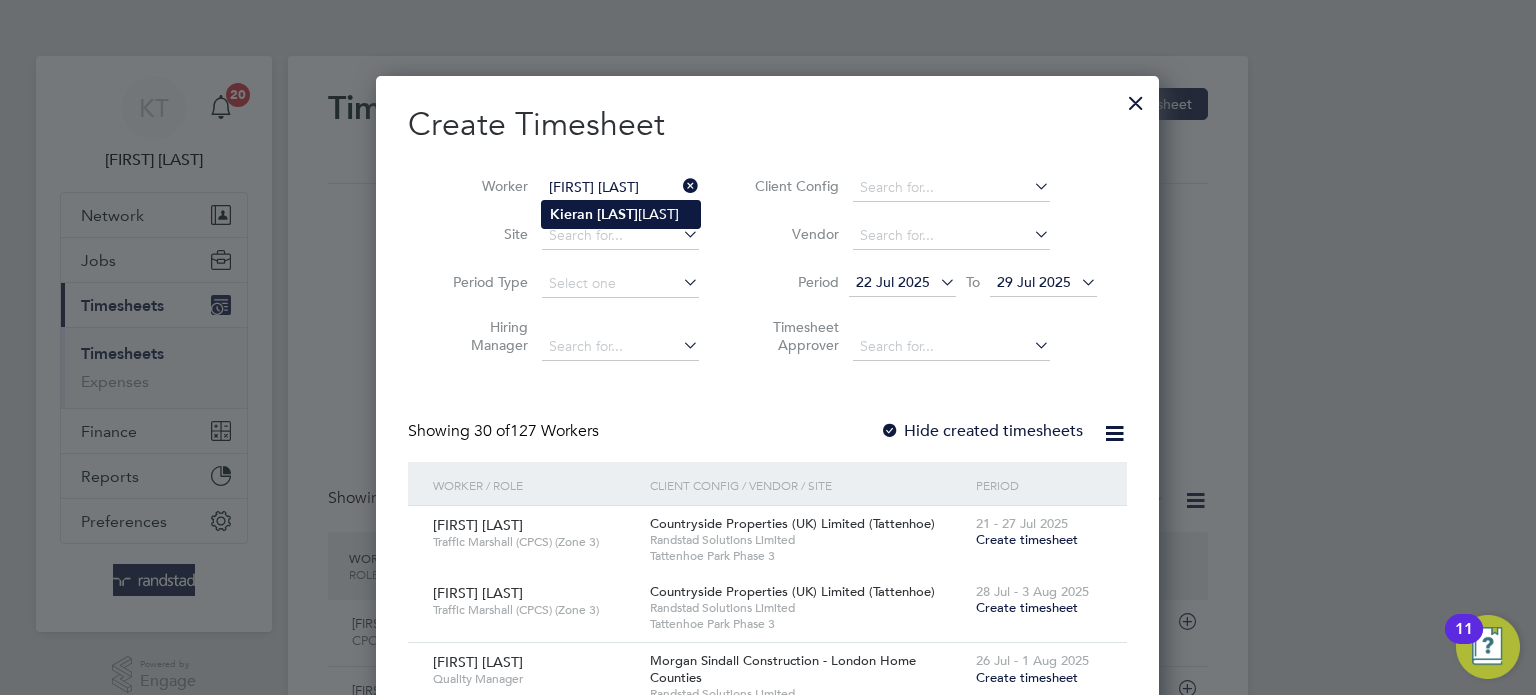 click on "[FIRST]   [LAST]" 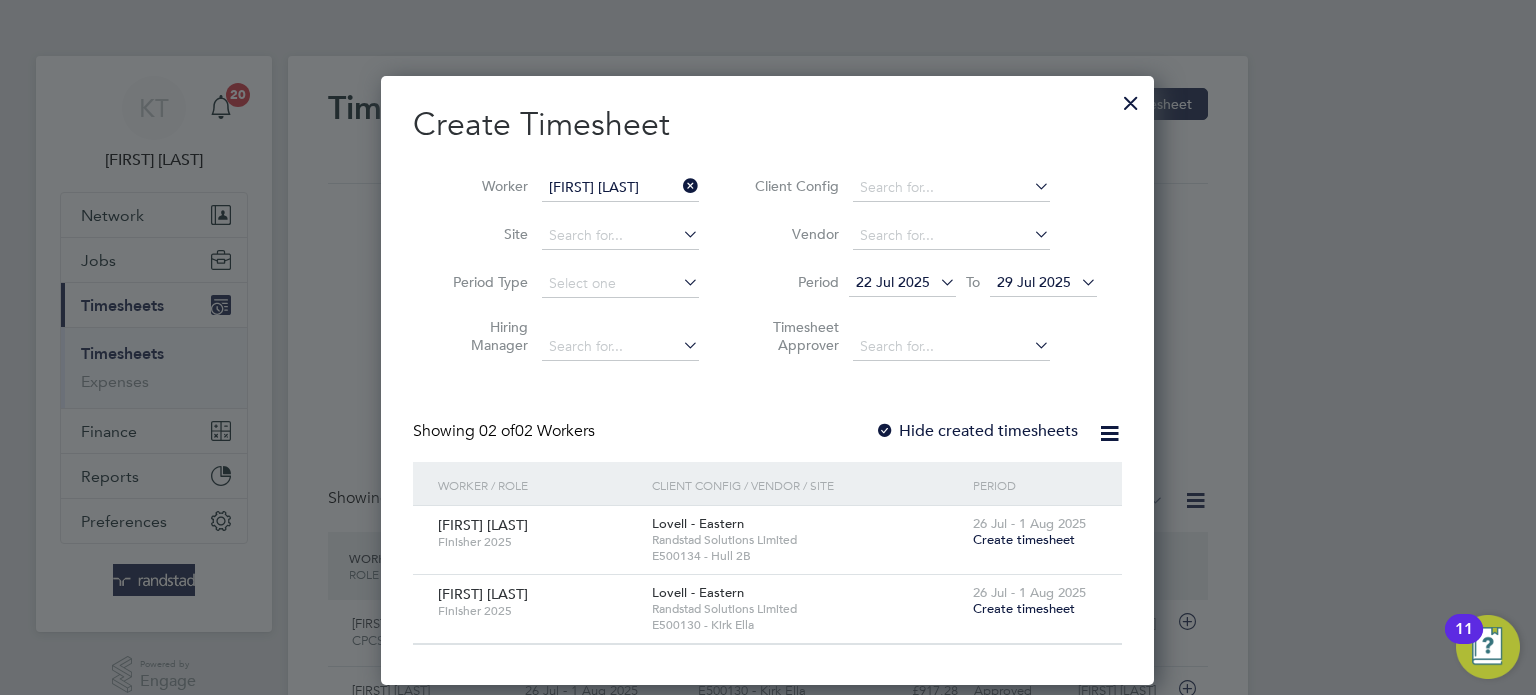 click on "Hide created timesheets" at bounding box center [976, 431] 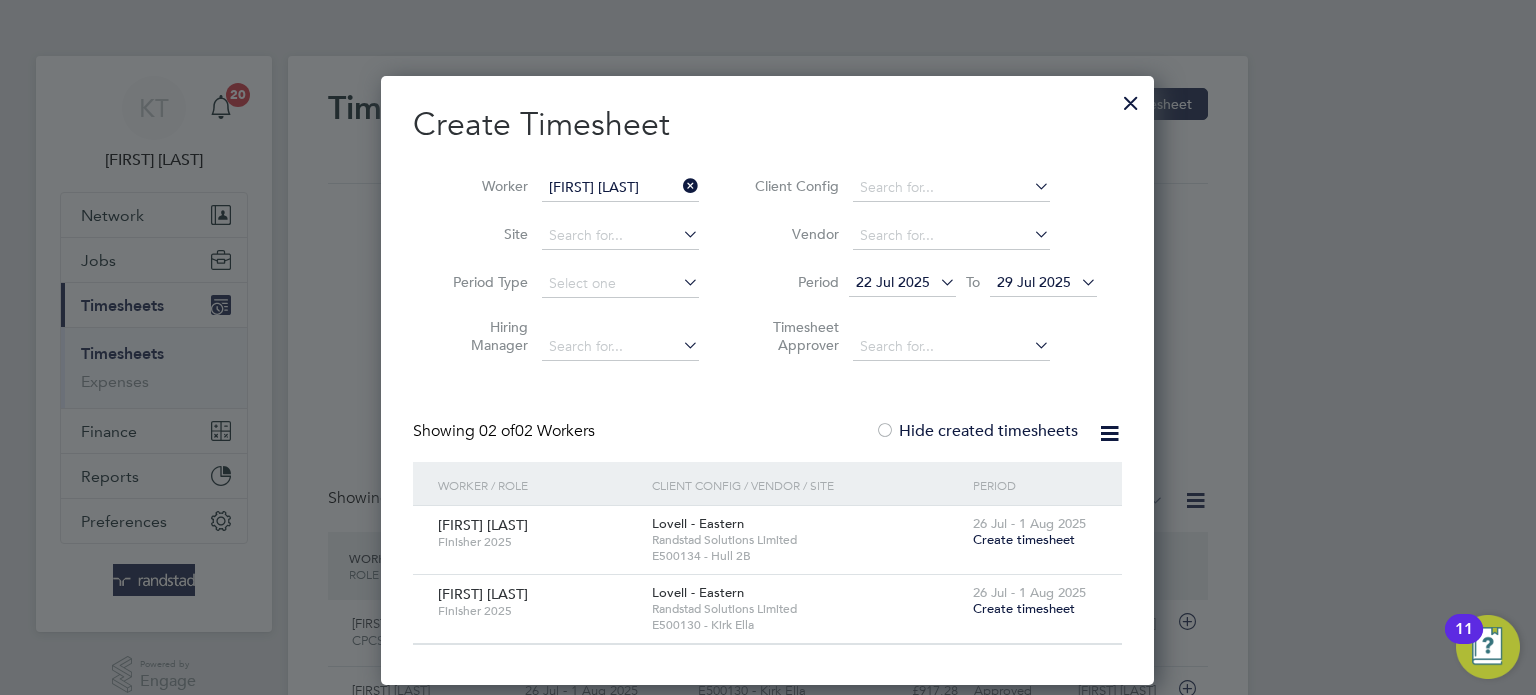 click at bounding box center (679, 186) 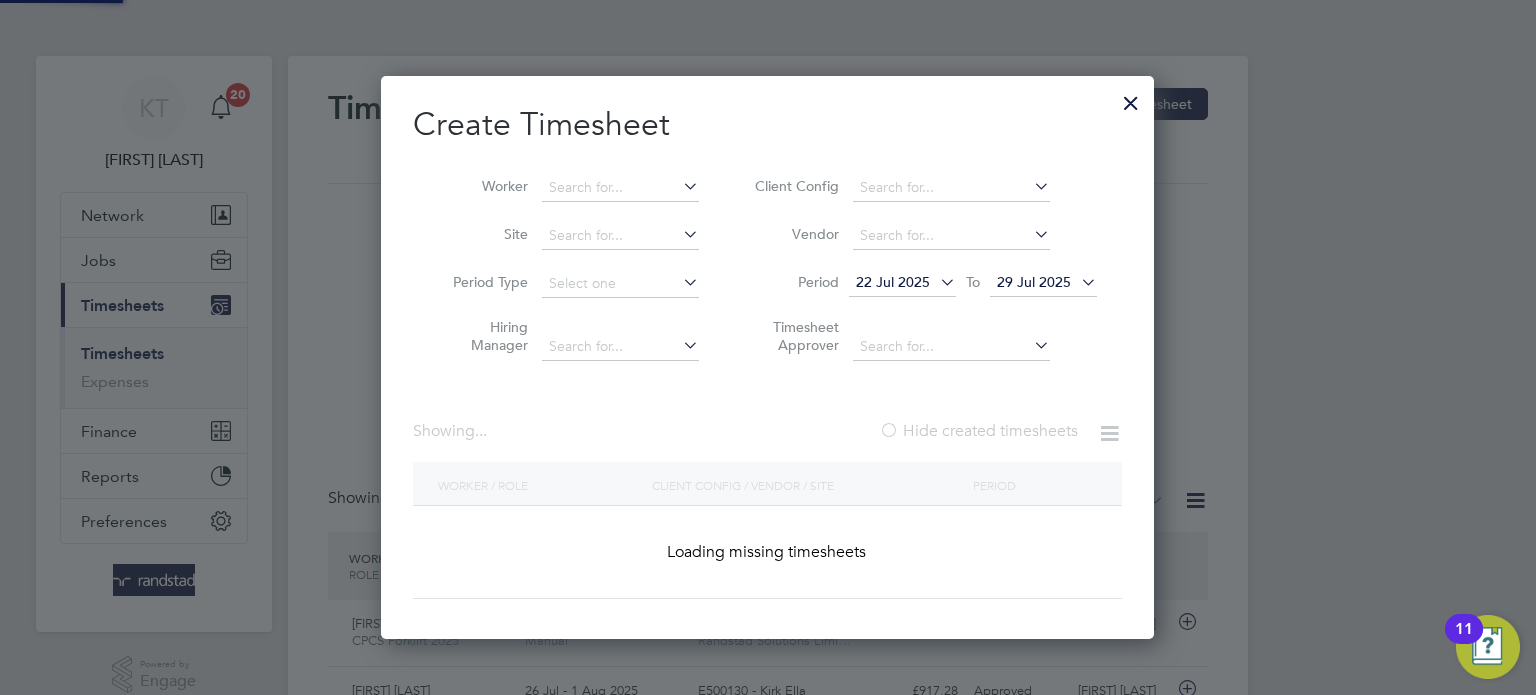 scroll, scrollTop: 10, scrollLeft: 10, axis: both 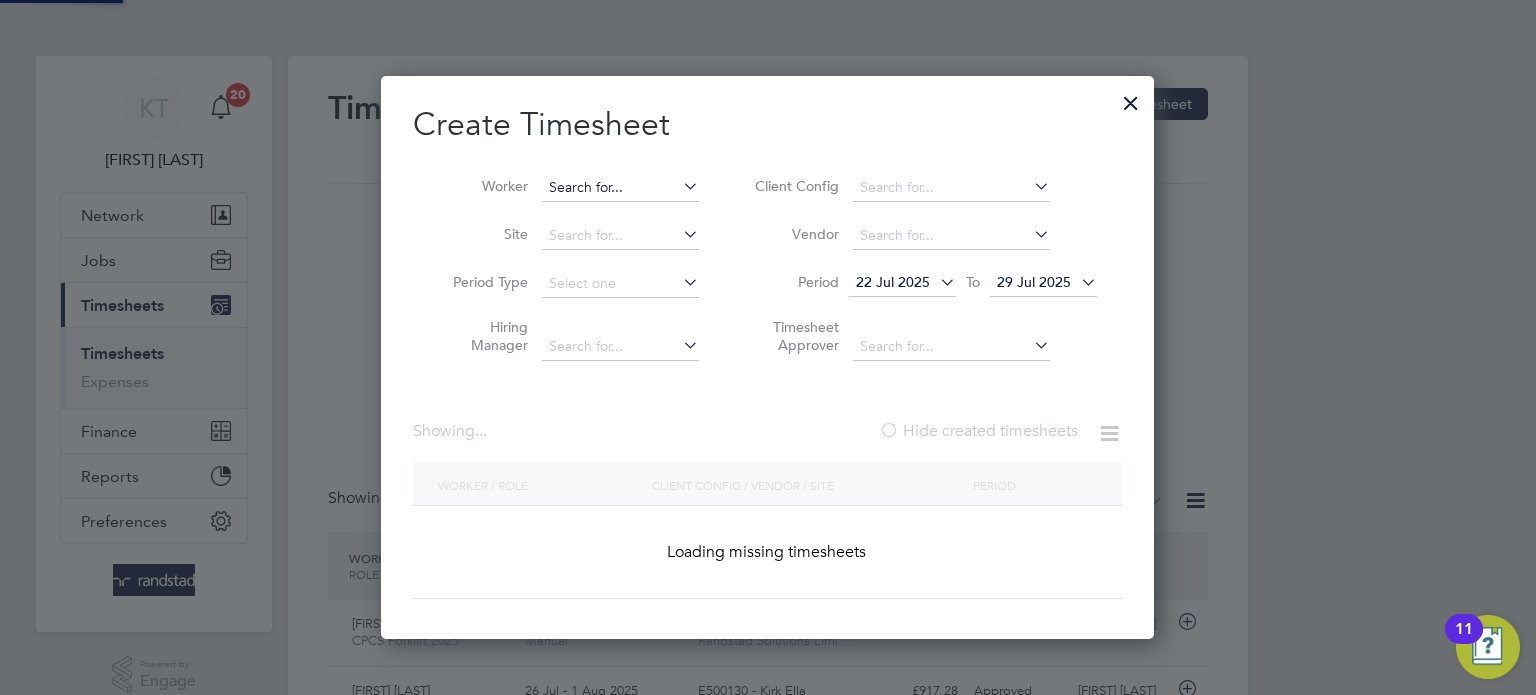 click at bounding box center (620, 188) 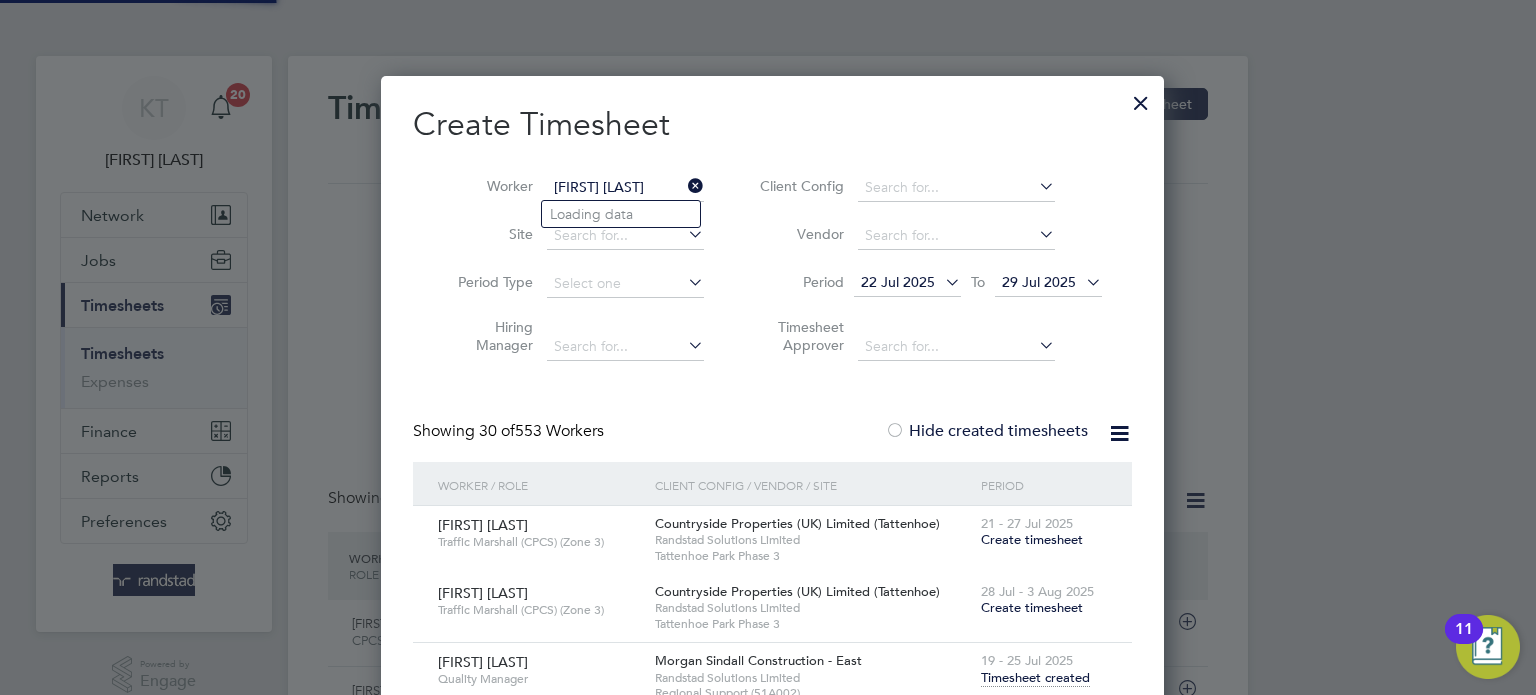 scroll, scrollTop: 10, scrollLeft: 9, axis: both 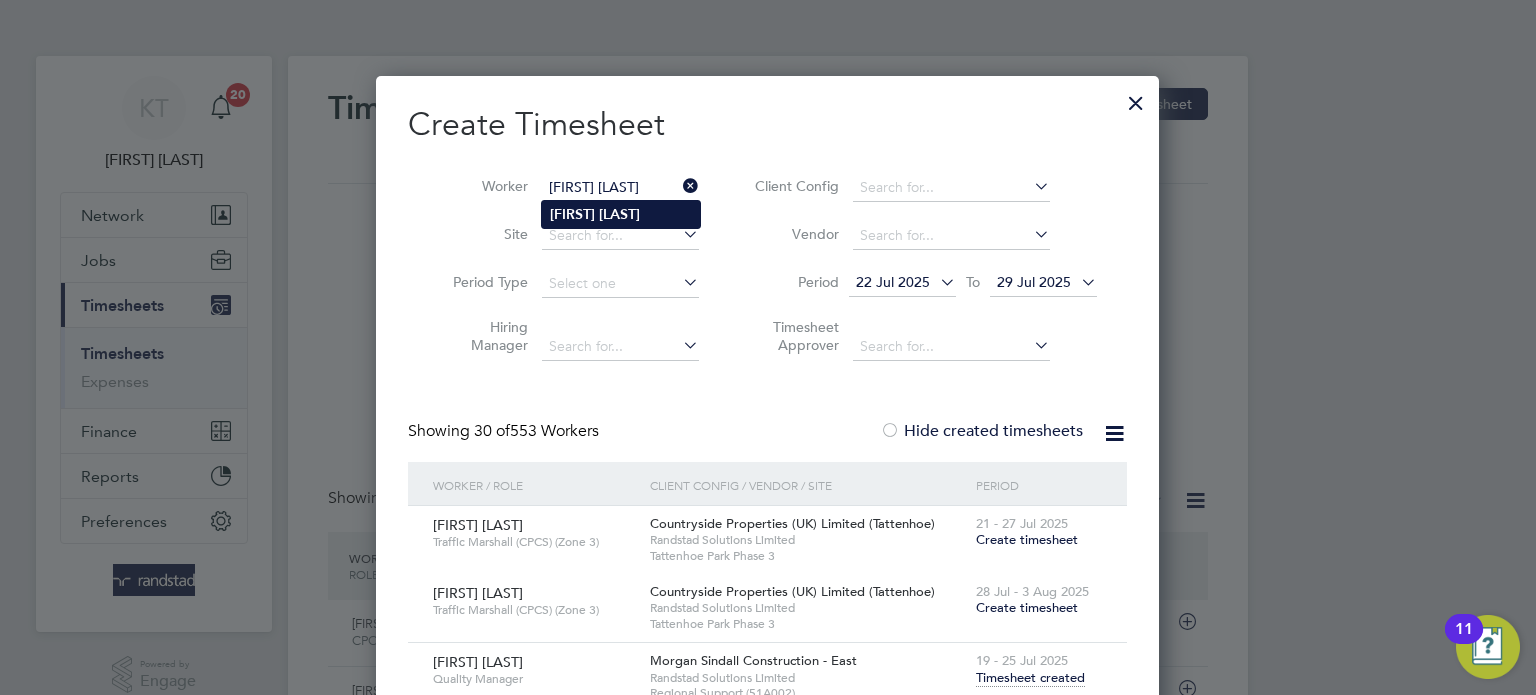 click on "[LAST]" 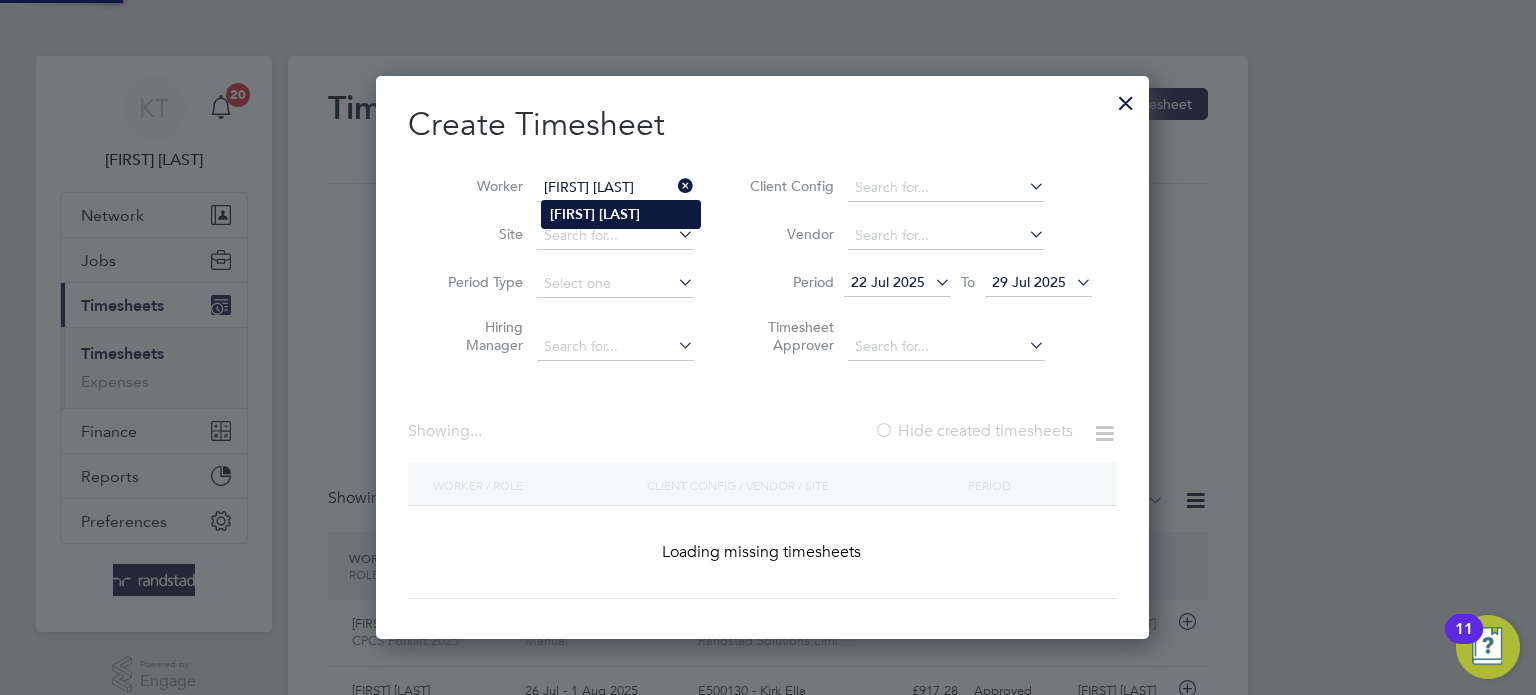 scroll, scrollTop: 10, scrollLeft: 10, axis: both 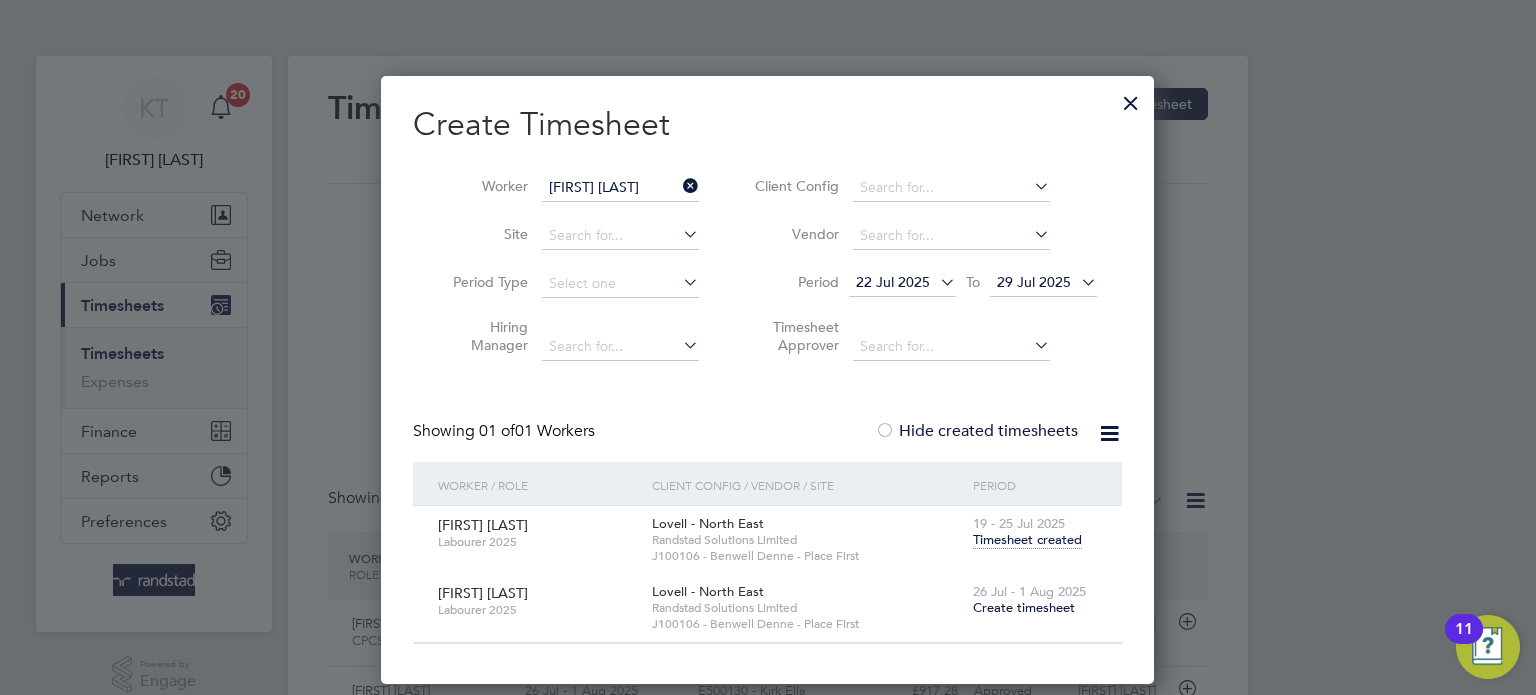 click on "Create timesheet" at bounding box center (1024, 607) 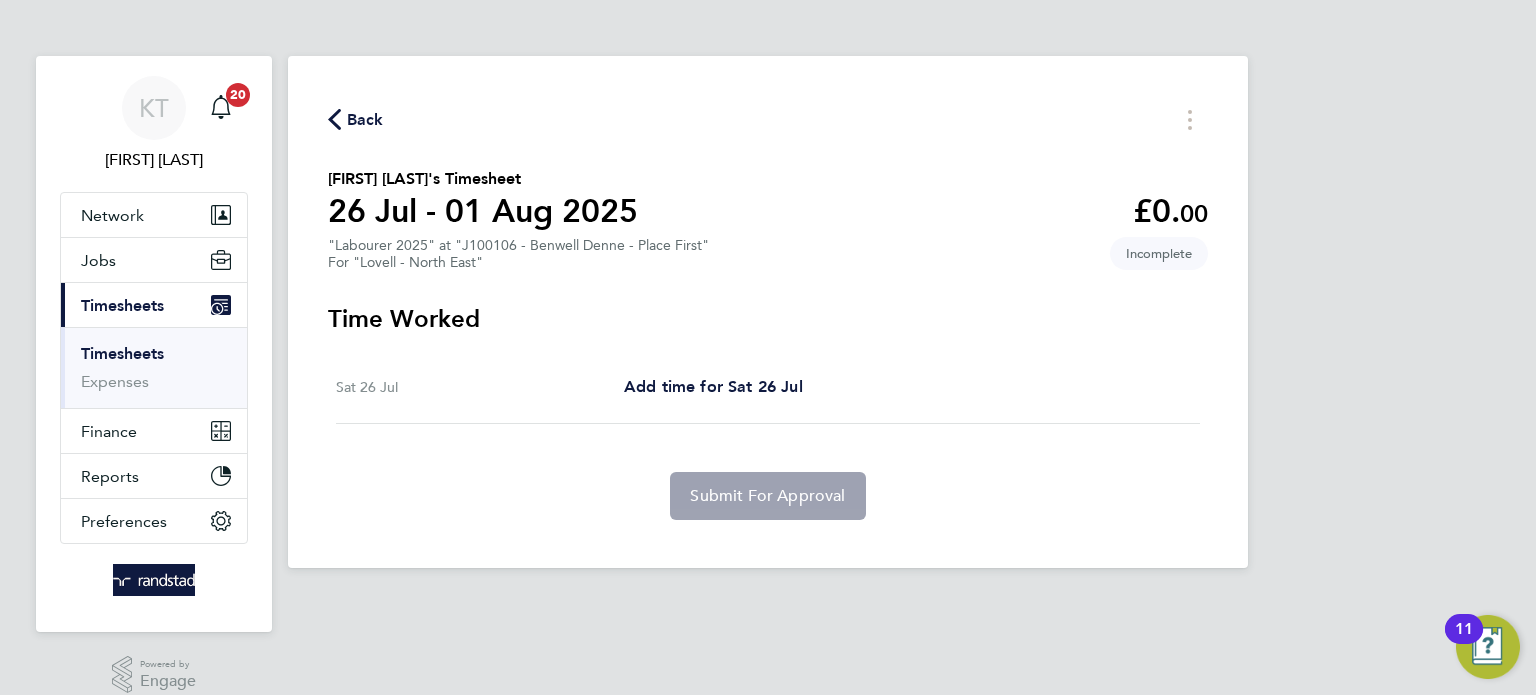 click on "Back" 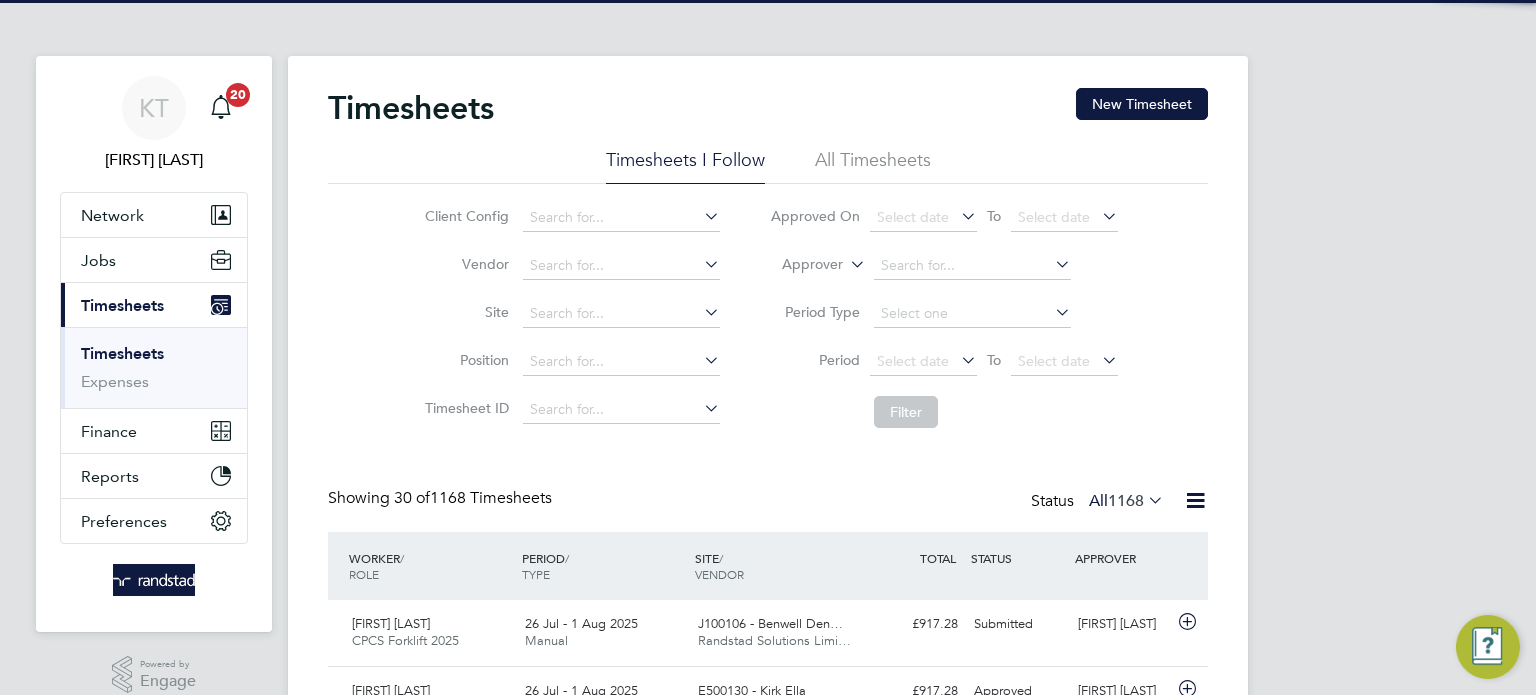 scroll, scrollTop: 9, scrollLeft: 10, axis: both 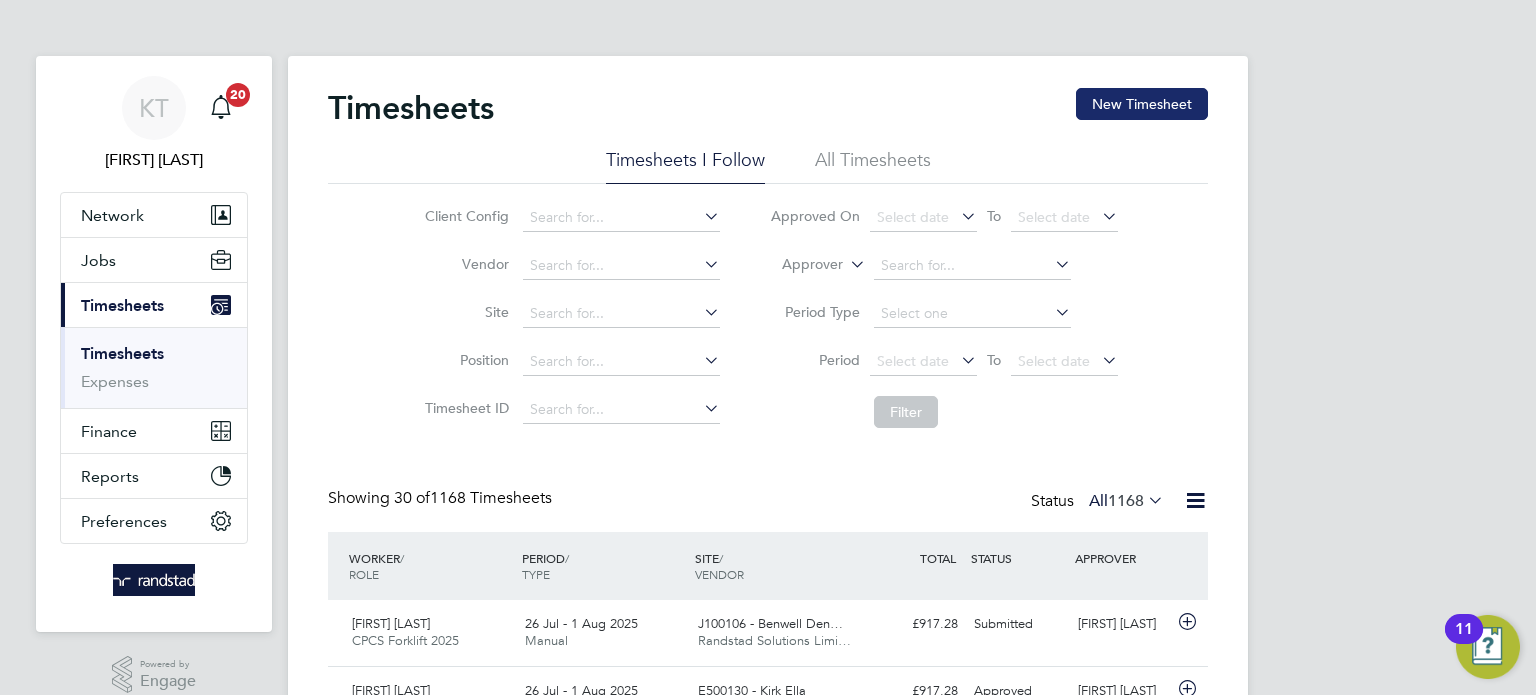 click on "New Timesheet" 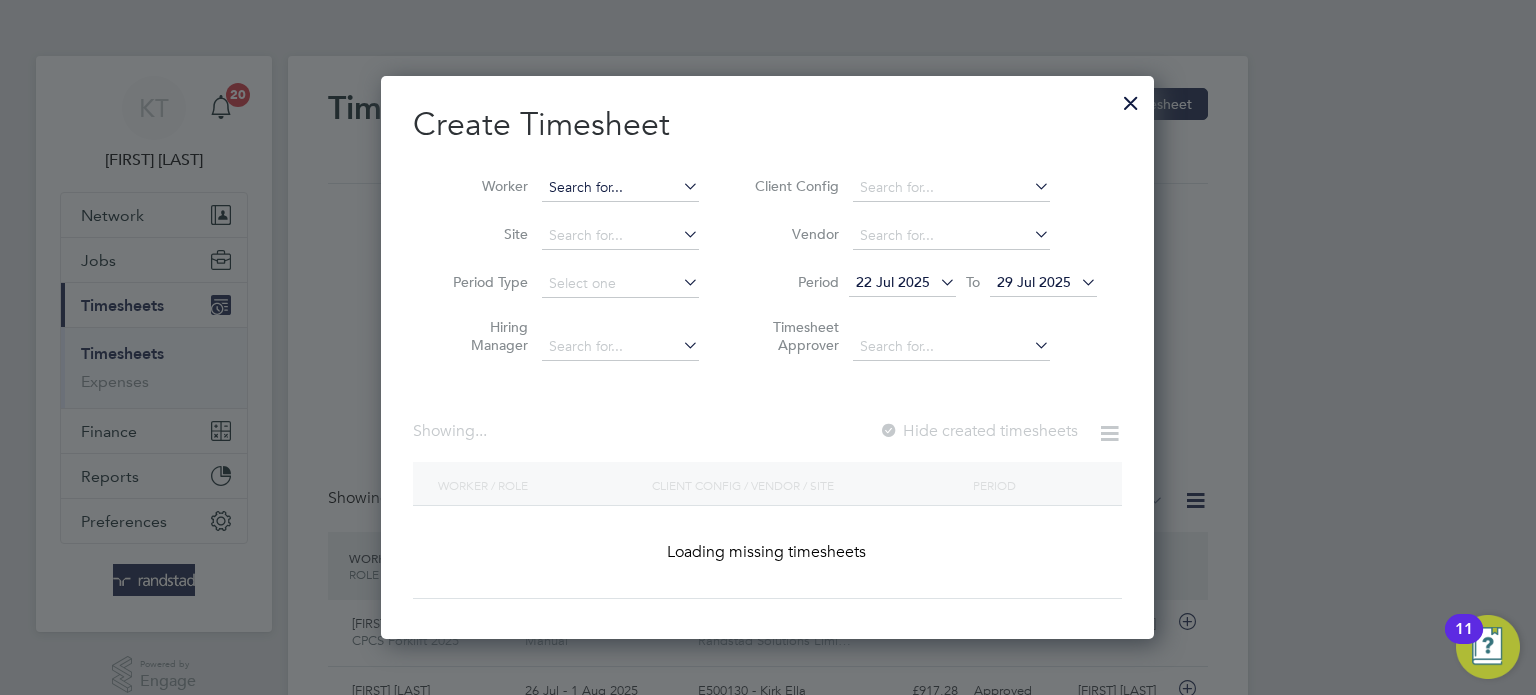 click at bounding box center (620, 188) 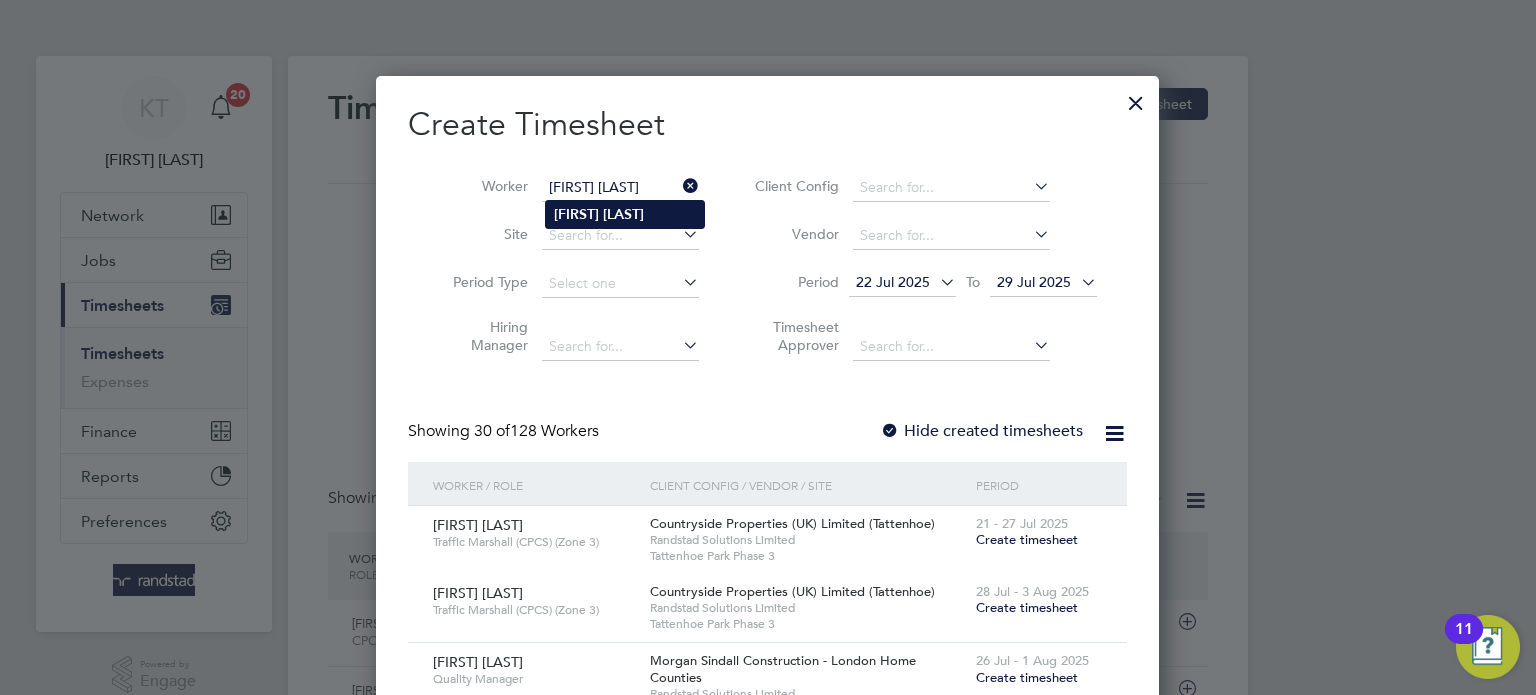 click on "[FIRST]   [LAST]" 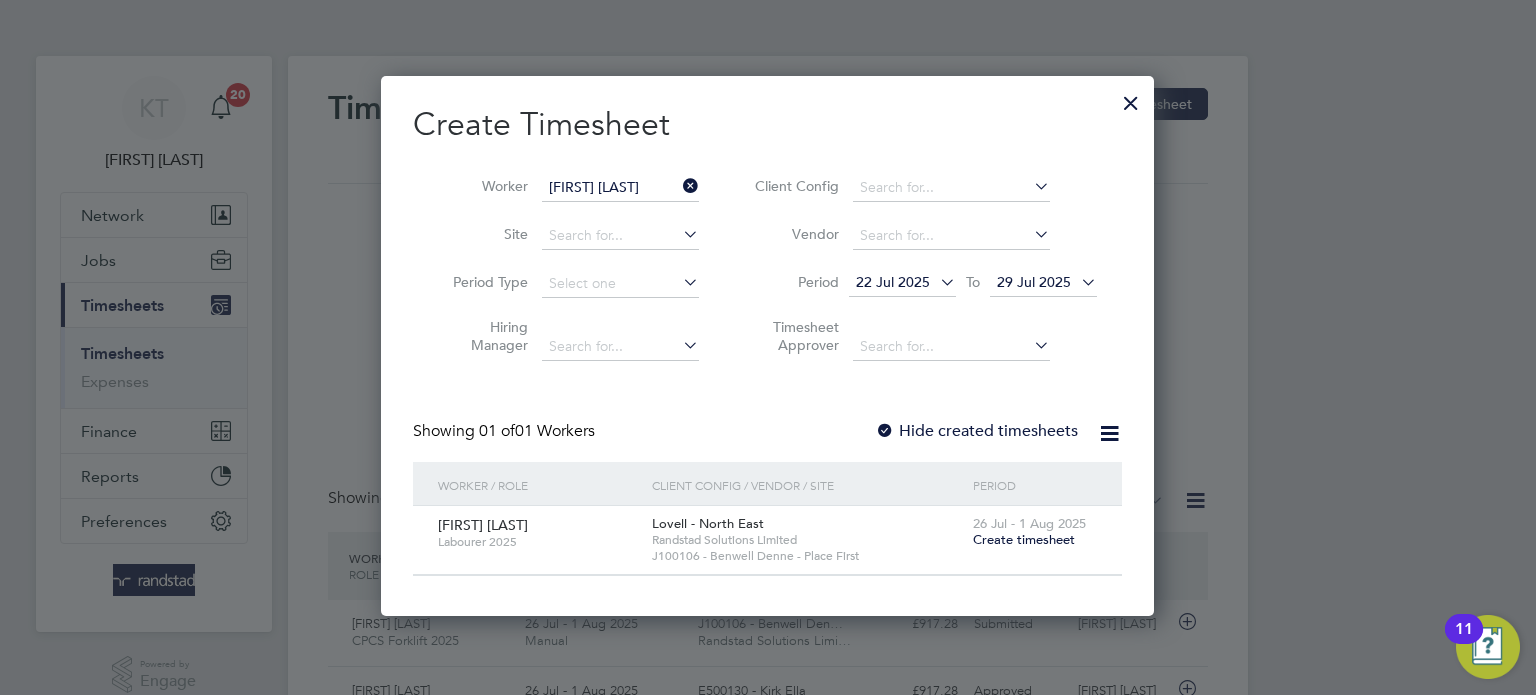 click on "Hide created timesheets" at bounding box center (976, 431) 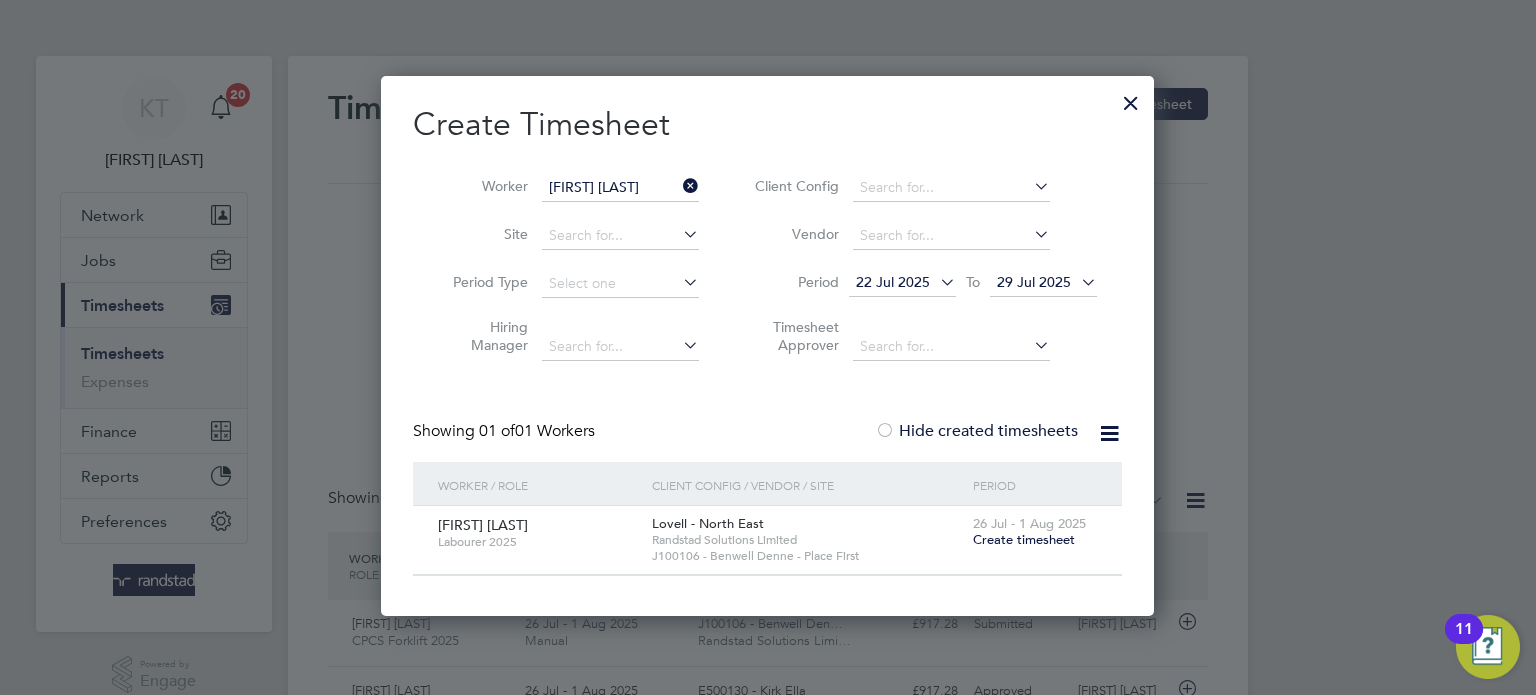 click on "22 Jul 2025" at bounding box center [893, 282] 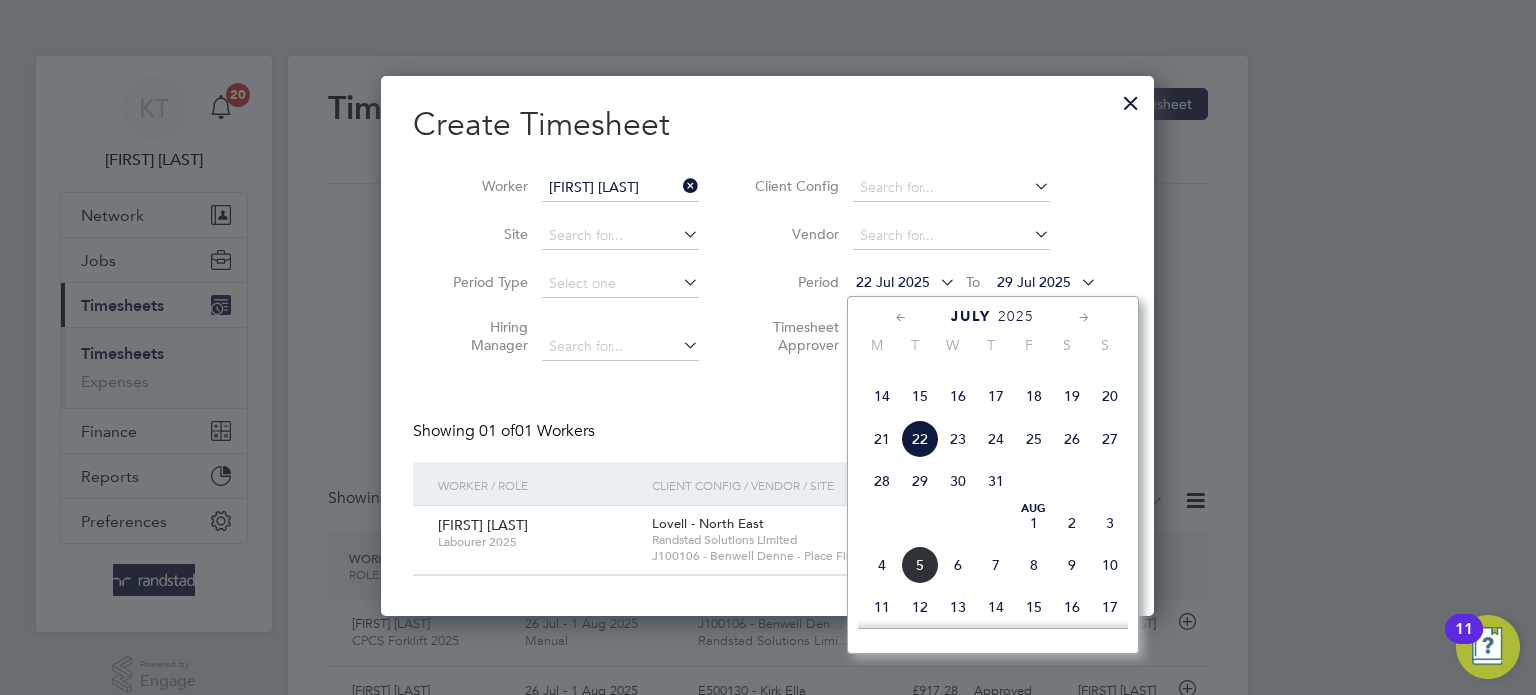click on "15" 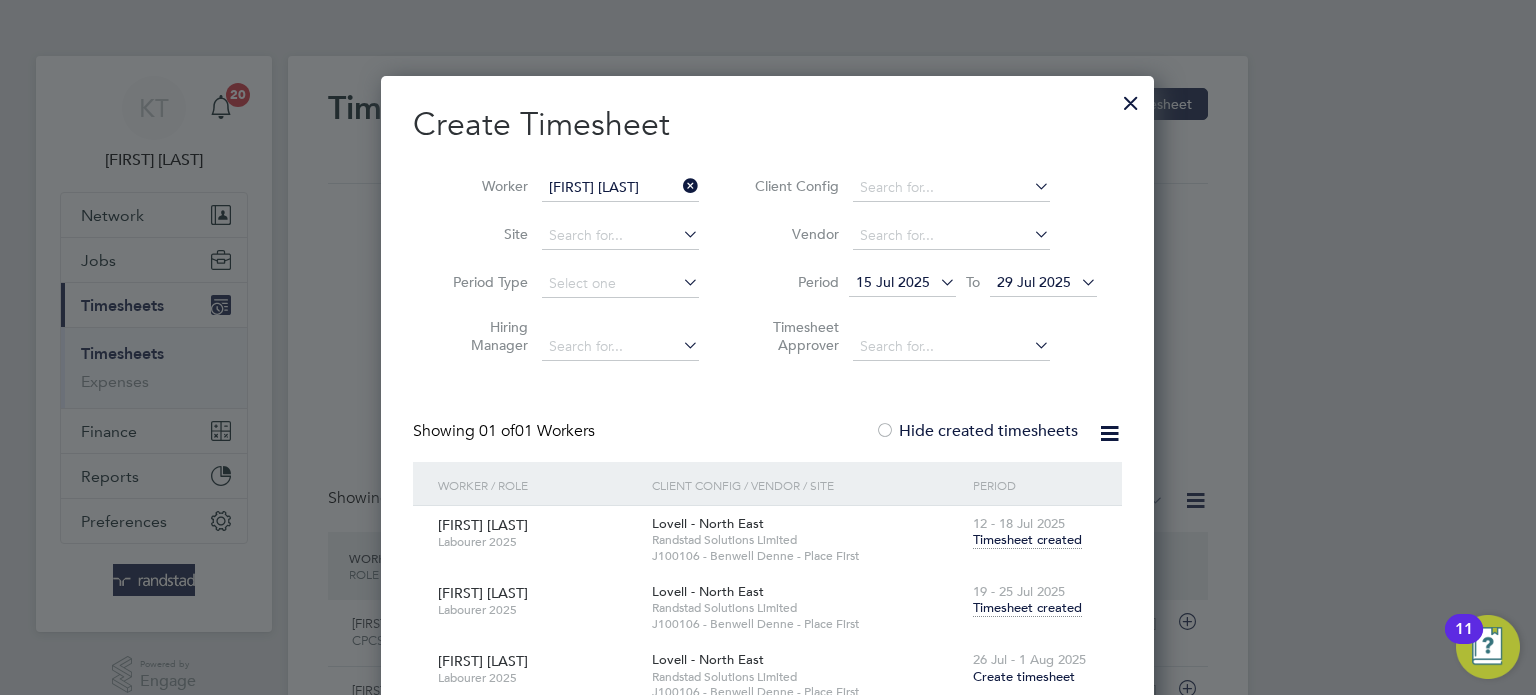 click on "Timesheet created" at bounding box center [1027, 608] 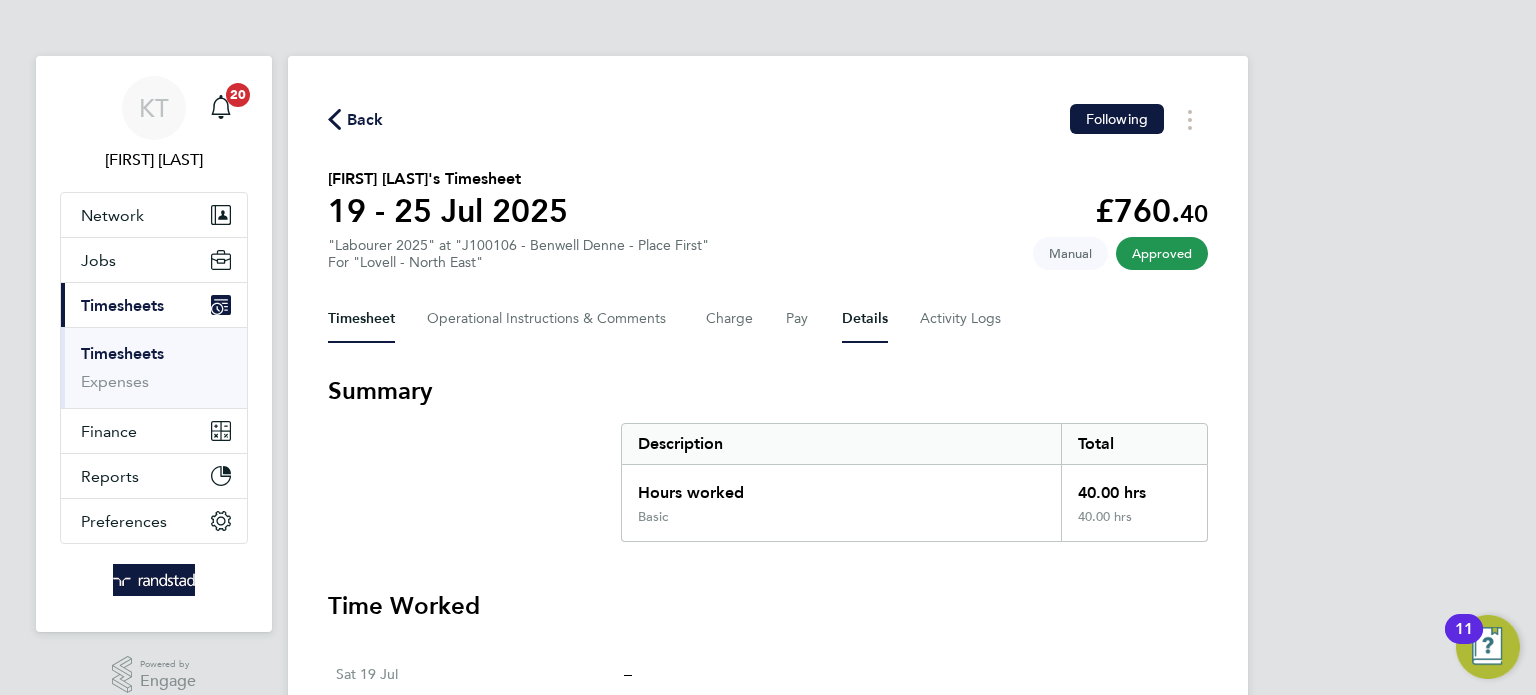 click on "Details" at bounding box center (865, 319) 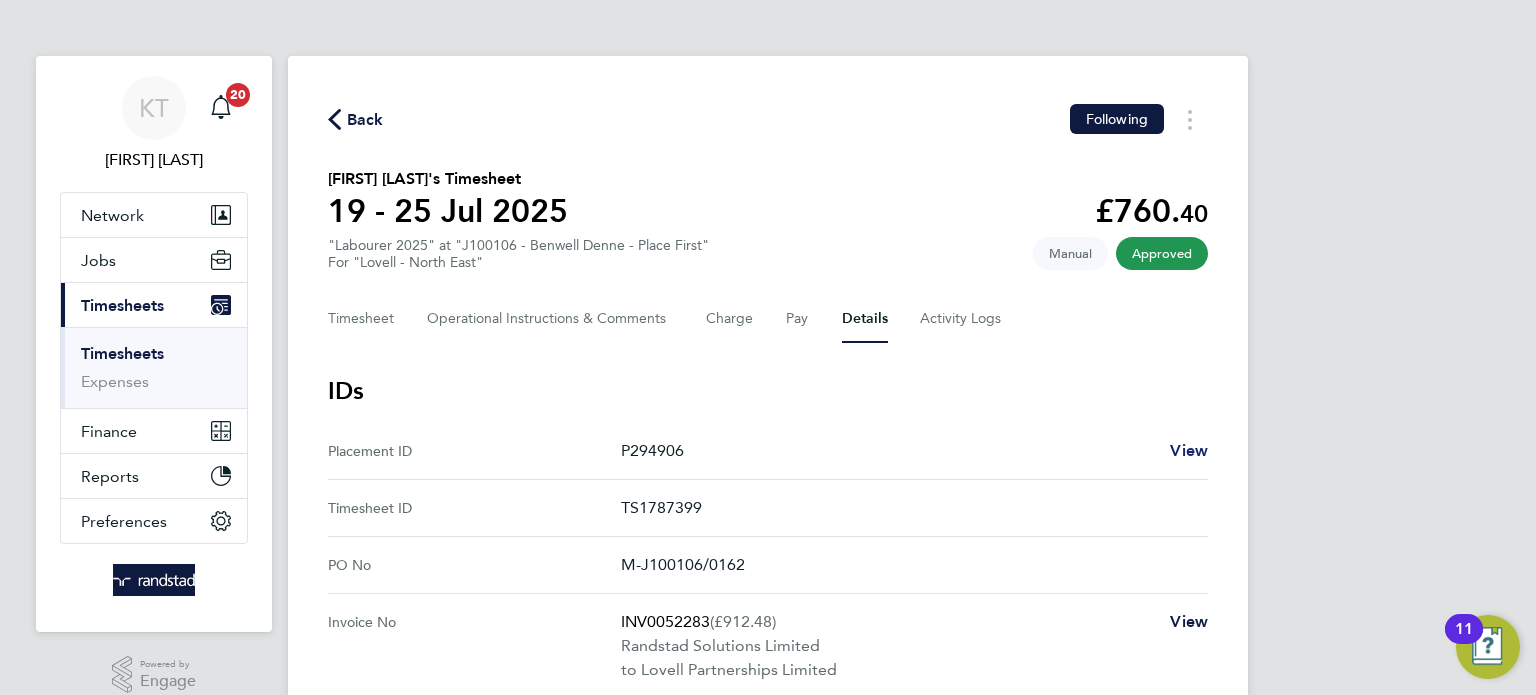 click on "View" at bounding box center (1189, 450) 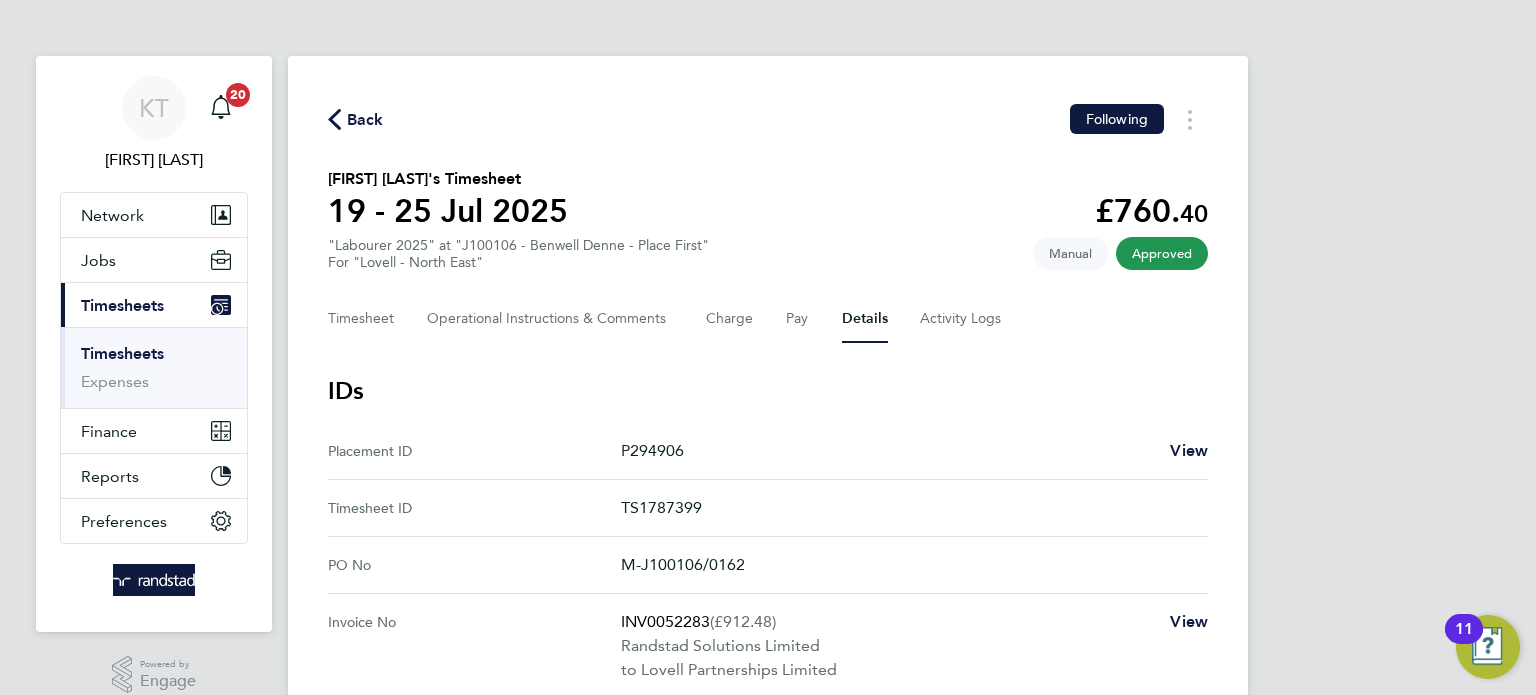 click on "Timesheets" at bounding box center (122, 353) 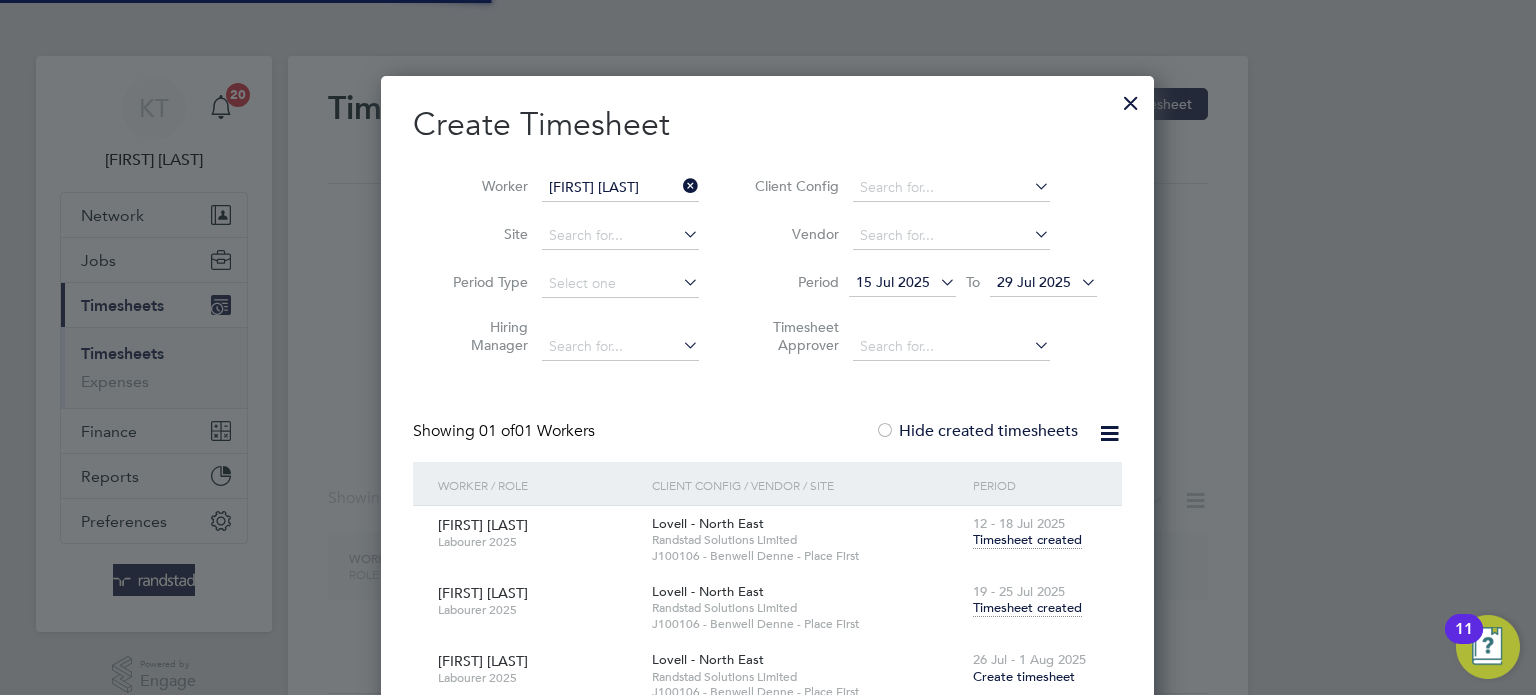 scroll, scrollTop: 9, scrollLeft: 10, axis: both 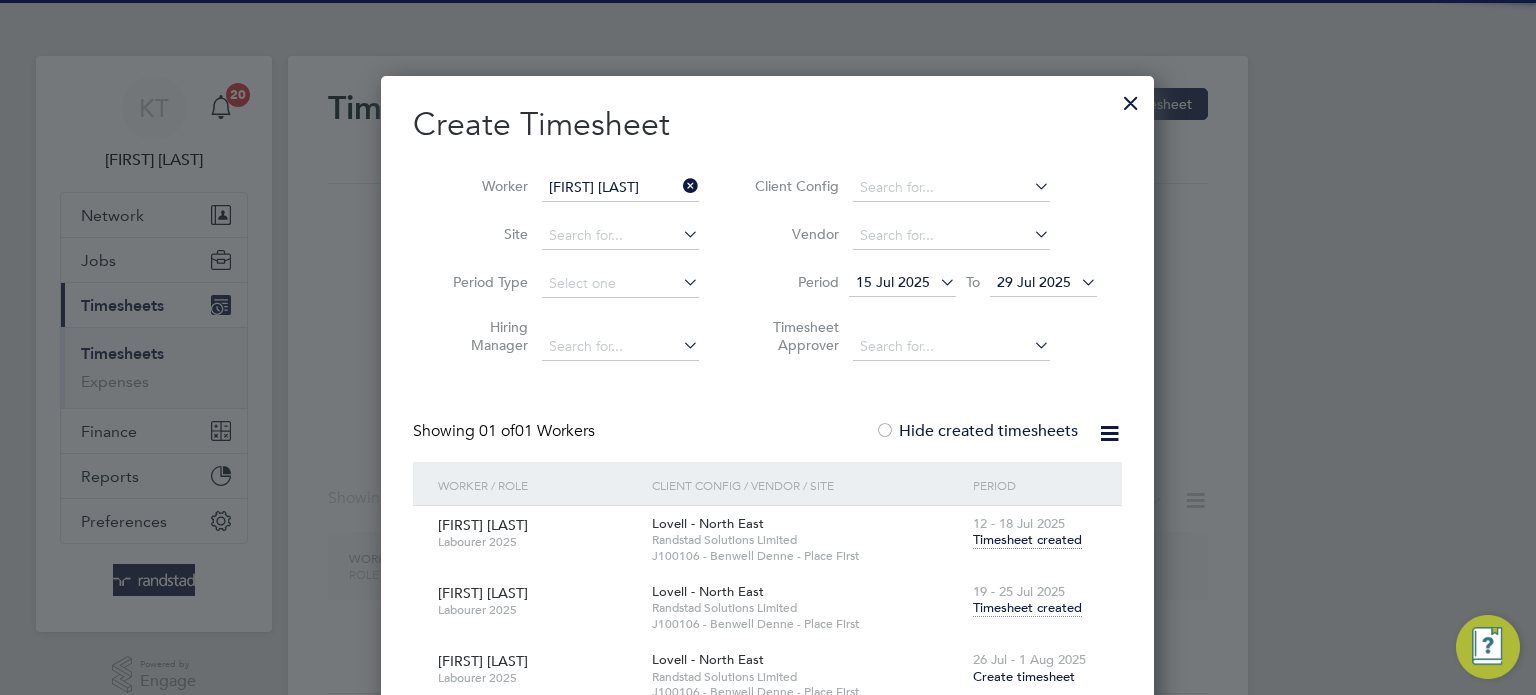 click at bounding box center (679, 186) 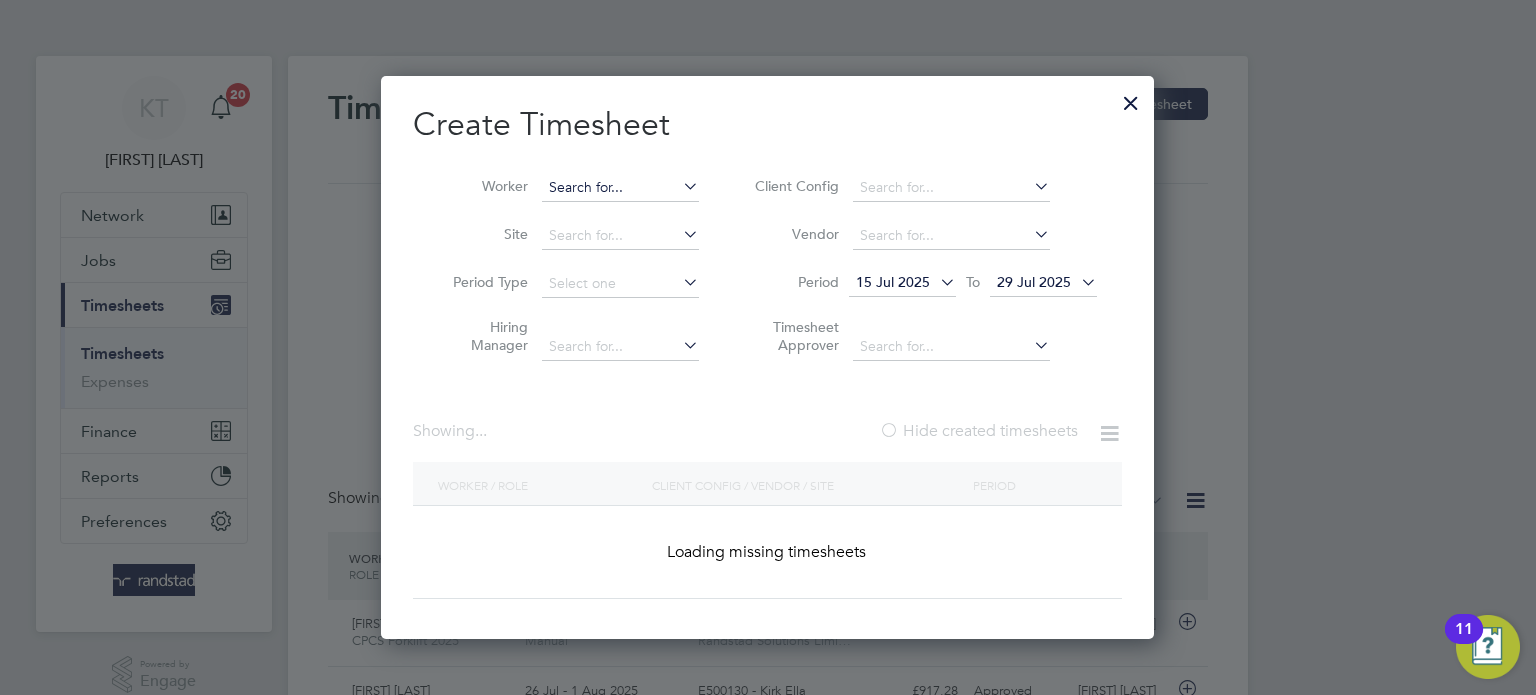 scroll, scrollTop: 10, scrollLeft: 10, axis: both 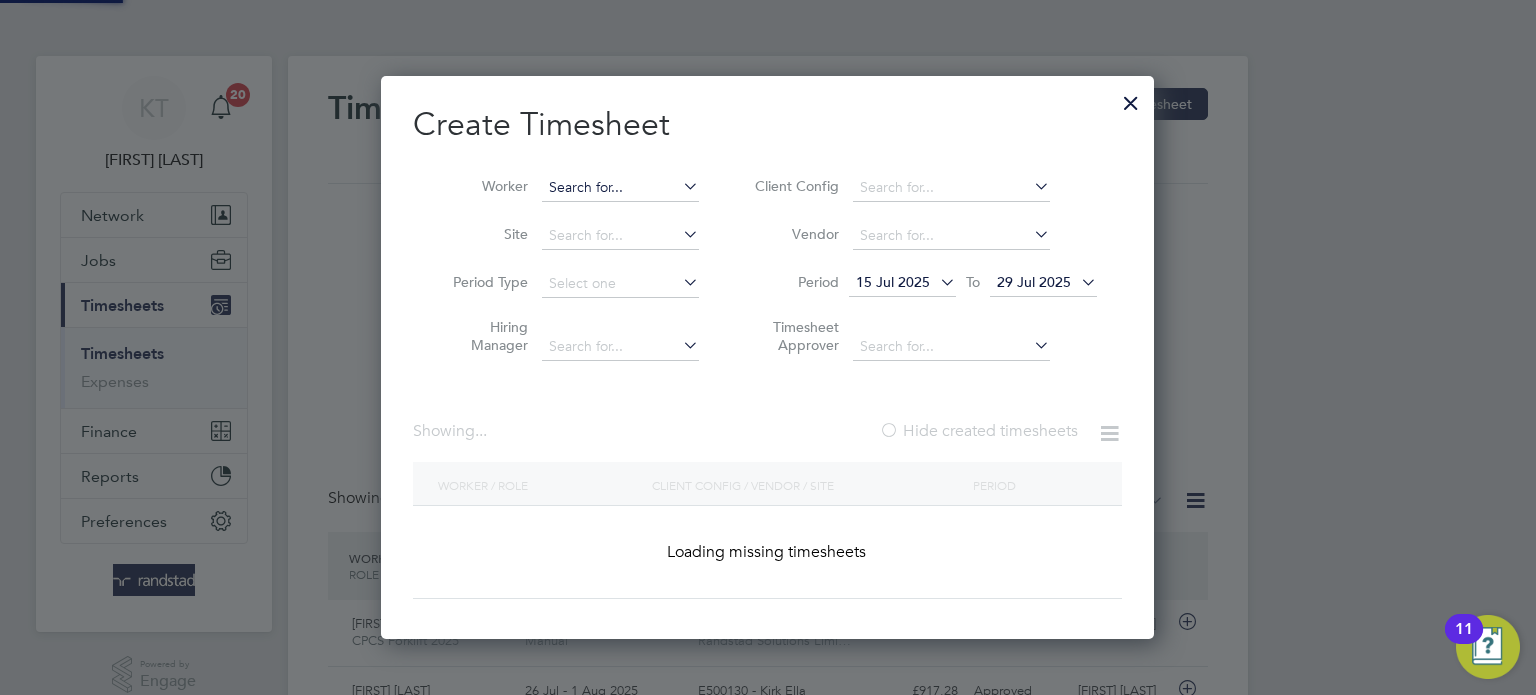 click at bounding box center [620, 188] 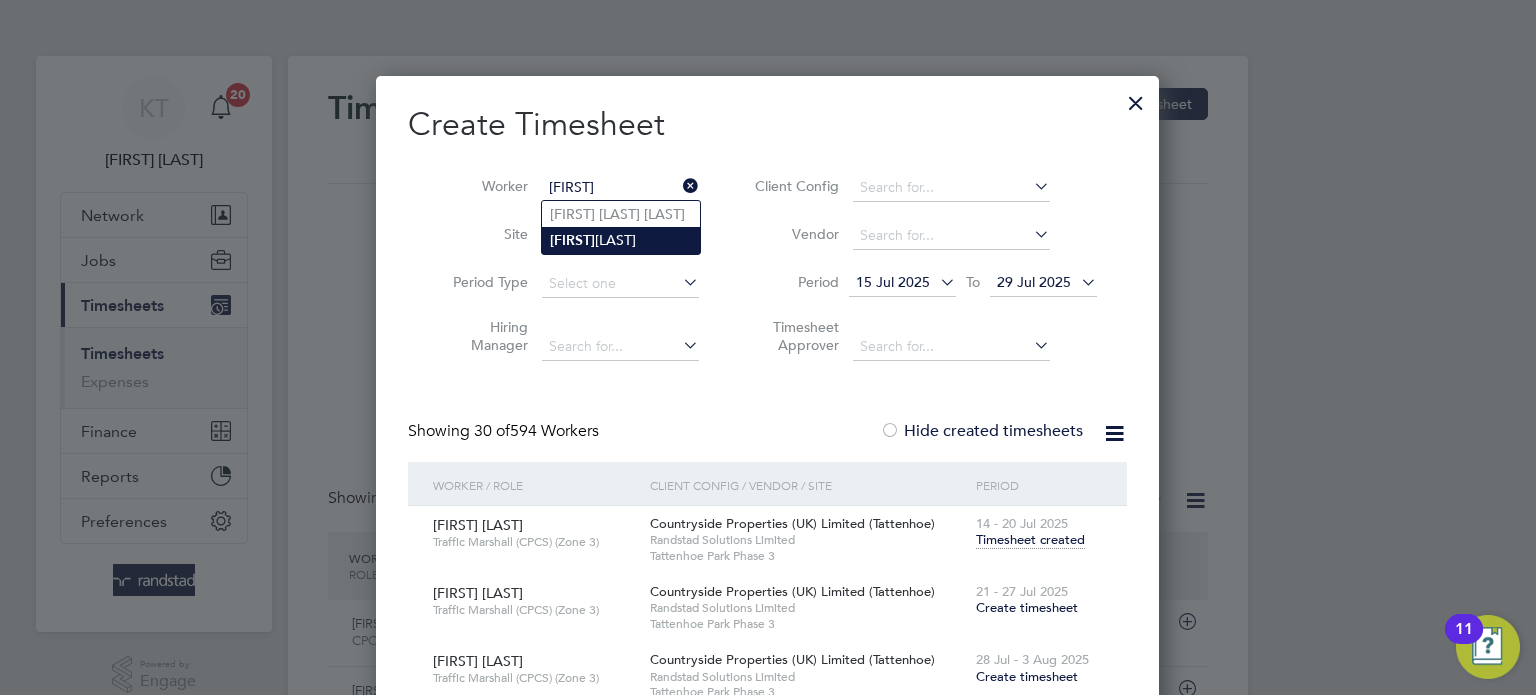 click on "[FIRST]   [LAST]" 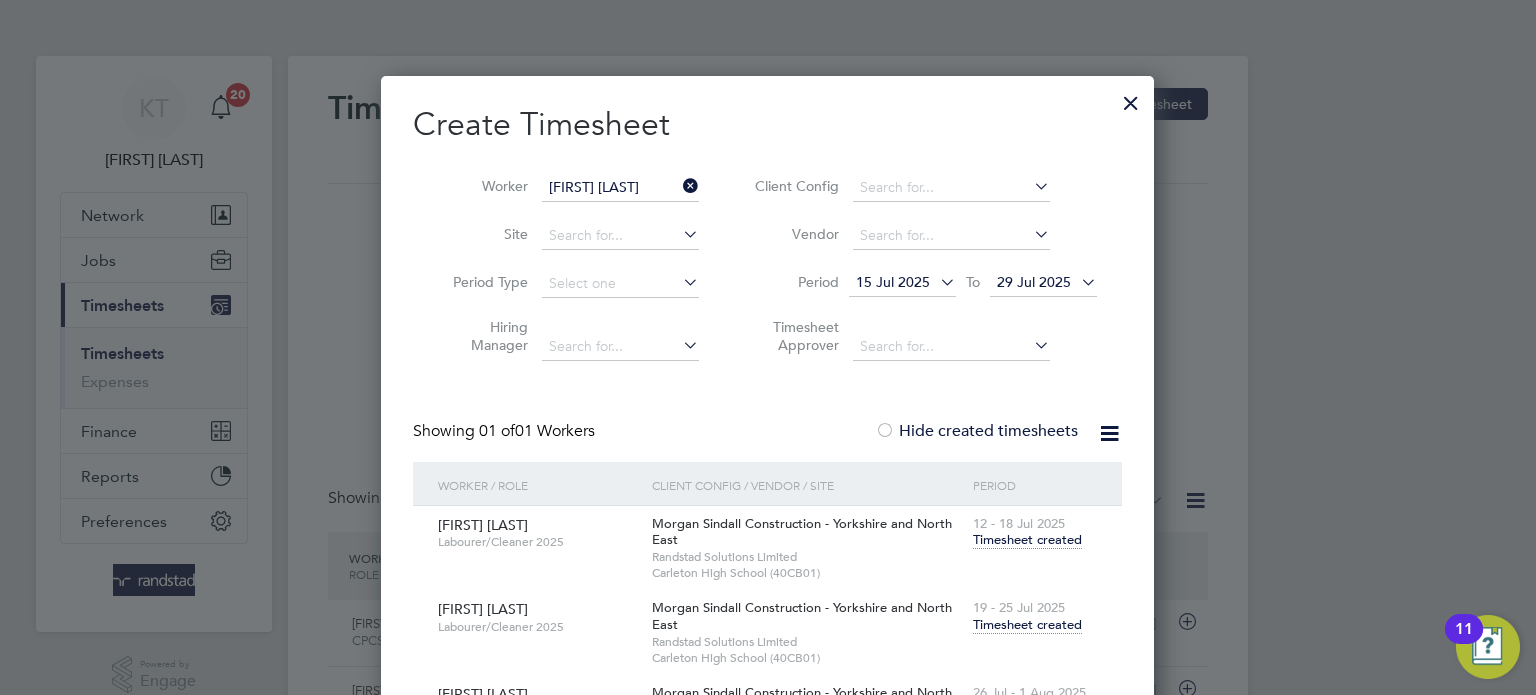 click on "Timesheet created" at bounding box center [1027, 625] 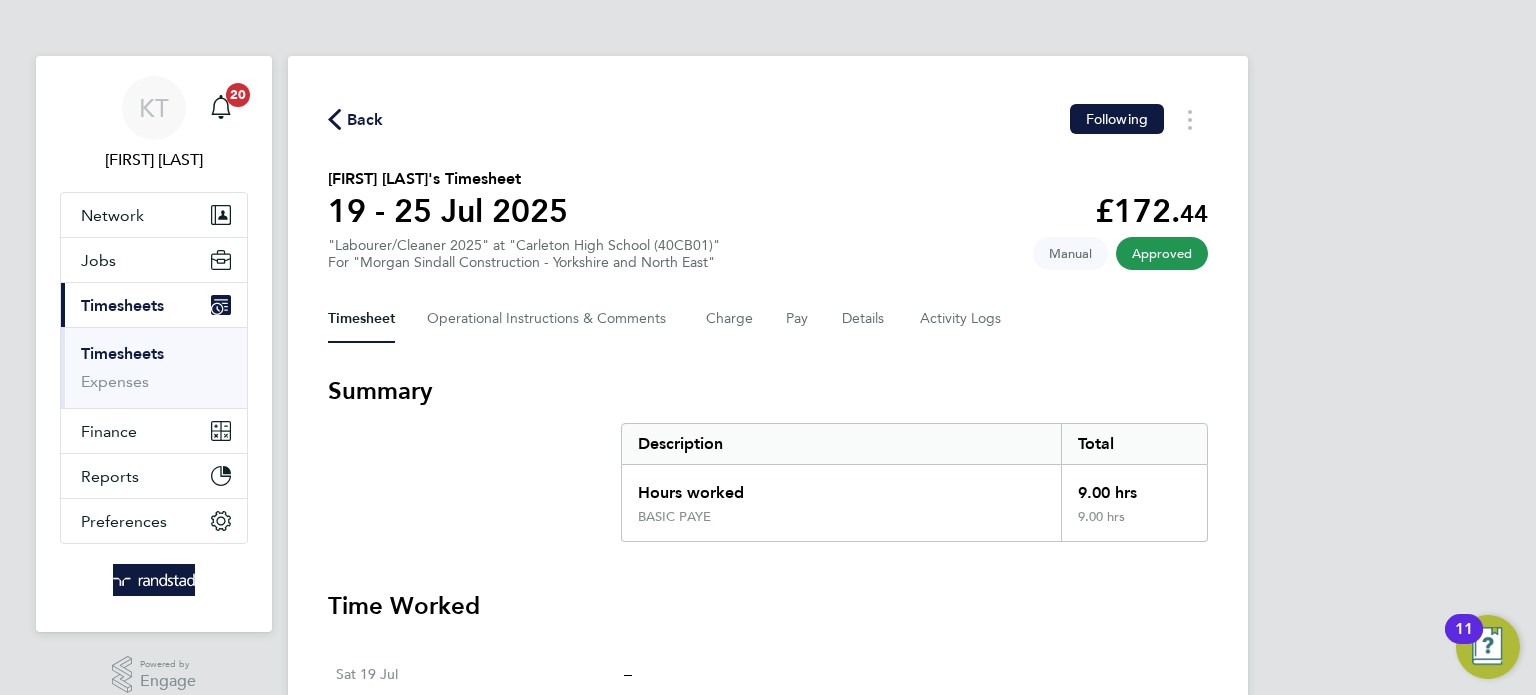 click on "Timesheets" at bounding box center [122, 353] 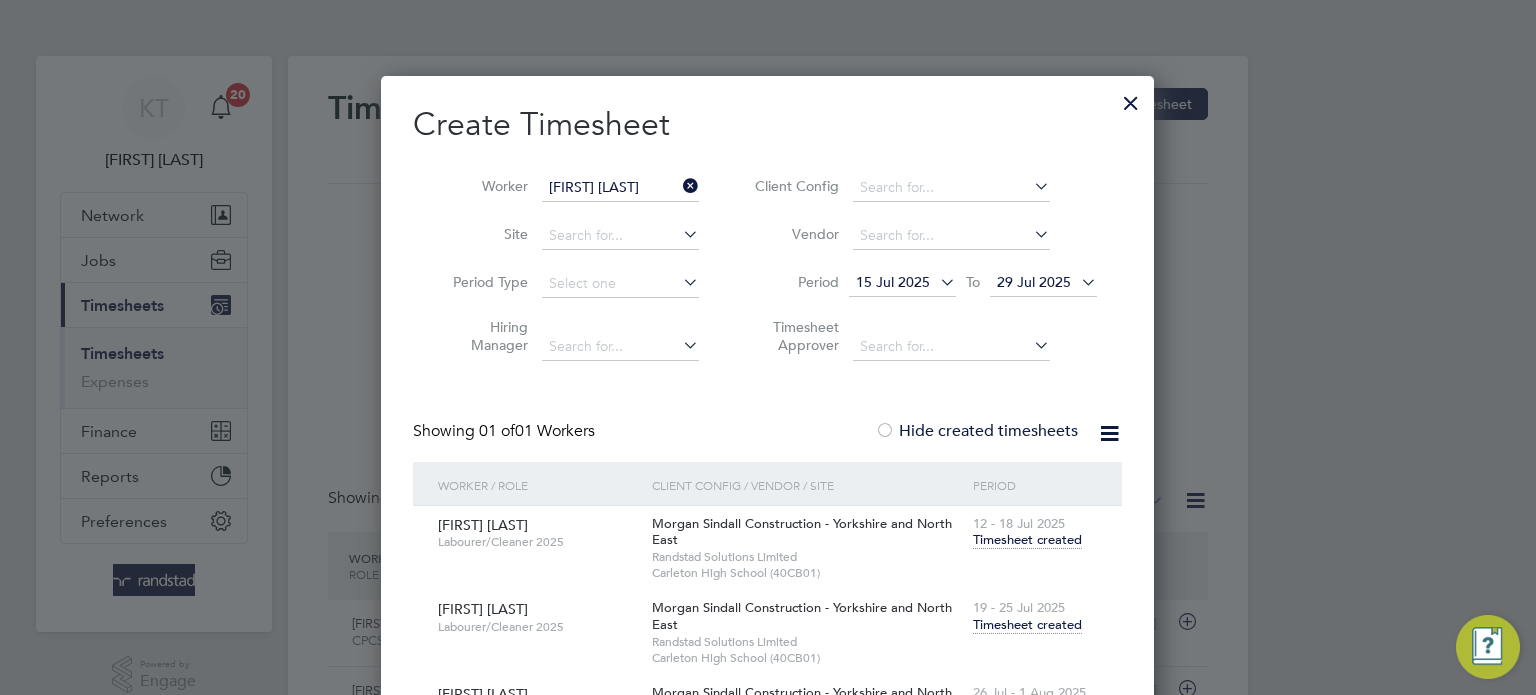 click at bounding box center [1131, 98] 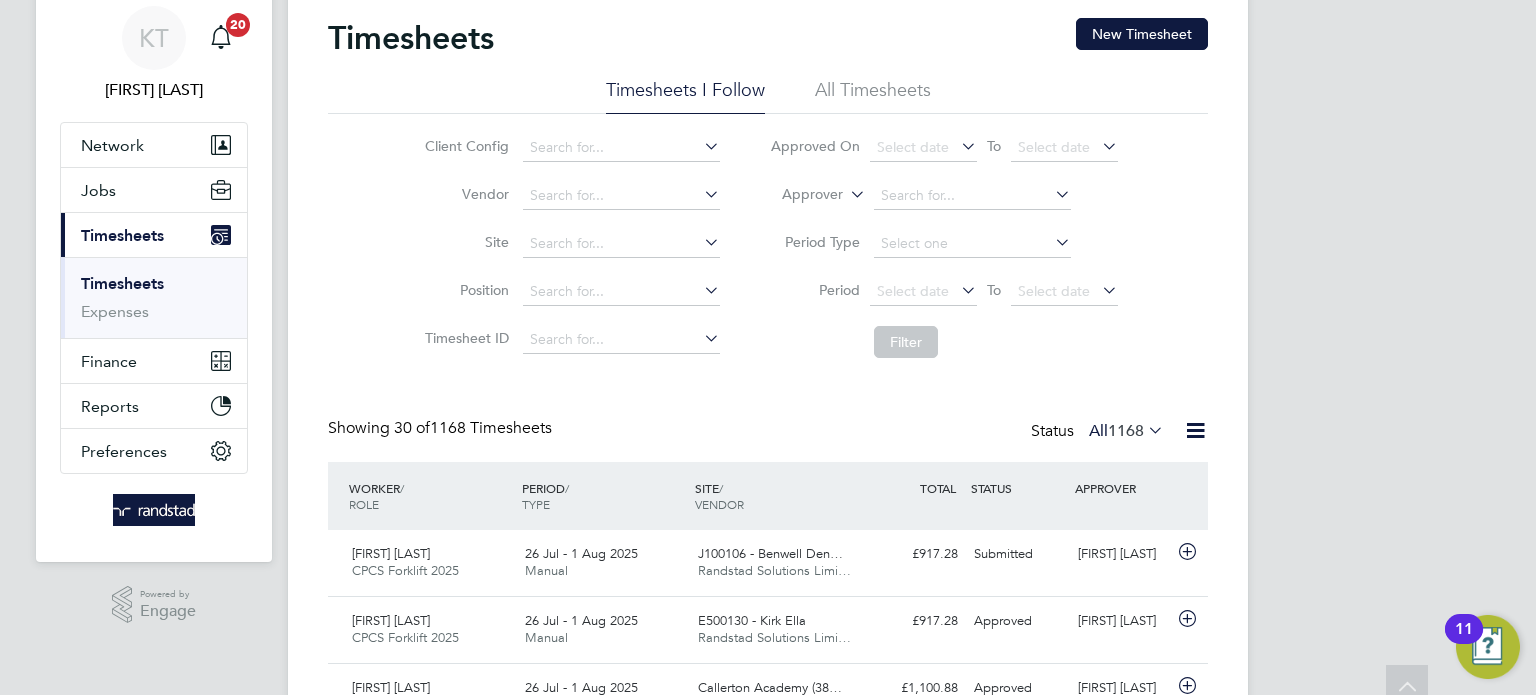 scroll, scrollTop: 0, scrollLeft: 0, axis: both 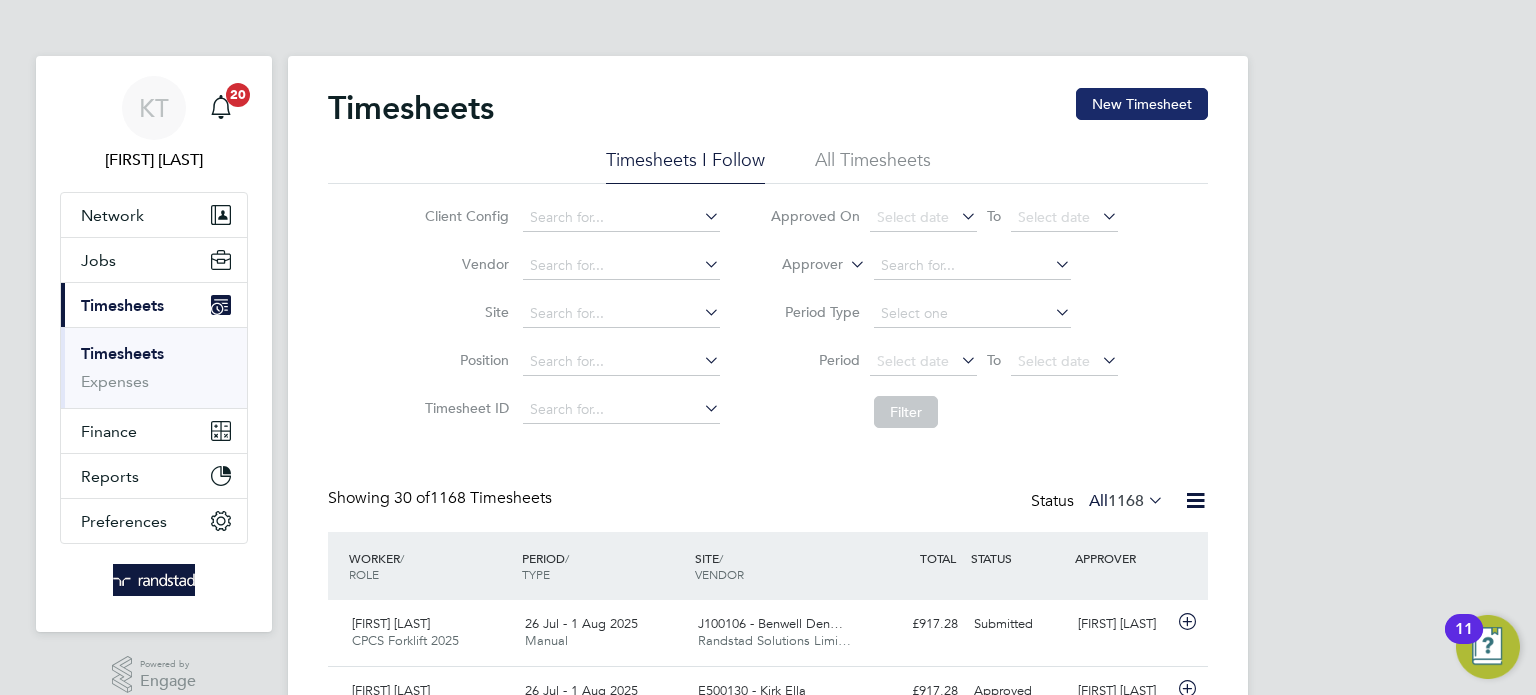 click on "New Timesheet" 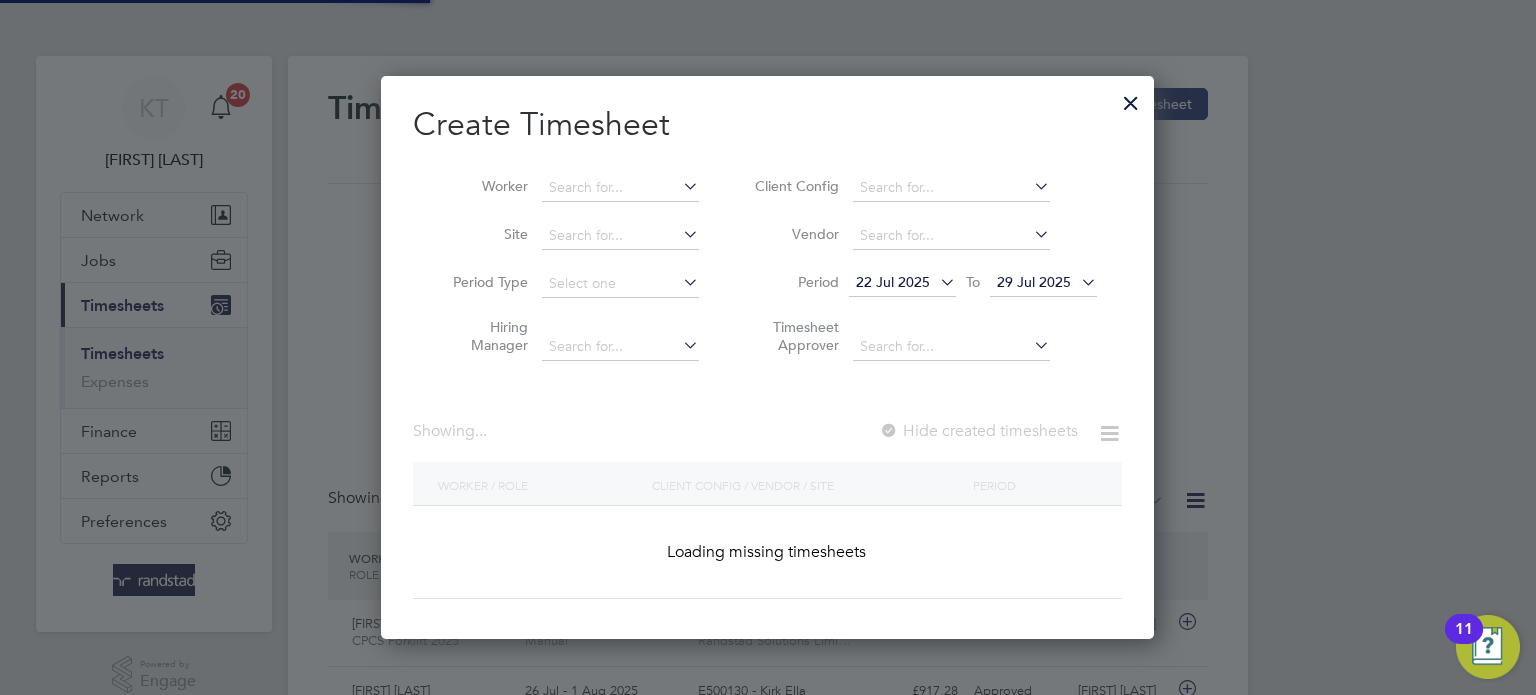 scroll, scrollTop: 10, scrollLeft: 10, axis: both 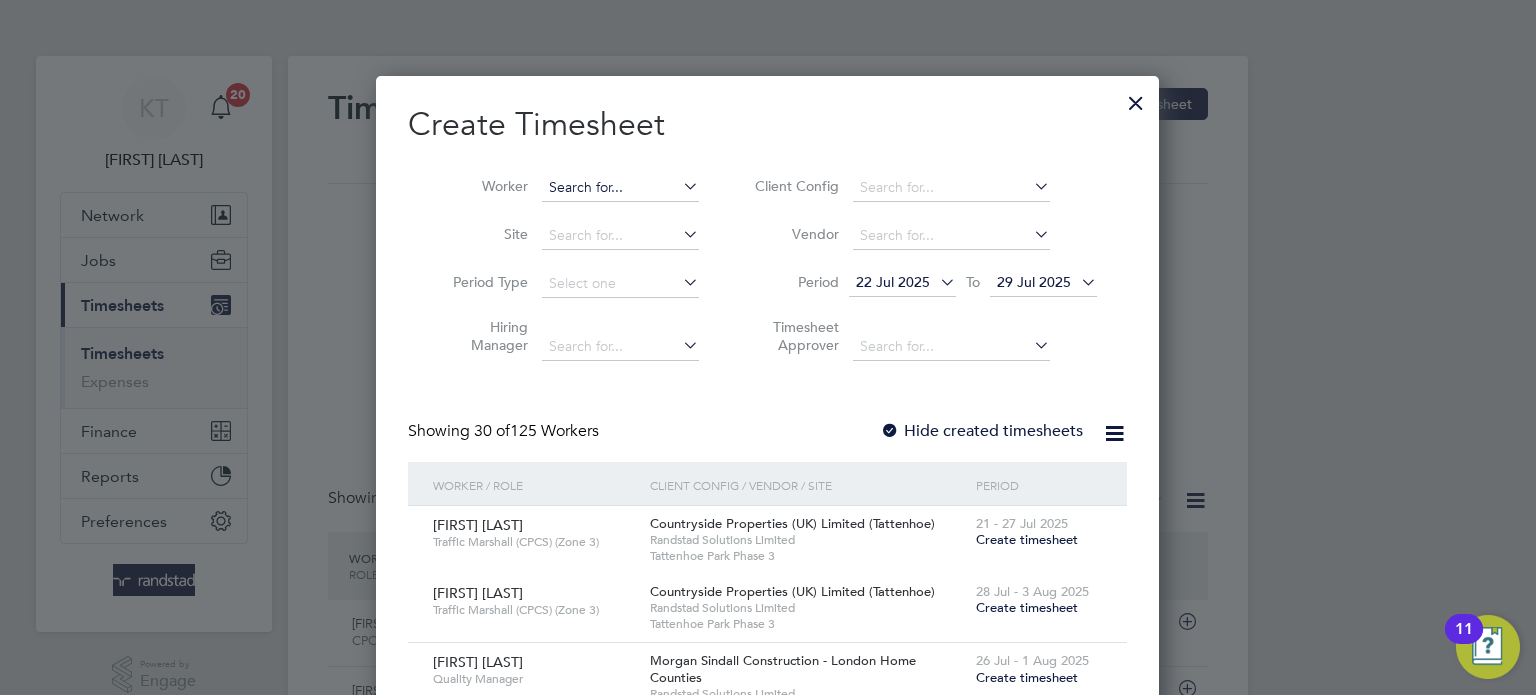 click at bounding box center [620, 188] 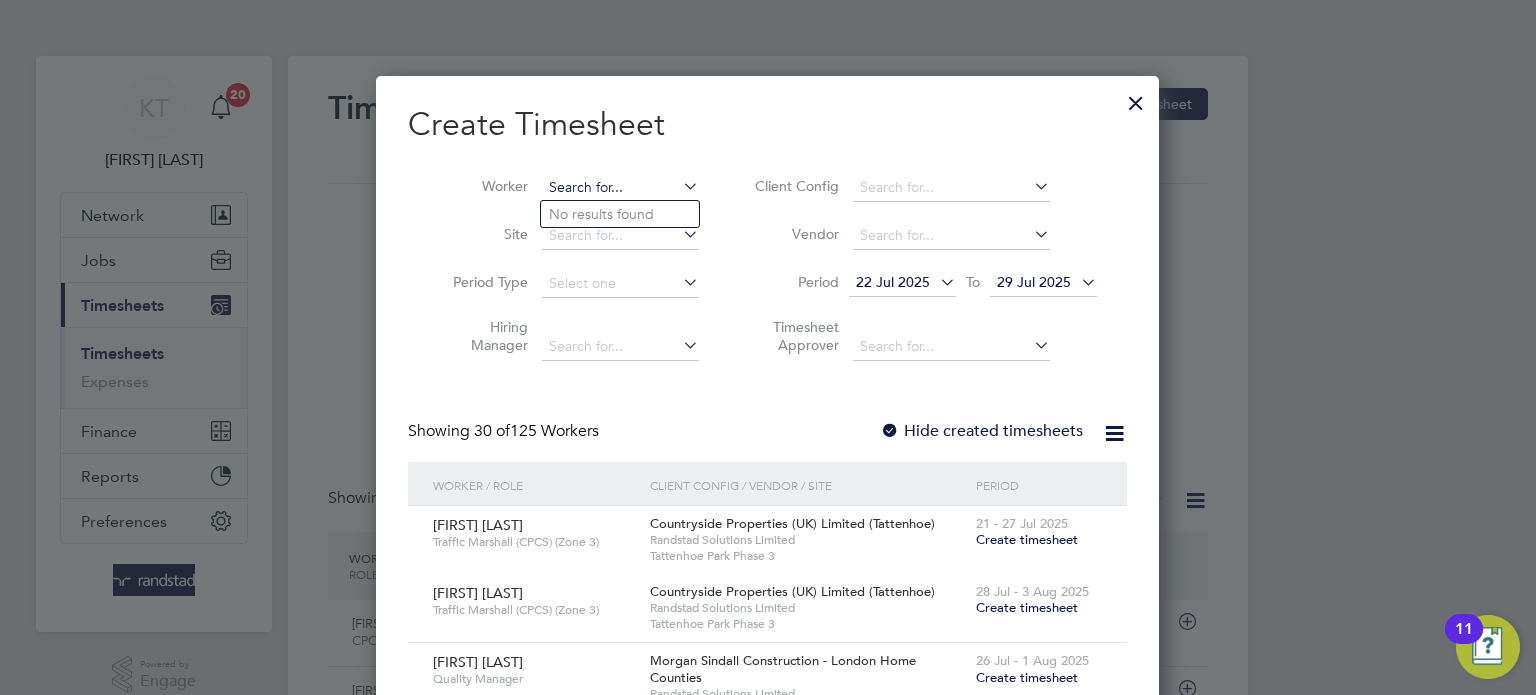 click at bounding box center [620, 188] 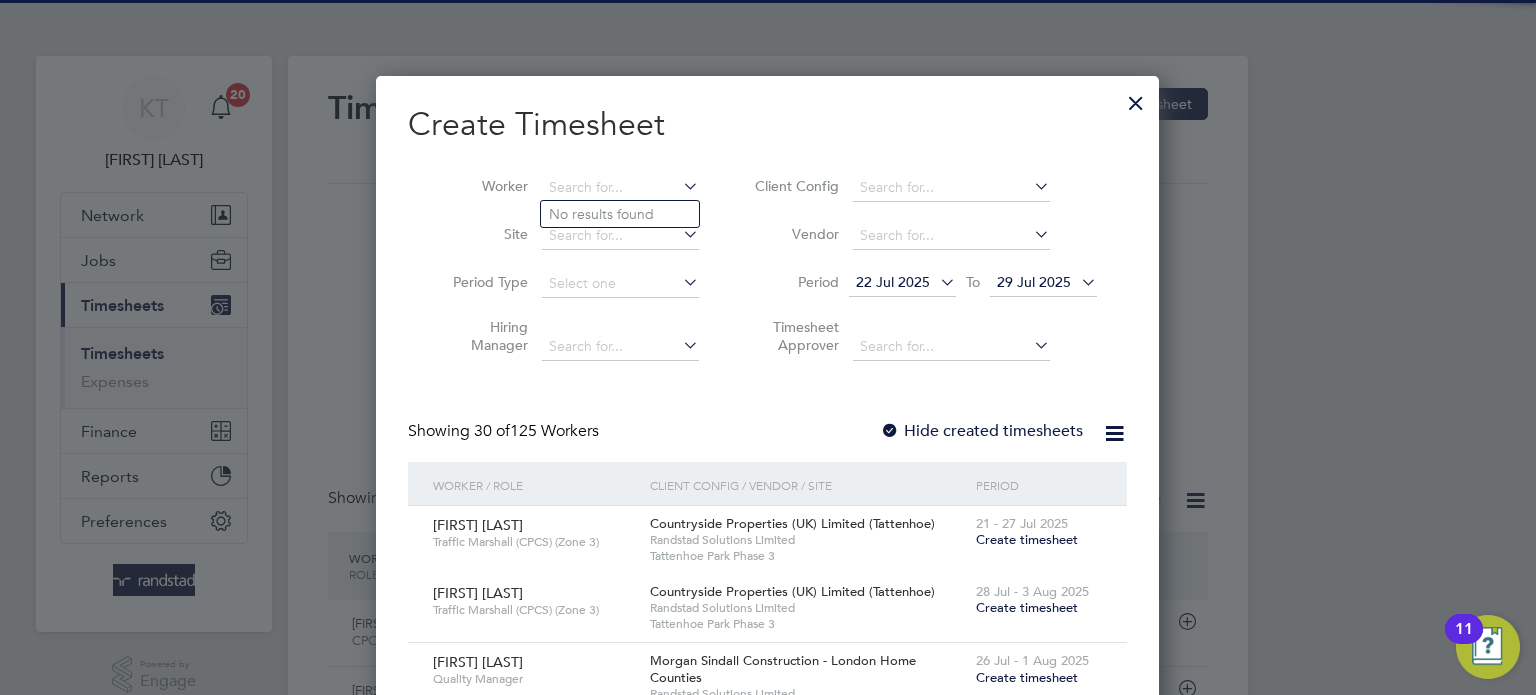 scroll, scrollTop: 3599, scrollLeft: 783, axis: both 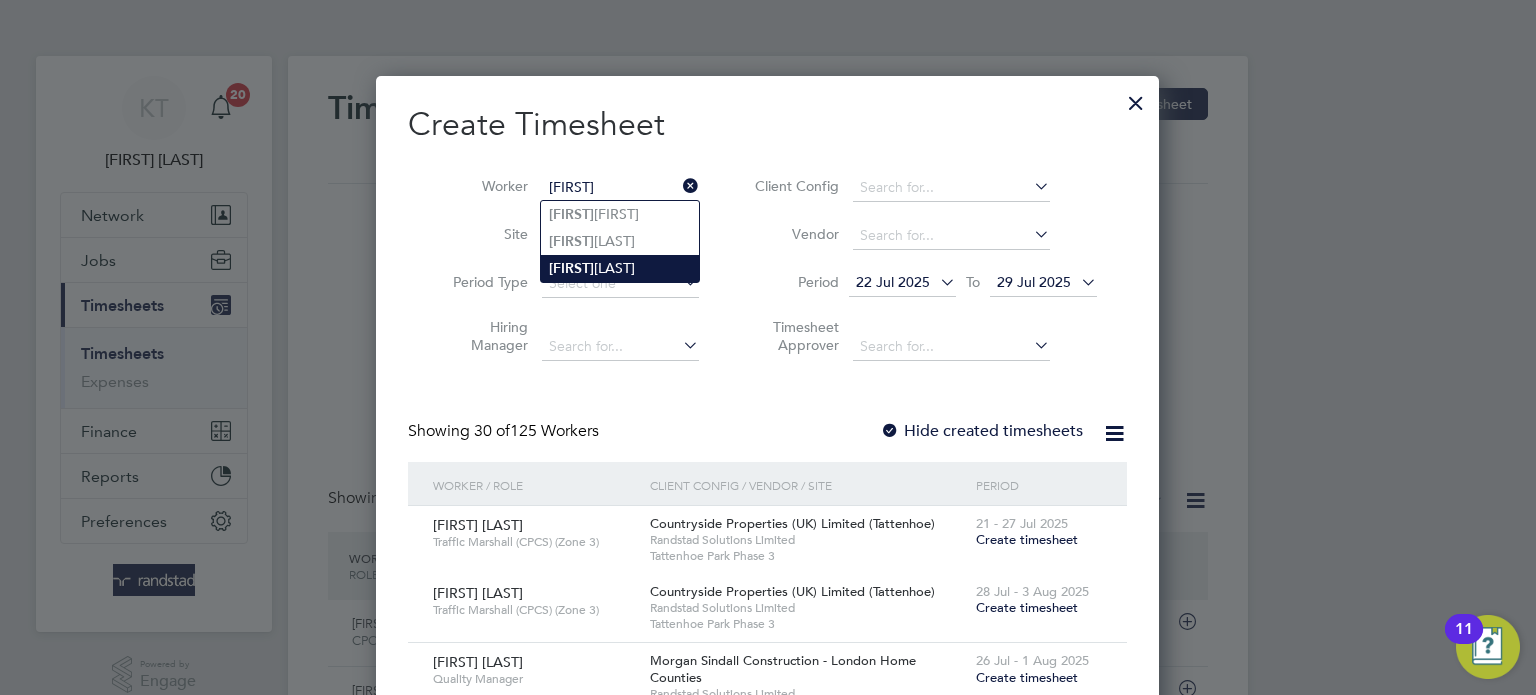 click on "[FIRST]  [LAST]" 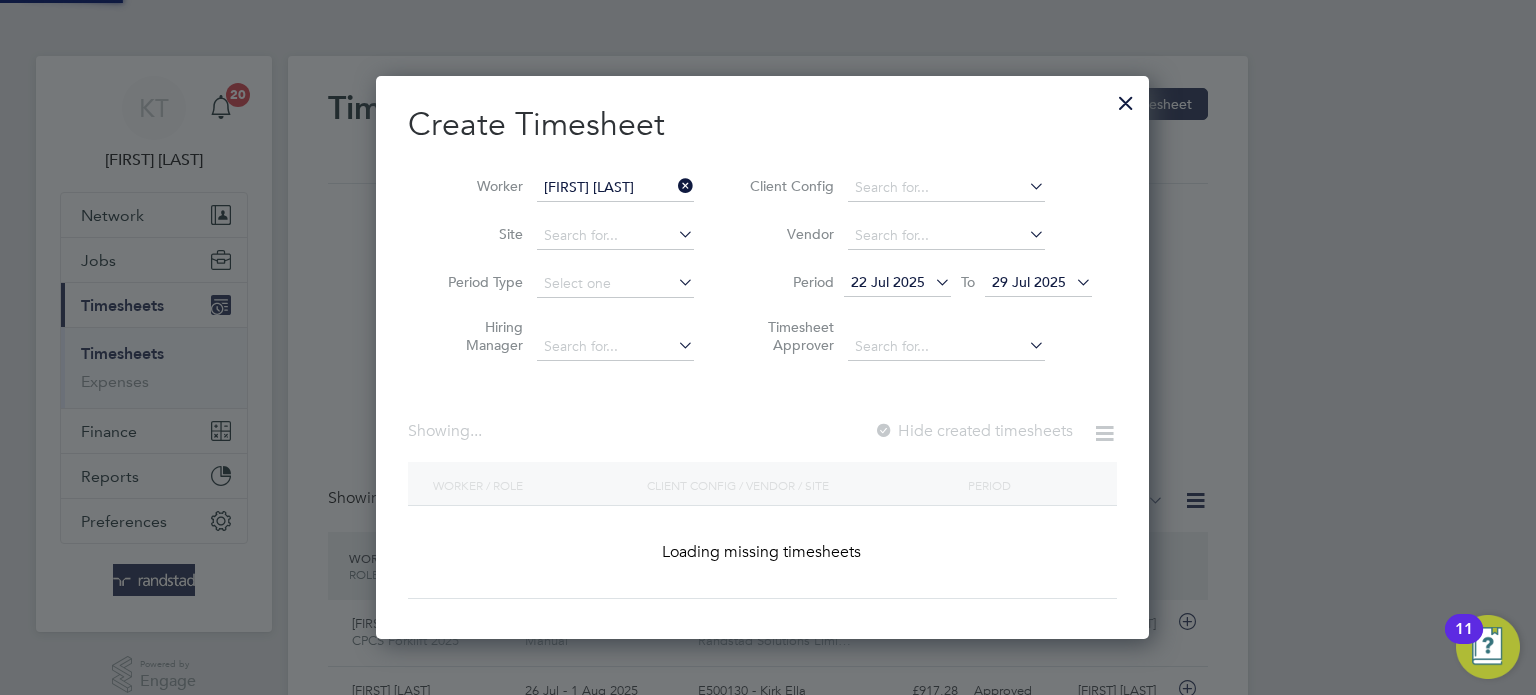 scroll, scrollTop: 10, scrollLeft: 10, axis: both 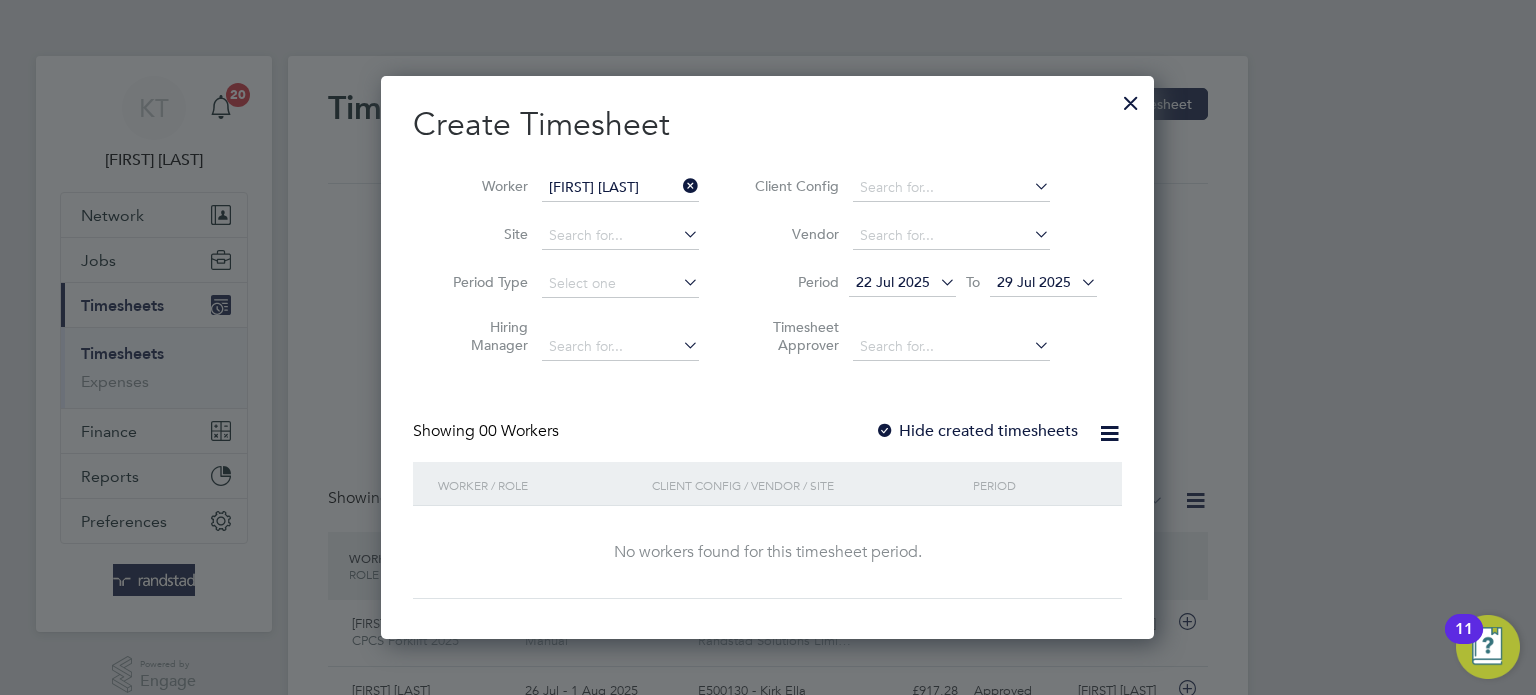click at bounding box center (885, 432) 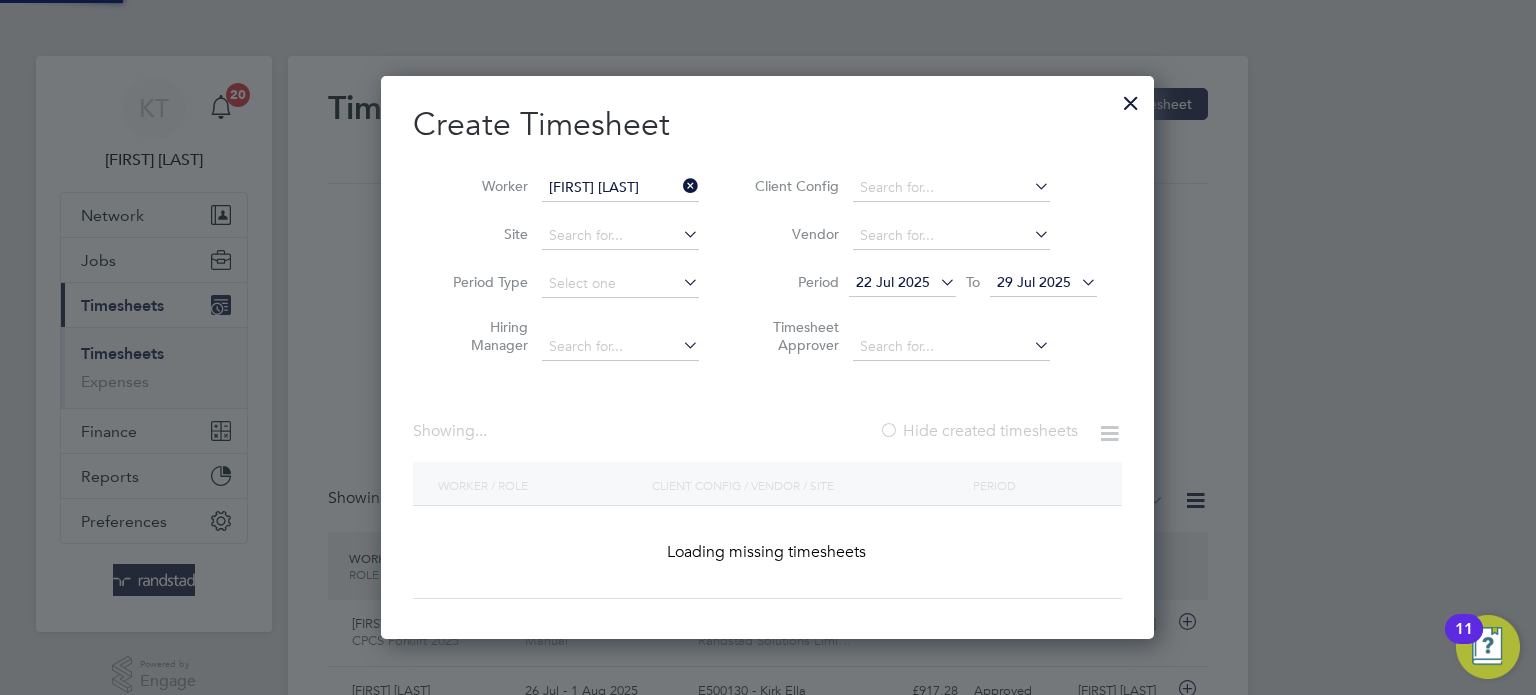 scroll, scrollTop: 10, scrollLeft: 10, axis: both 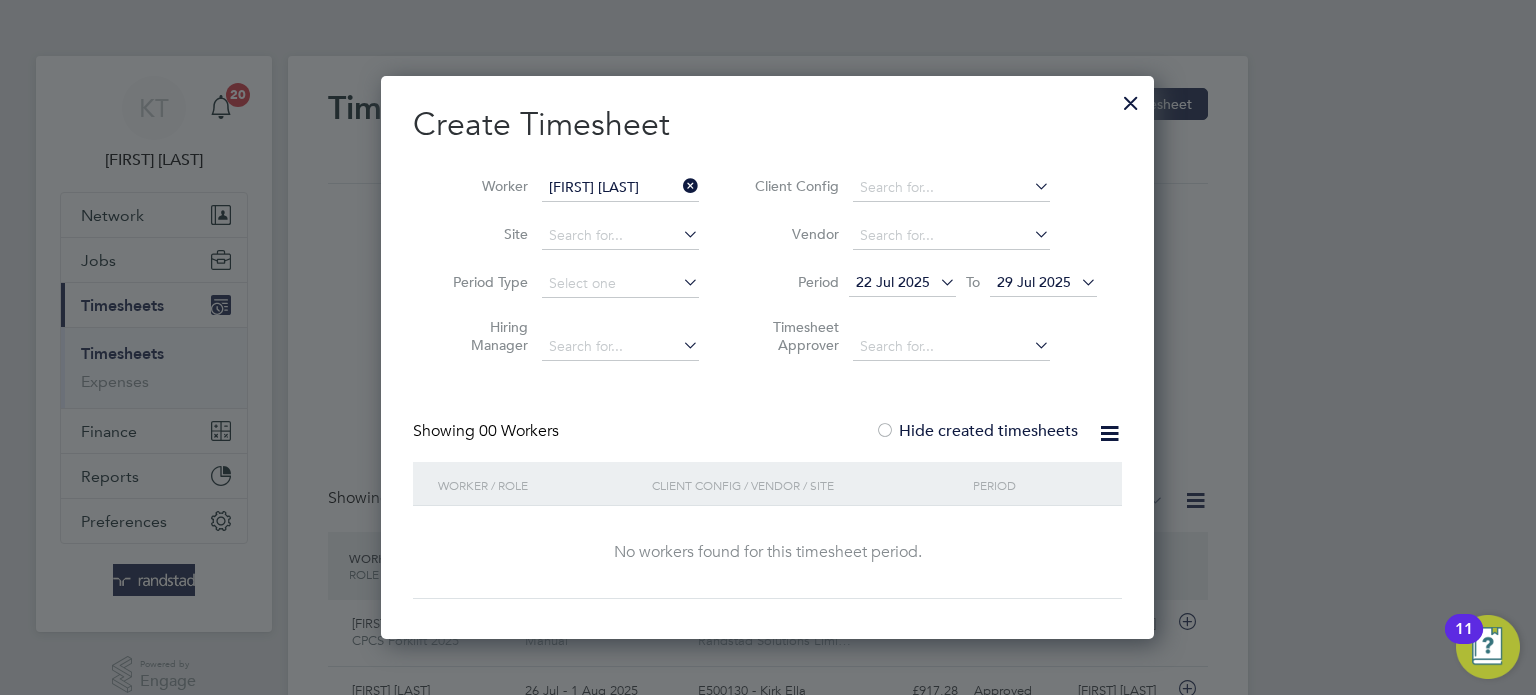 click on "29 Jul 2025" at bounding box center [1043, 283] 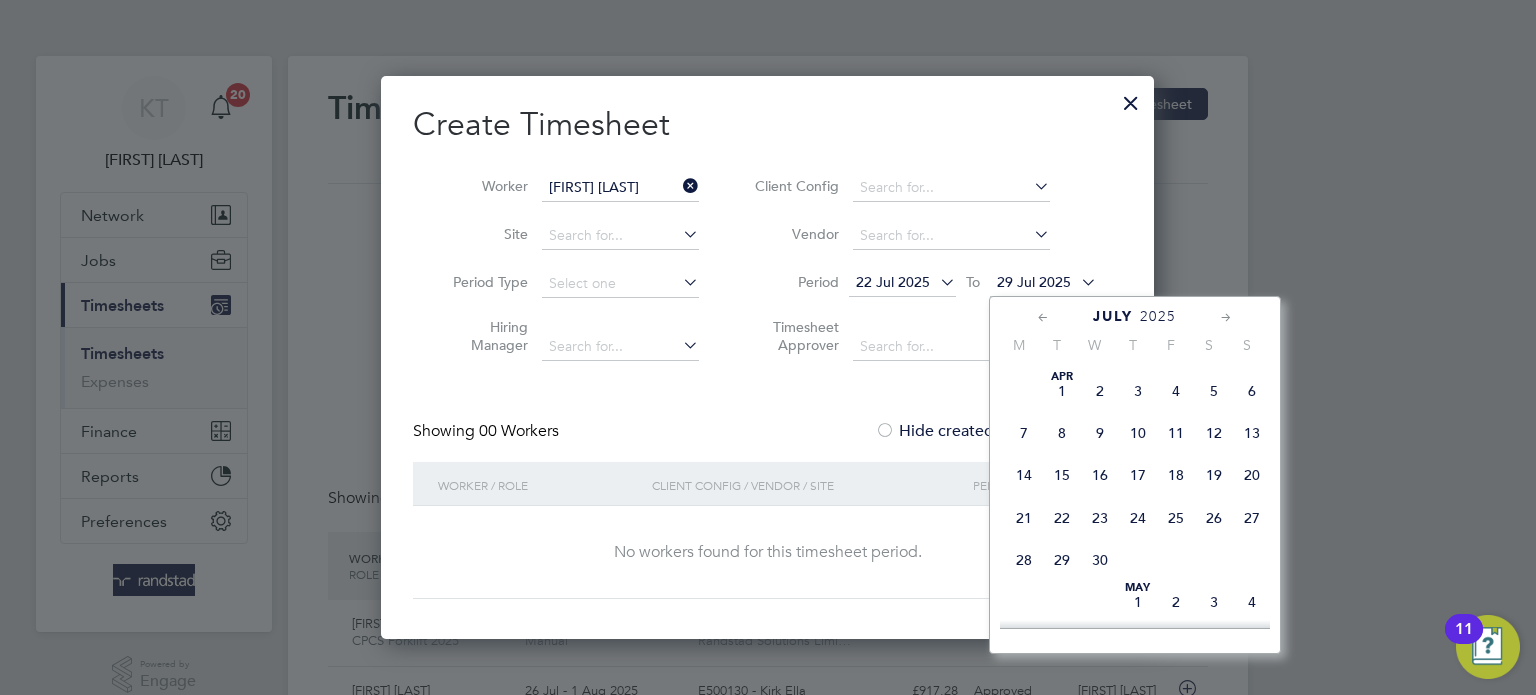 scroll, scrollTop: 799, scrollLeft: 0, axis: vertical 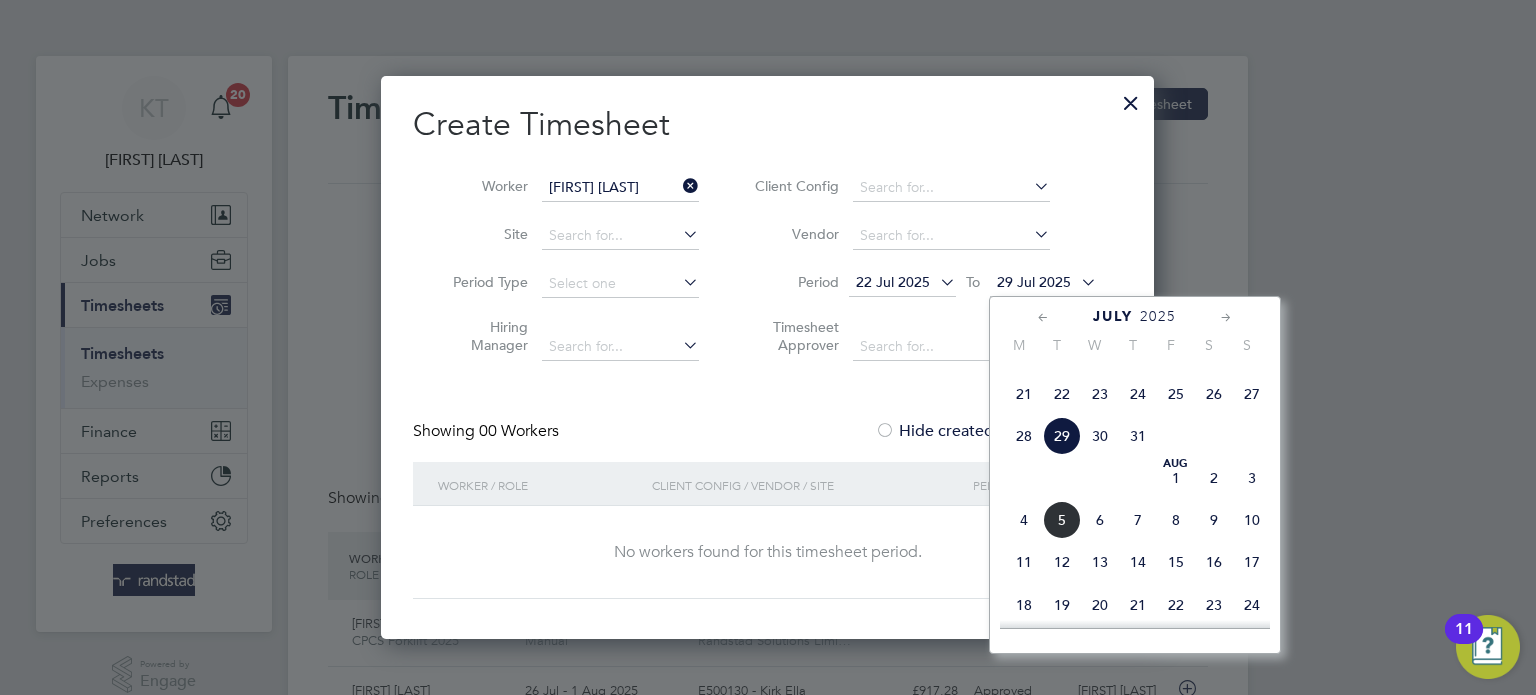click on "6" 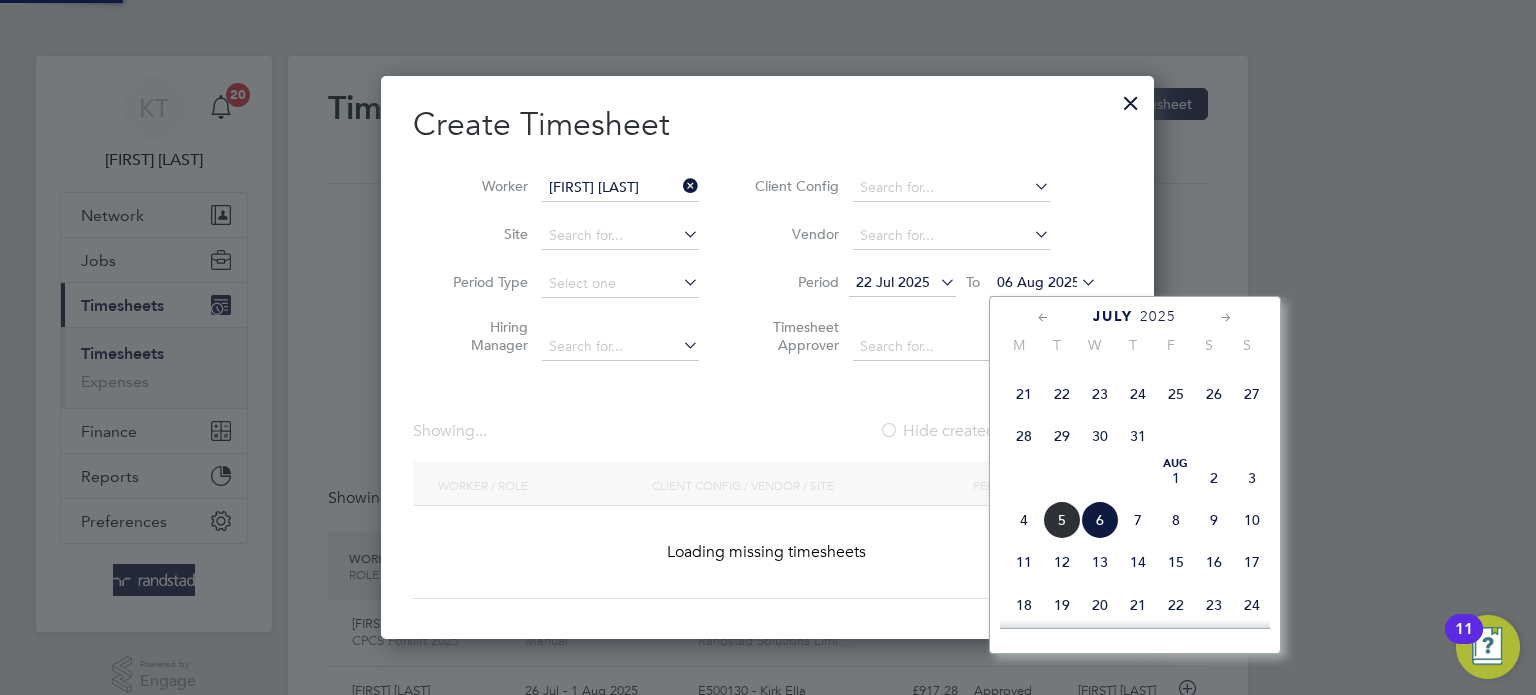 scroll, scrollTop: 10, scrollLeft: 10, axis: both 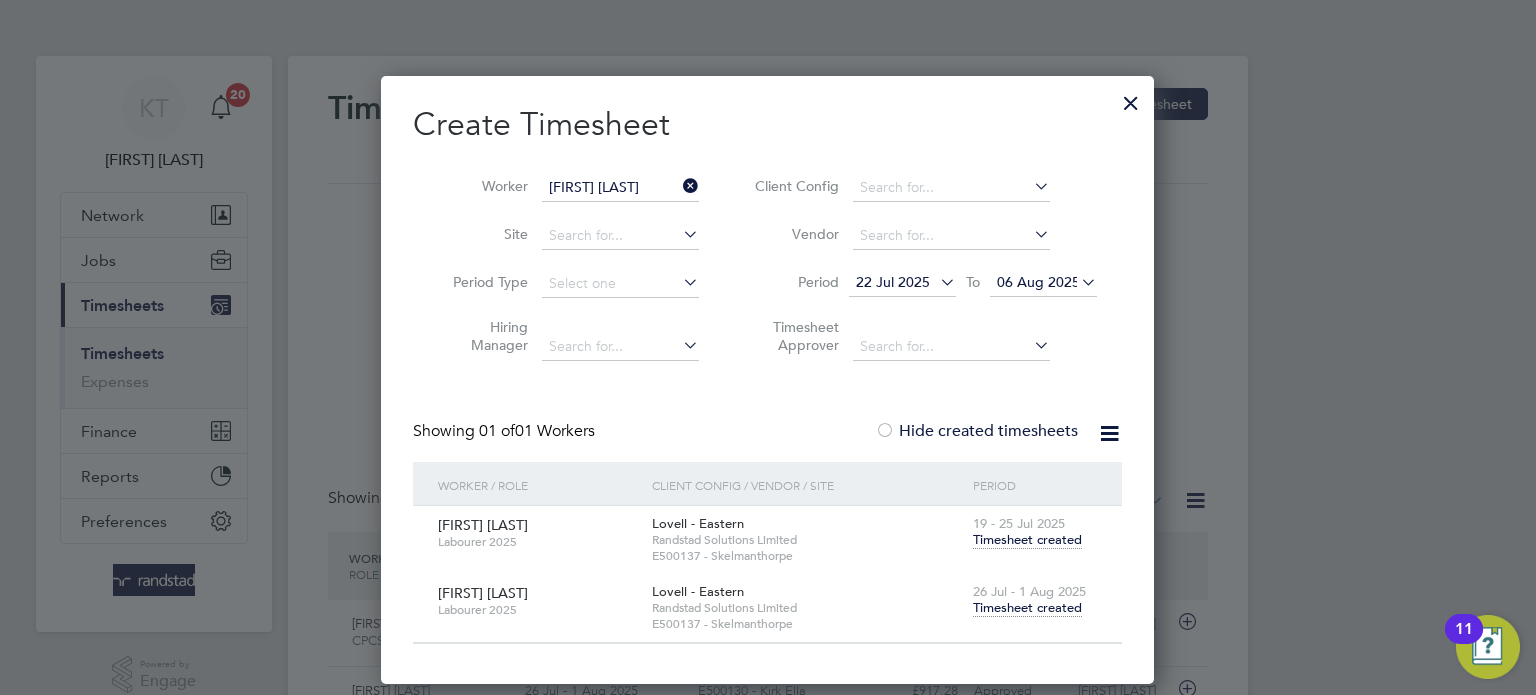 click on "Timesheet created" at bounding box center [1027, 608] 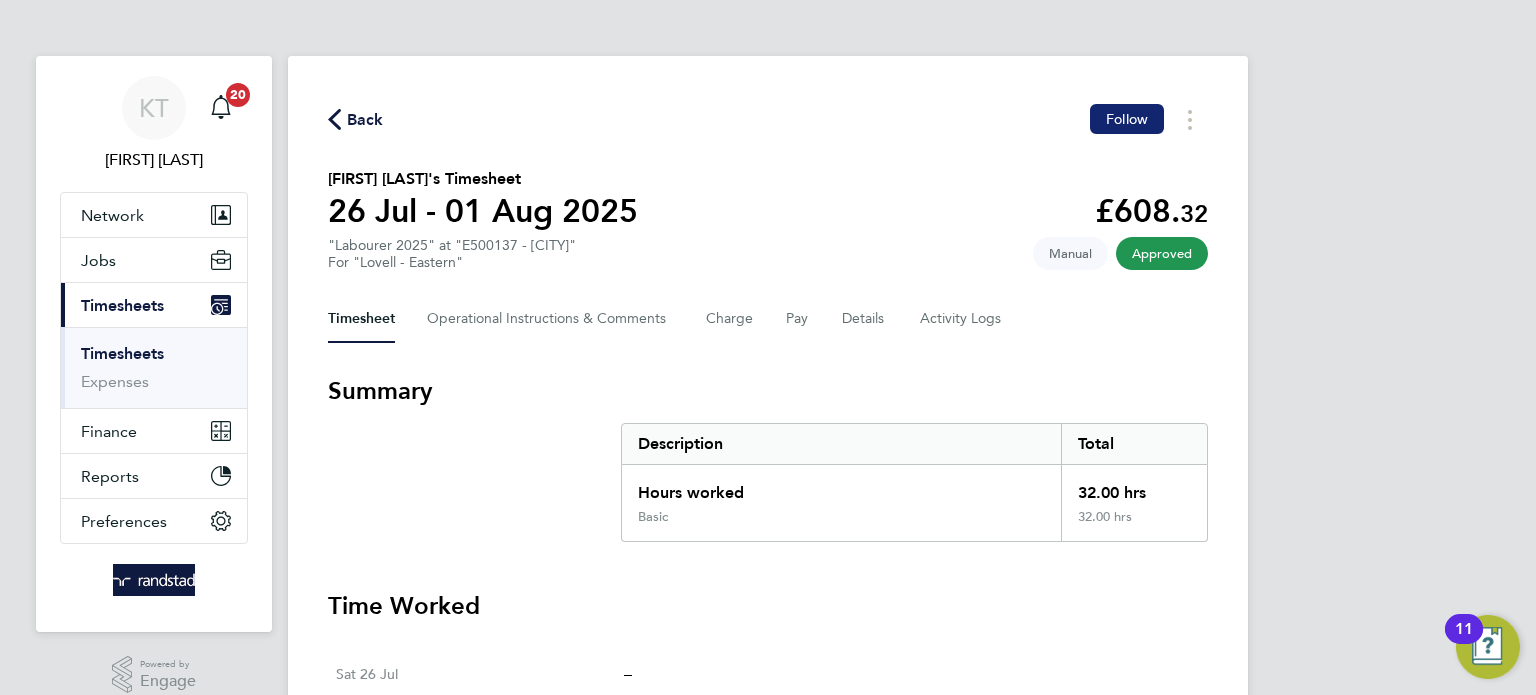 click on "Follow" 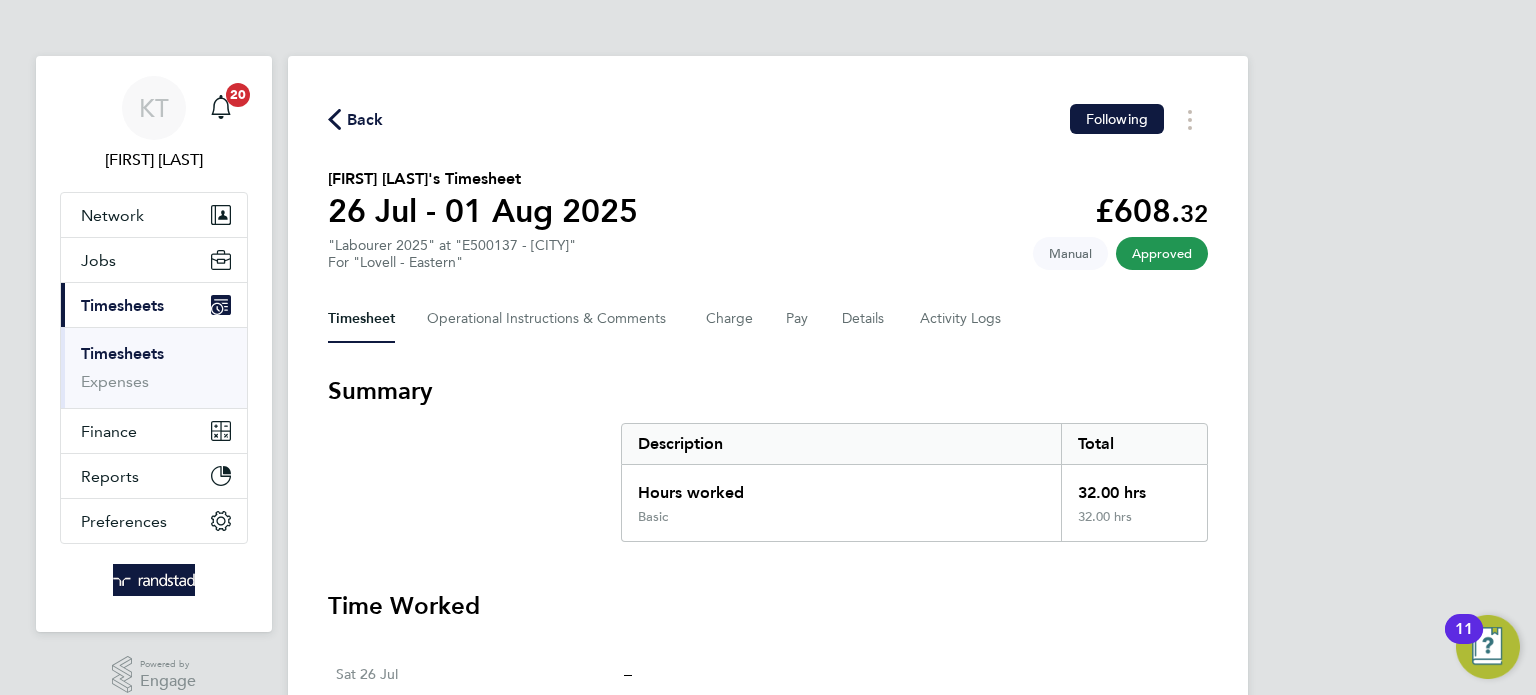 click on "Back" 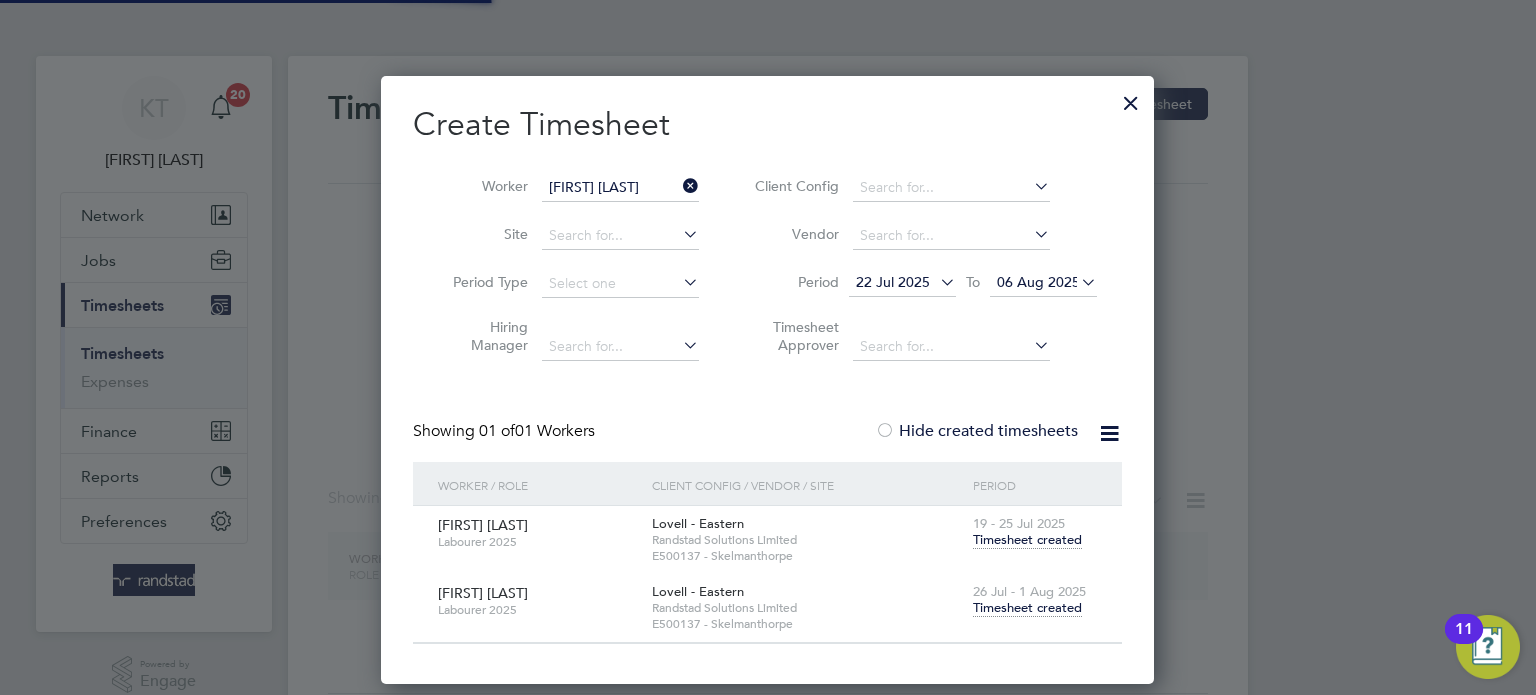 click at bounding box center [679, 186] 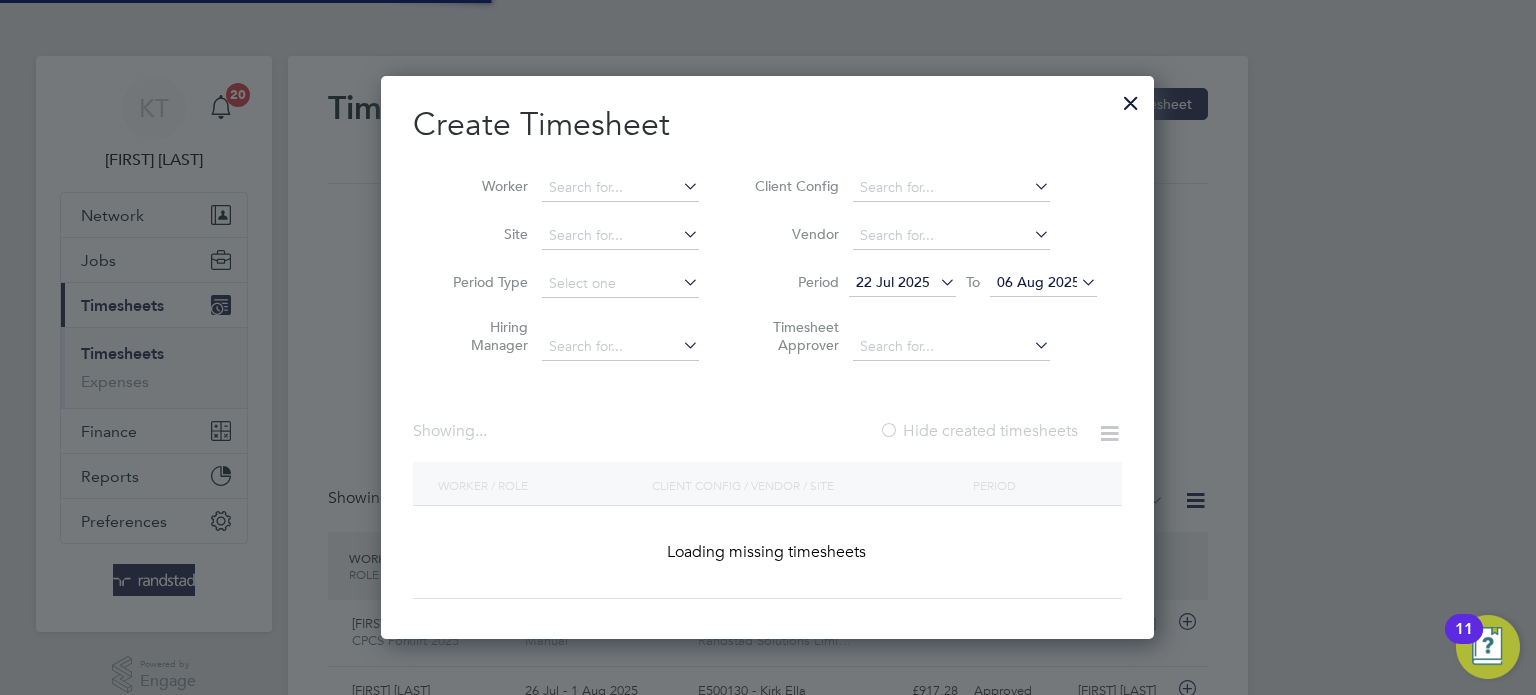 scroll, scrollTop: 563, scrollLeft: 774, axis: both 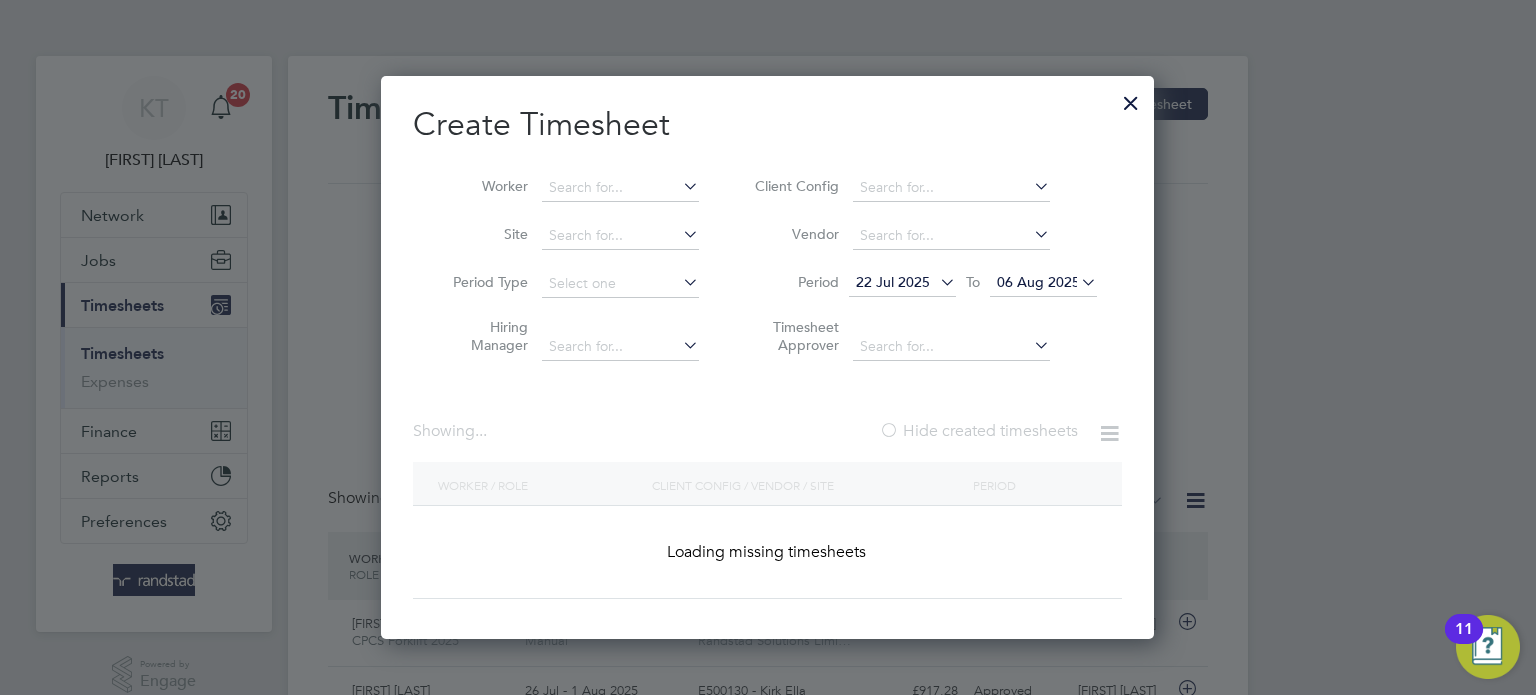 click on "Worker" at bounding box center [568, 188] 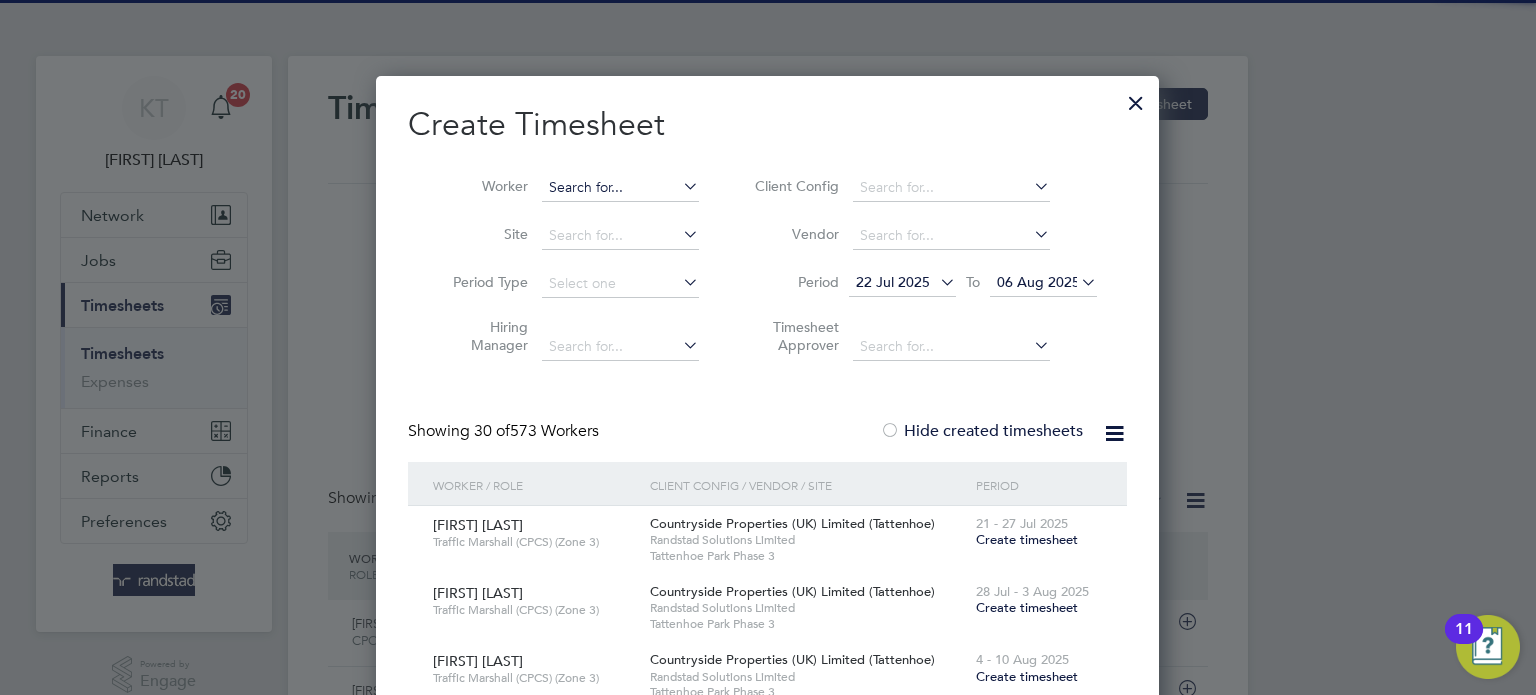 click at bounding box center (620, 188) 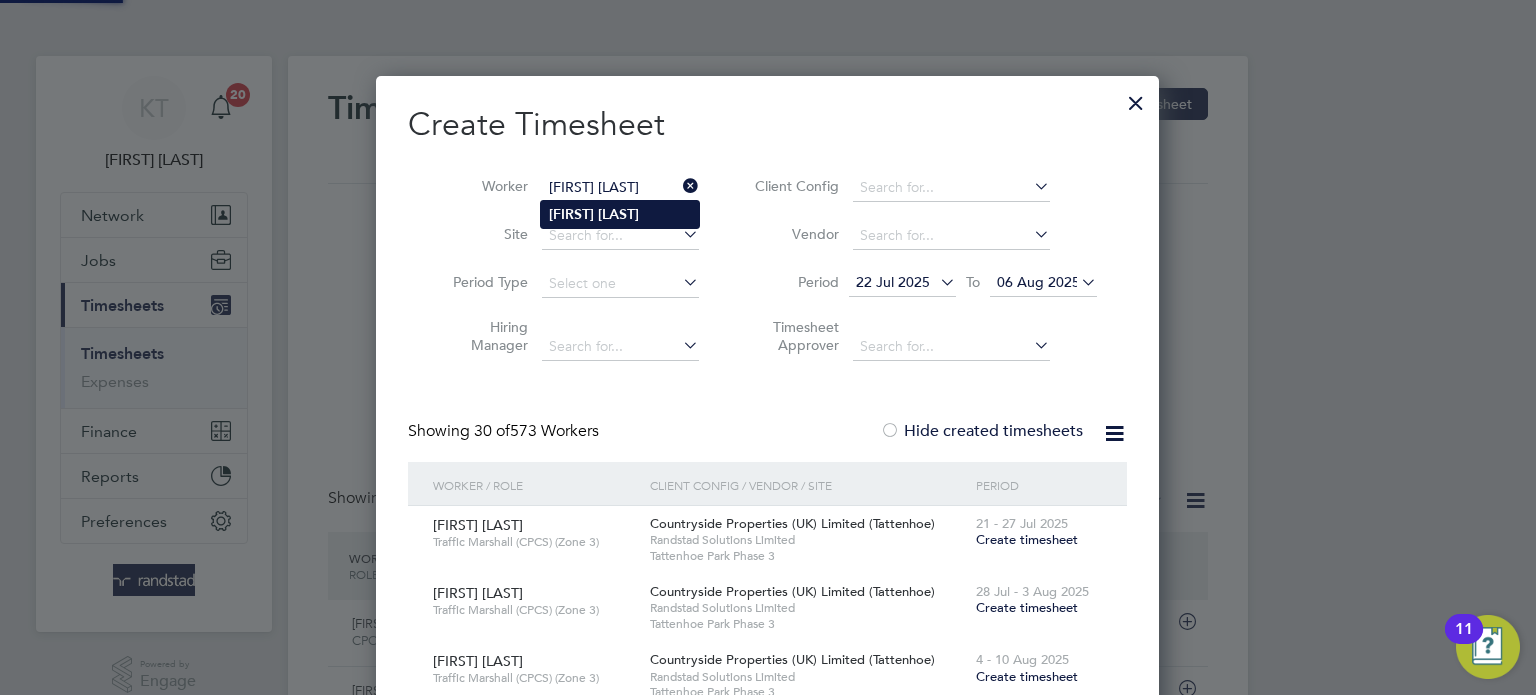 click on "[LAST]" 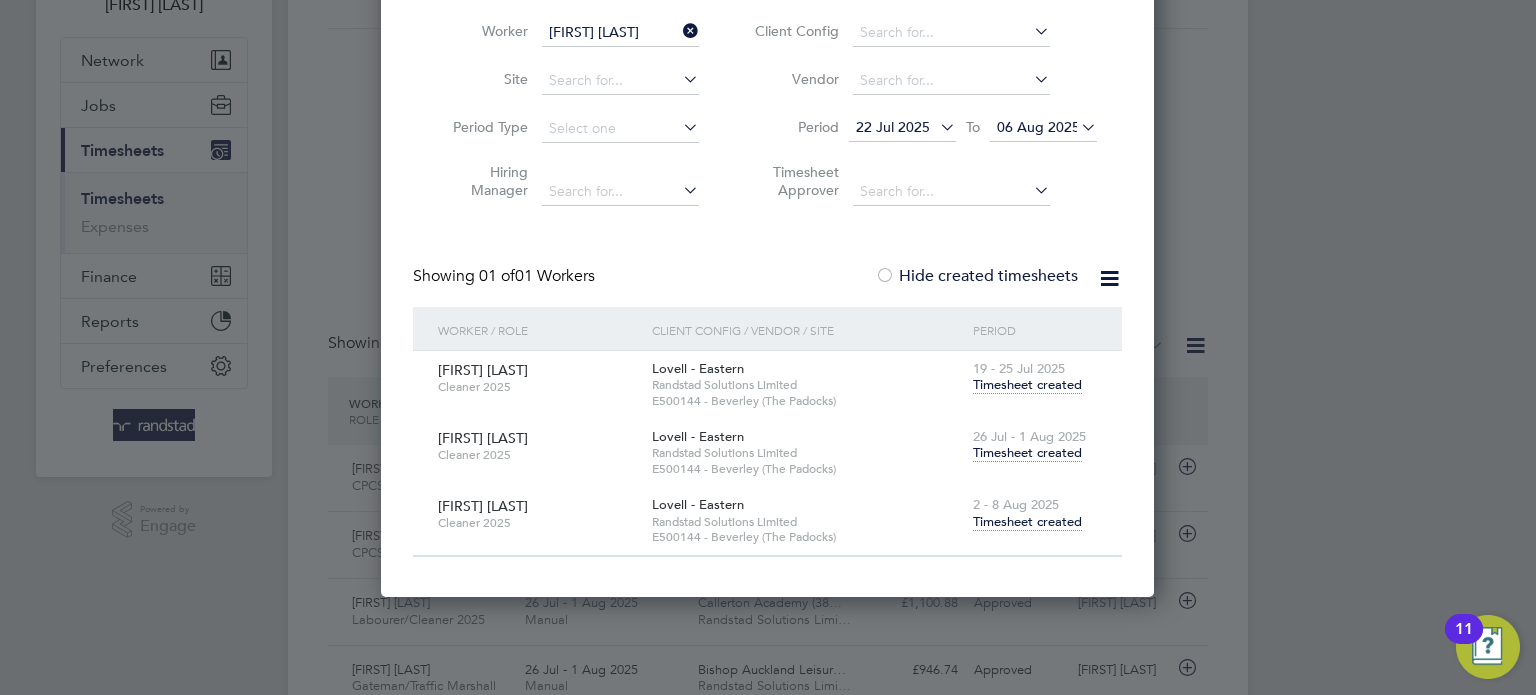 click on "Timesheet created" at bounding box center [1027, 522] 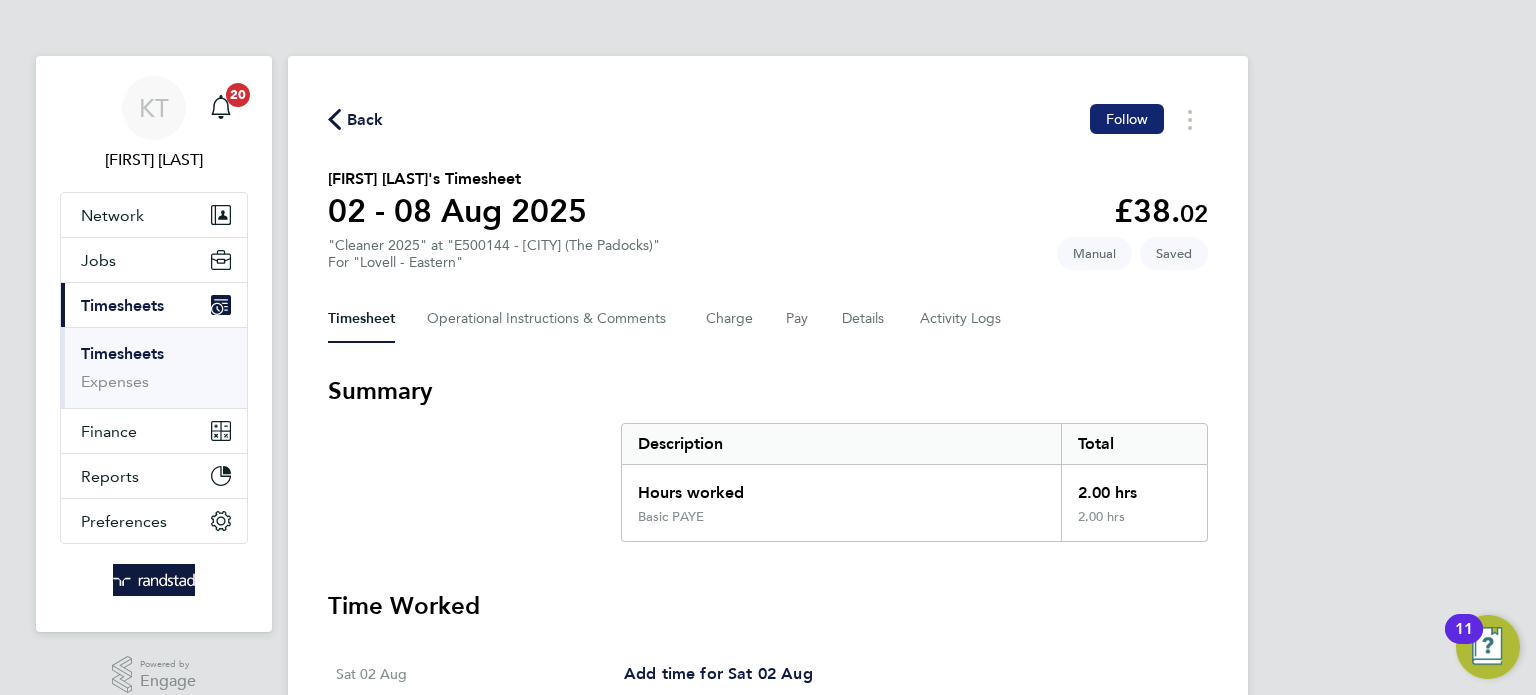 click on "Follow" 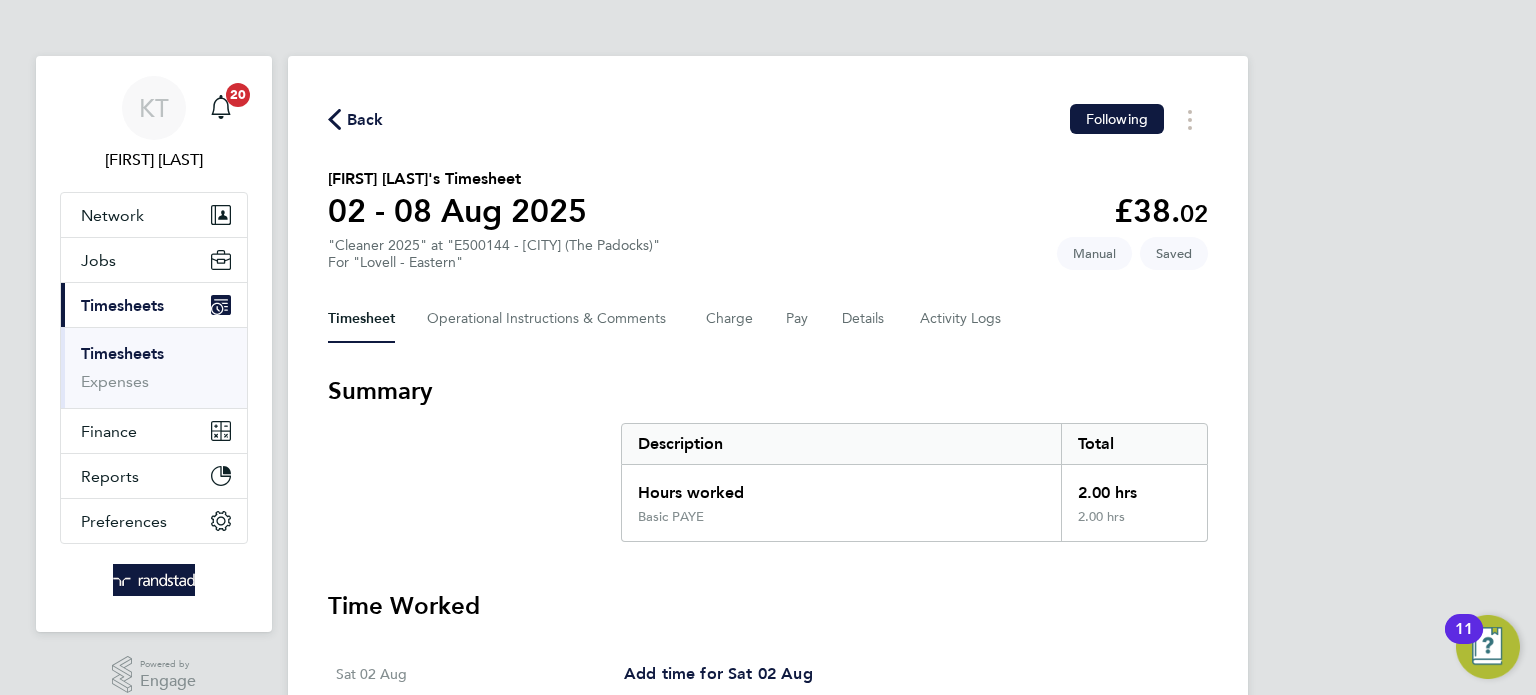 click on "Back" 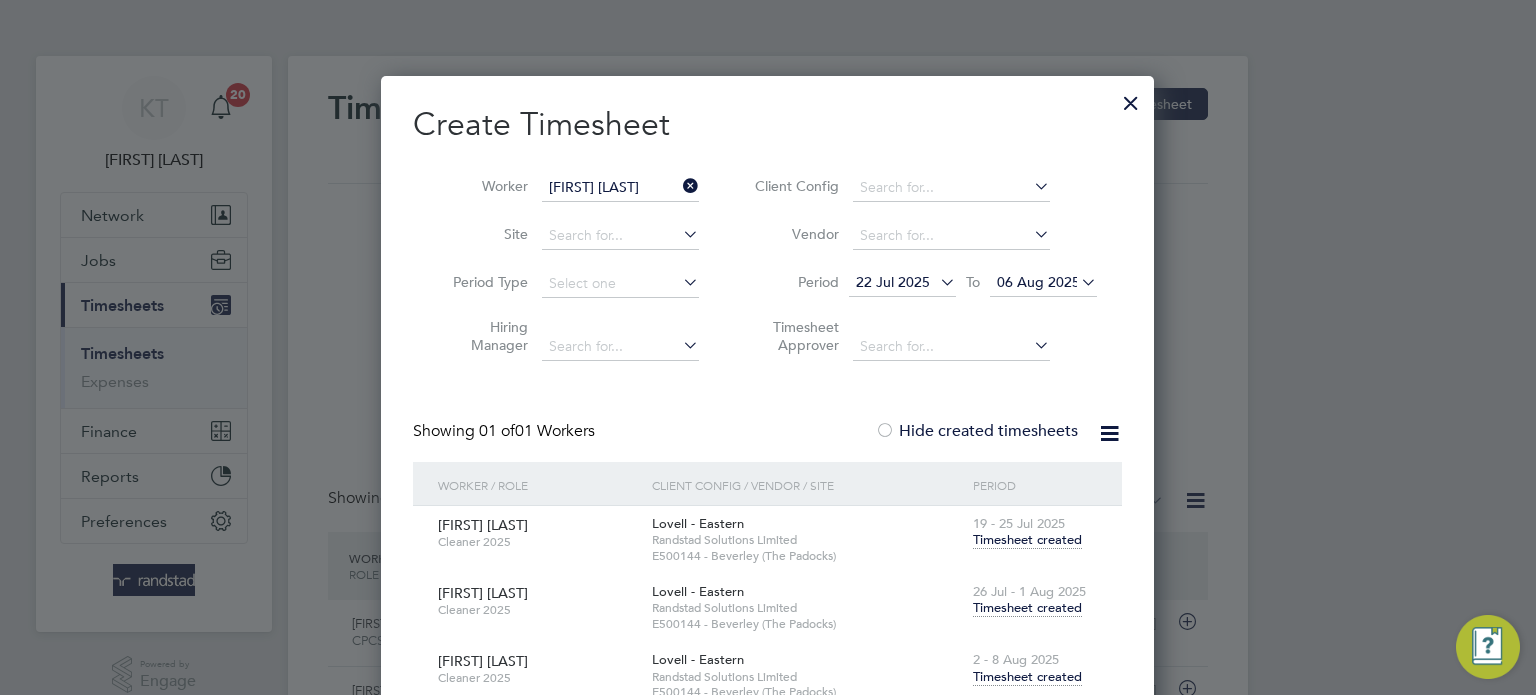 click on "Timesheet created" at bounding box center (1027, 608) 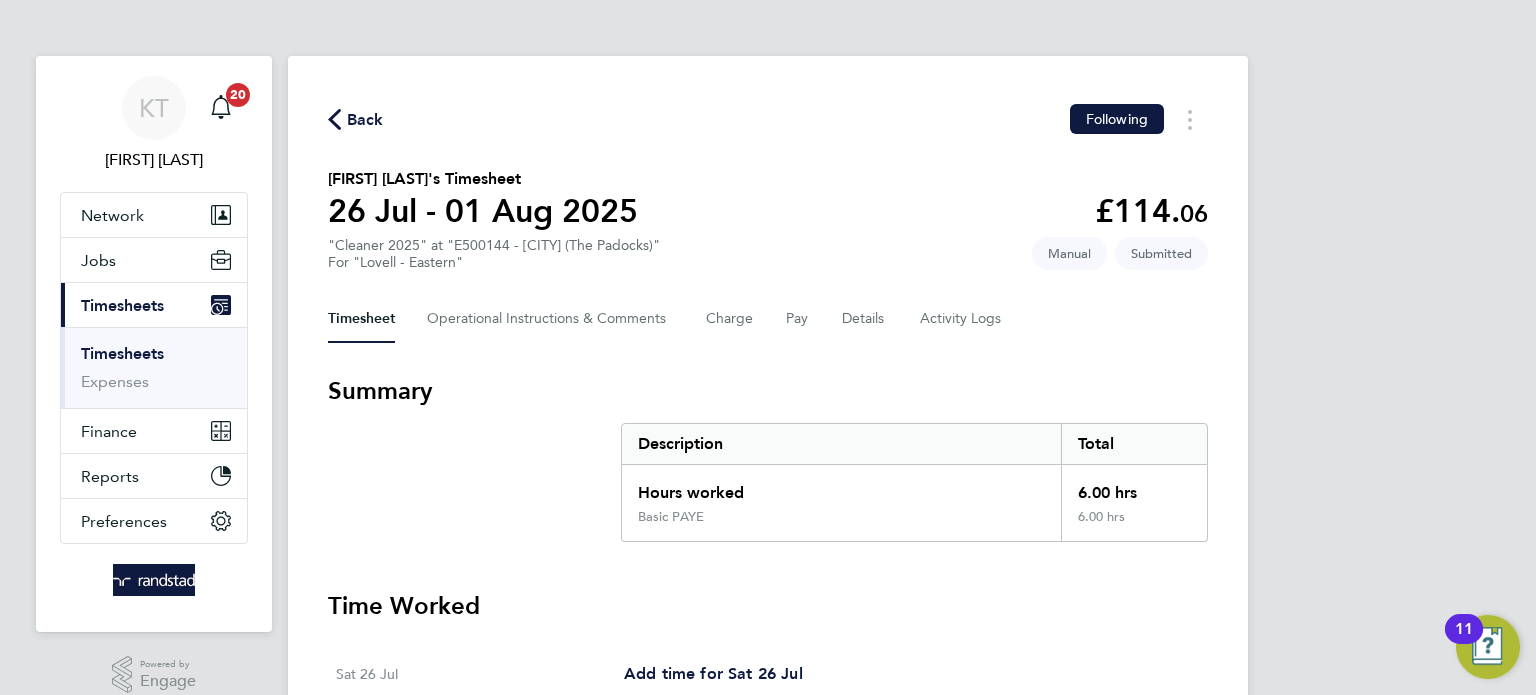 click on "Back" 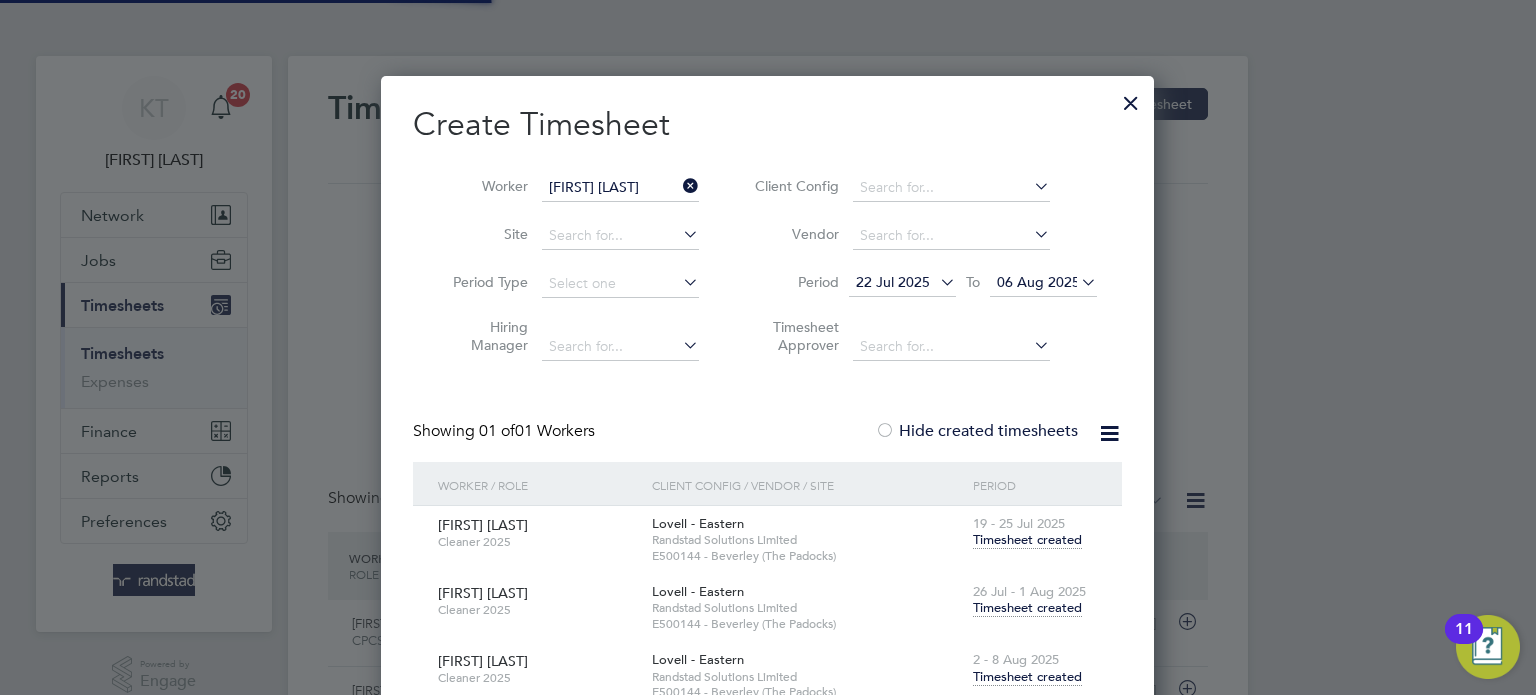 click on "[FIRST] [LAST]" at bounding box center (620, 188) 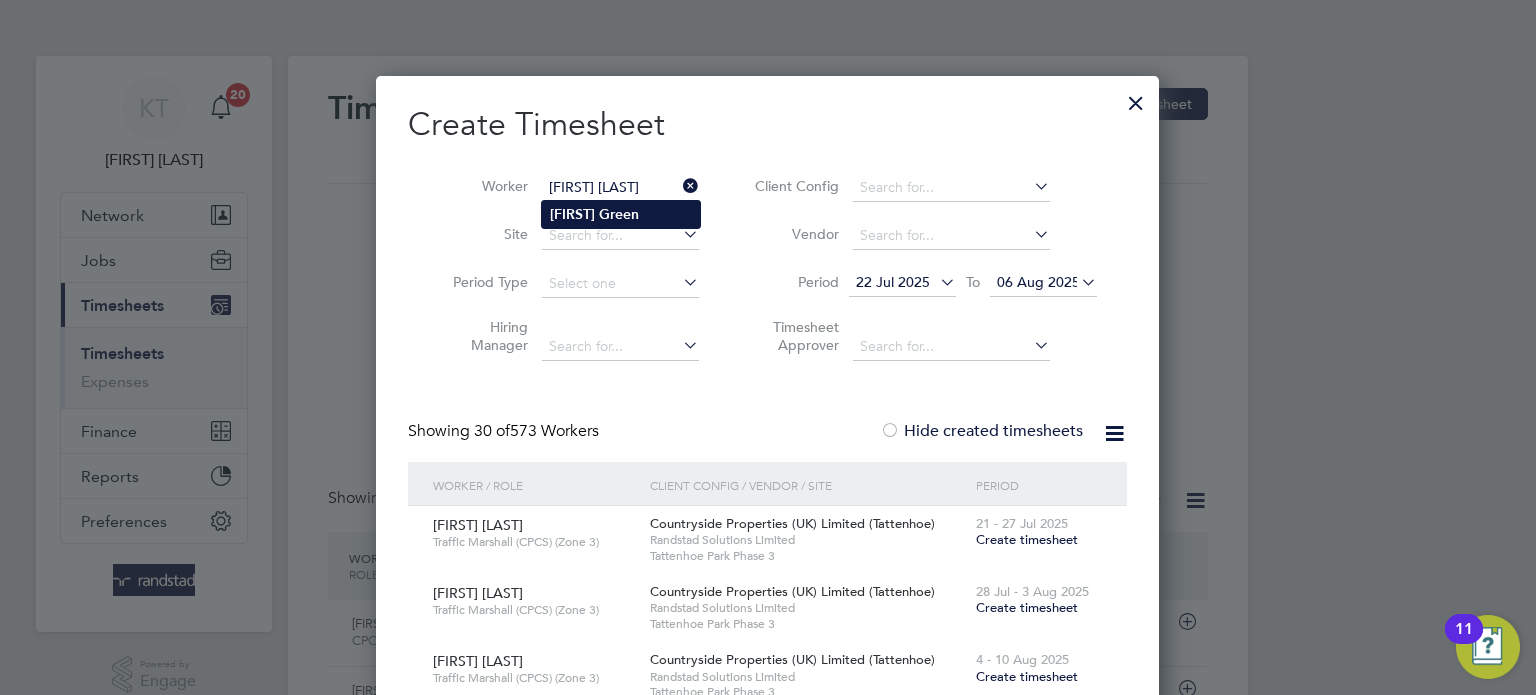 click on "Green" 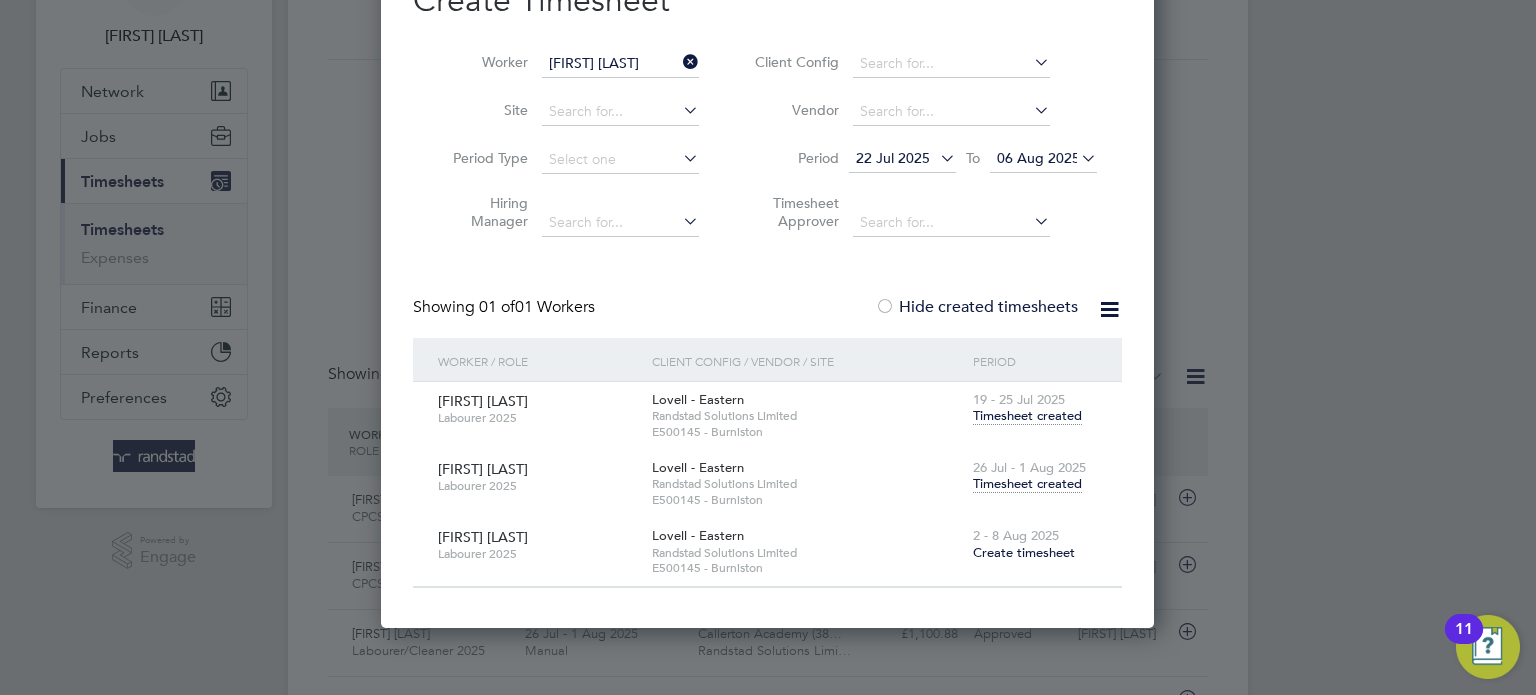 click on "Timesheet created" at bounding box center (1027, 484) 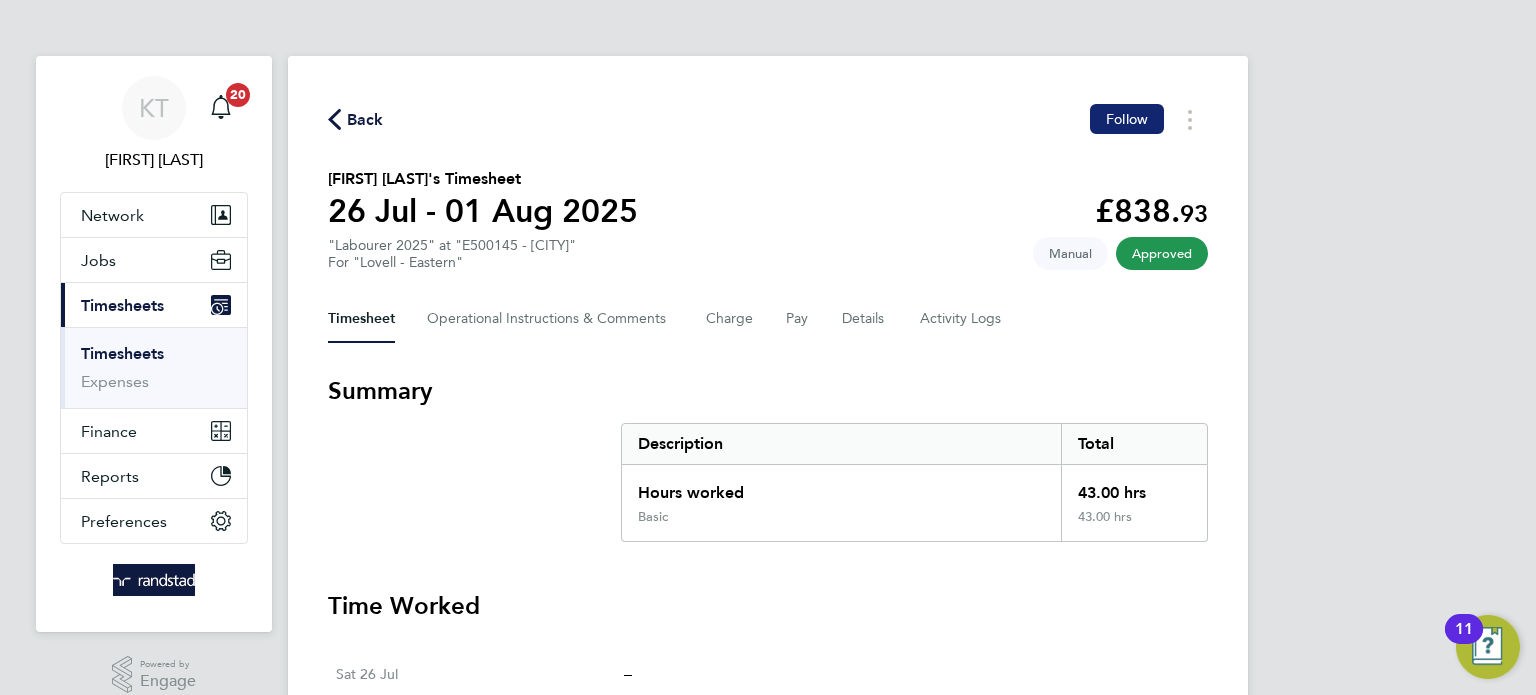 click on "Follow" 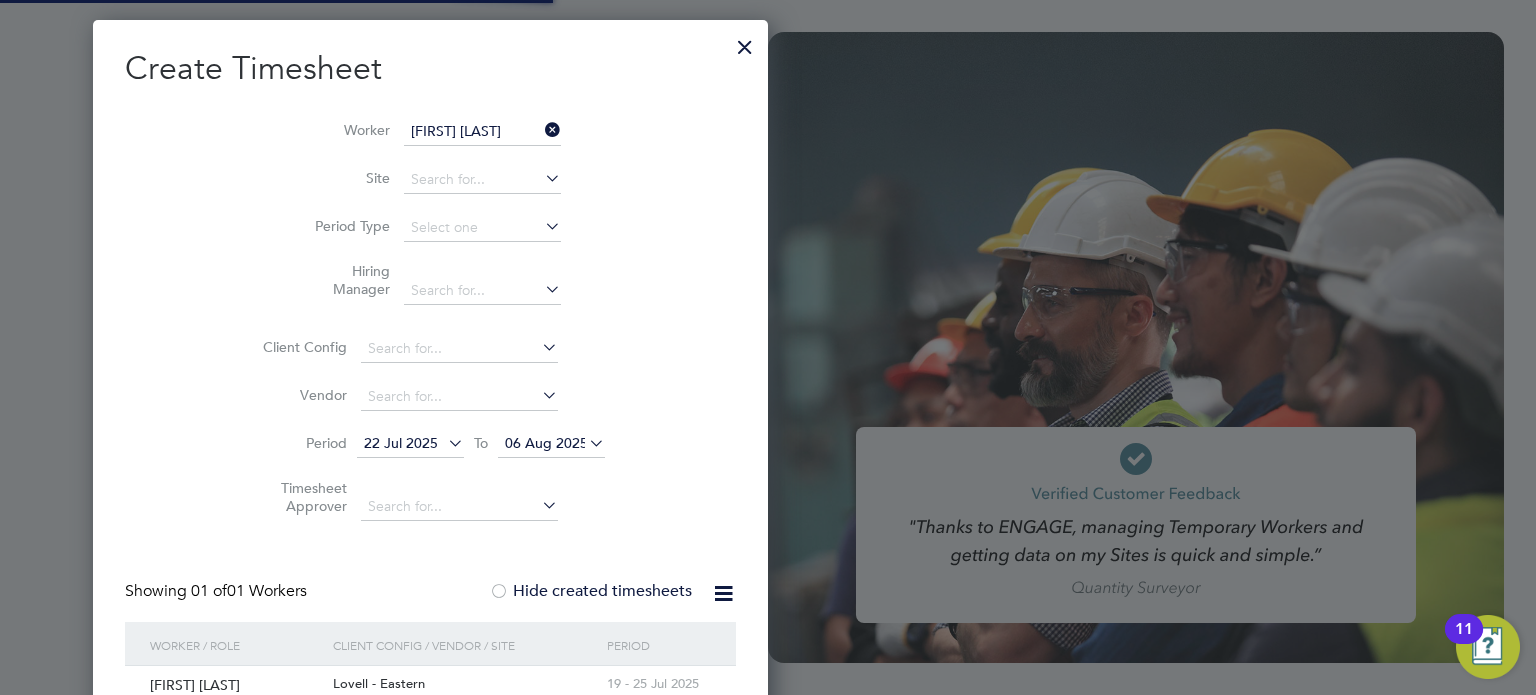 type on "[FIRST].[LAST]@[DOMAIN]" 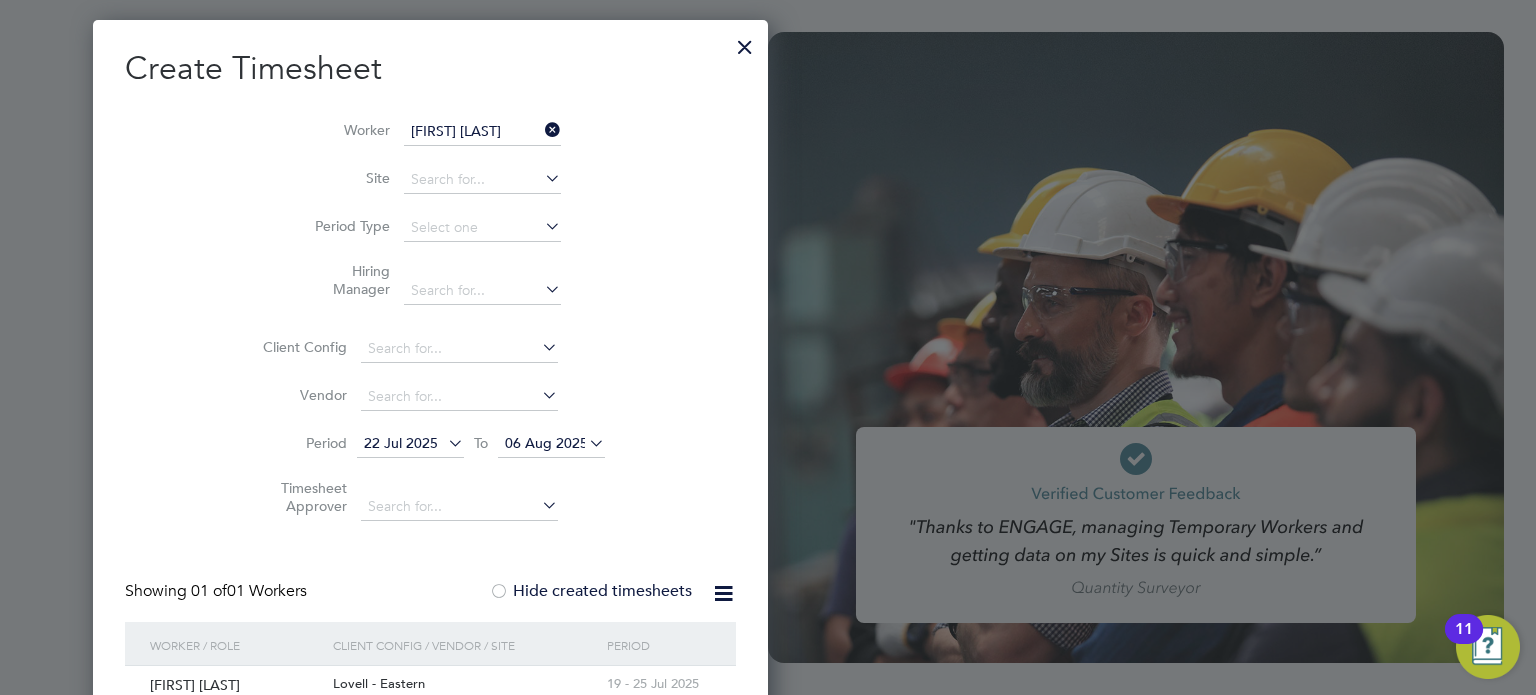 scroll, scrollTop: 9, scrollLeft: 9, axis: both 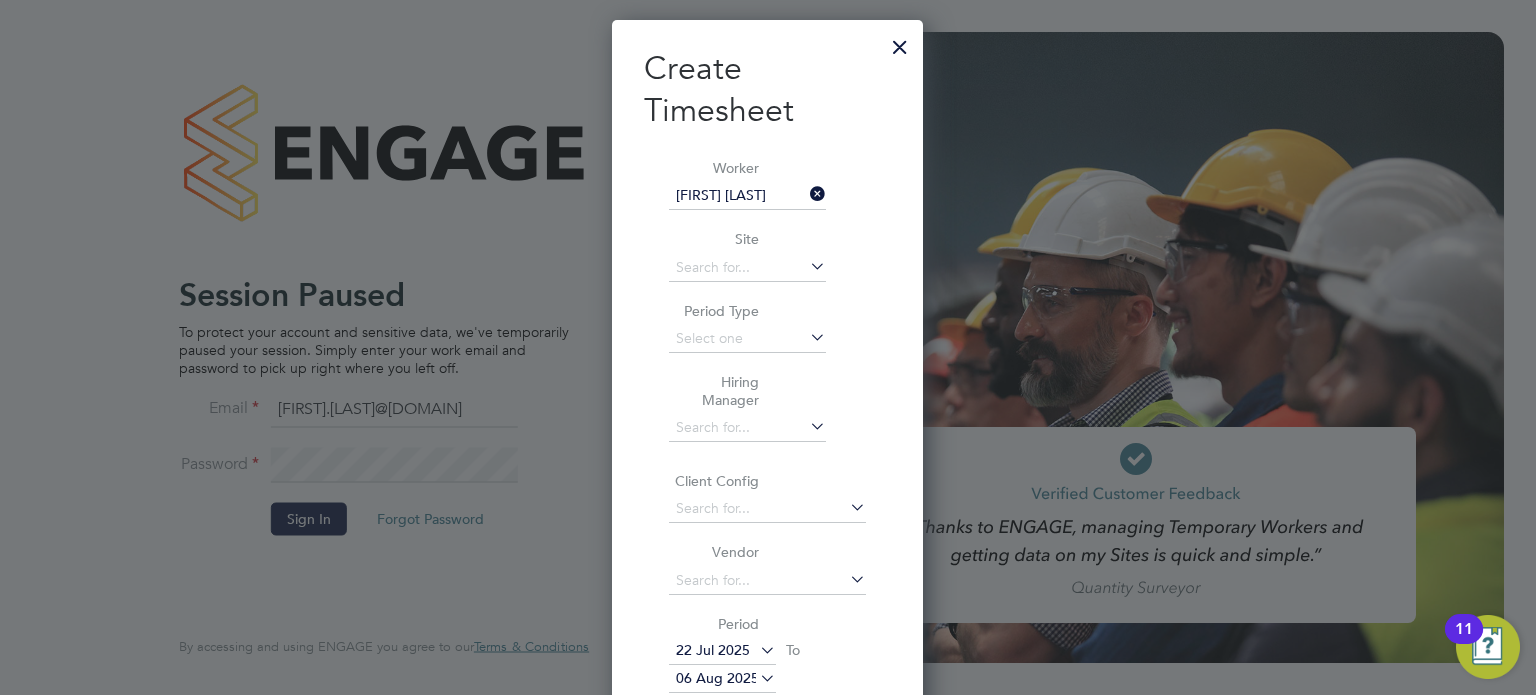 click at bounding box center [900, 42] 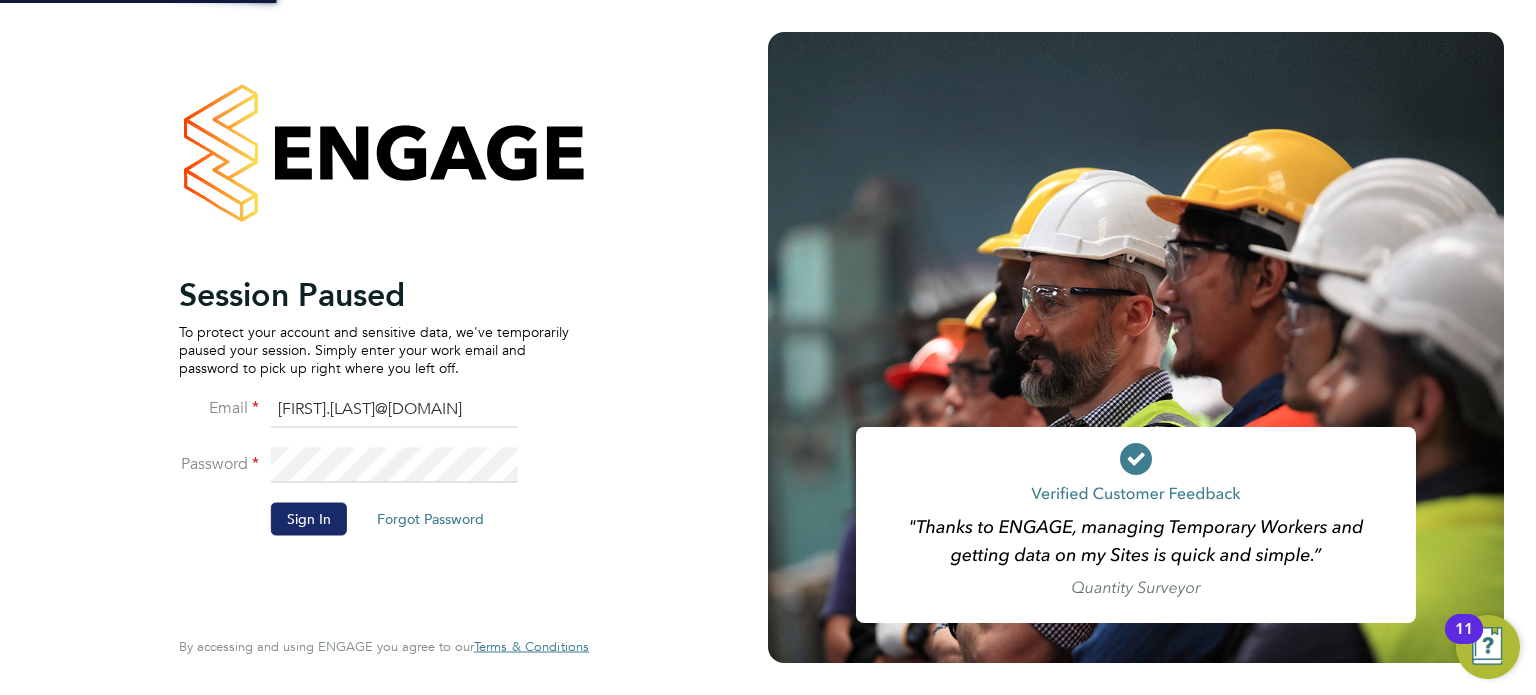 click on "Sign In" 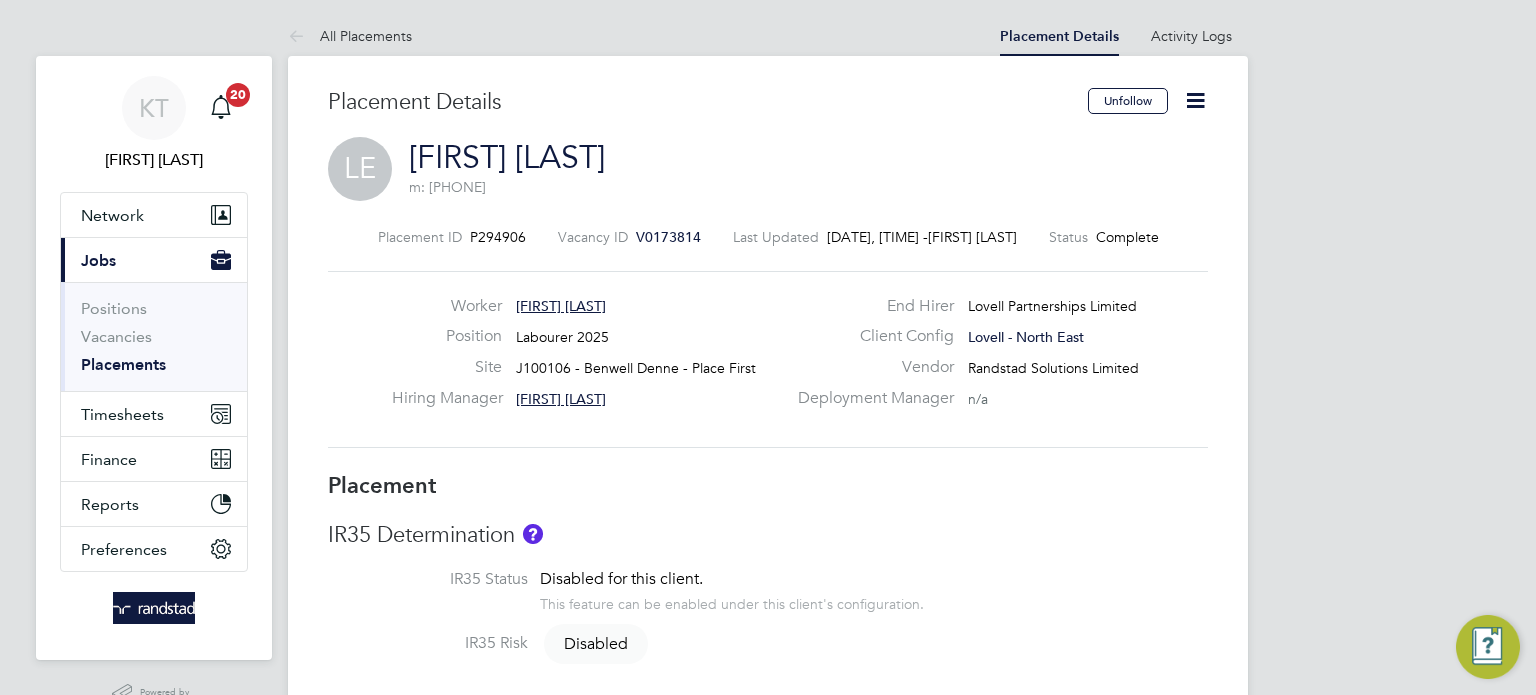 scroll, scrollTop: 0, scrollLeft: 0, axis: both 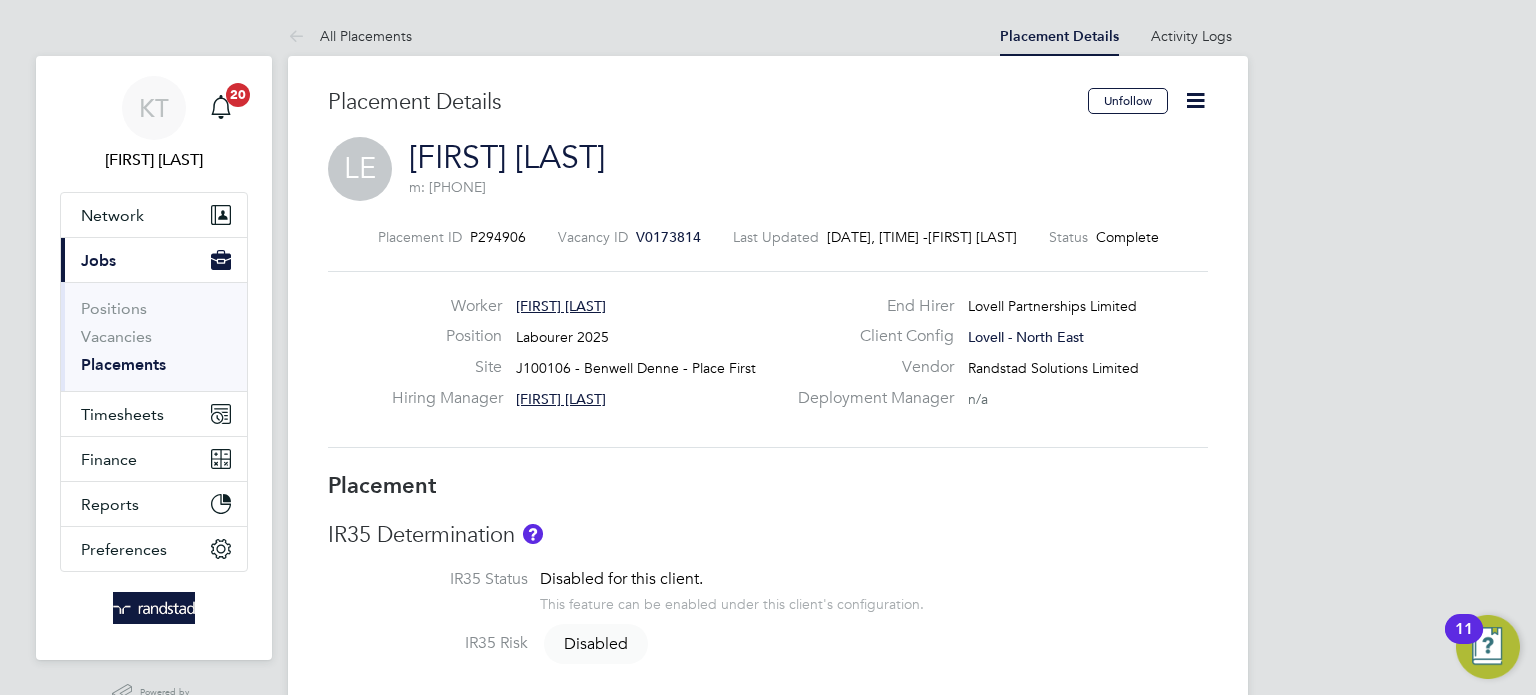 click 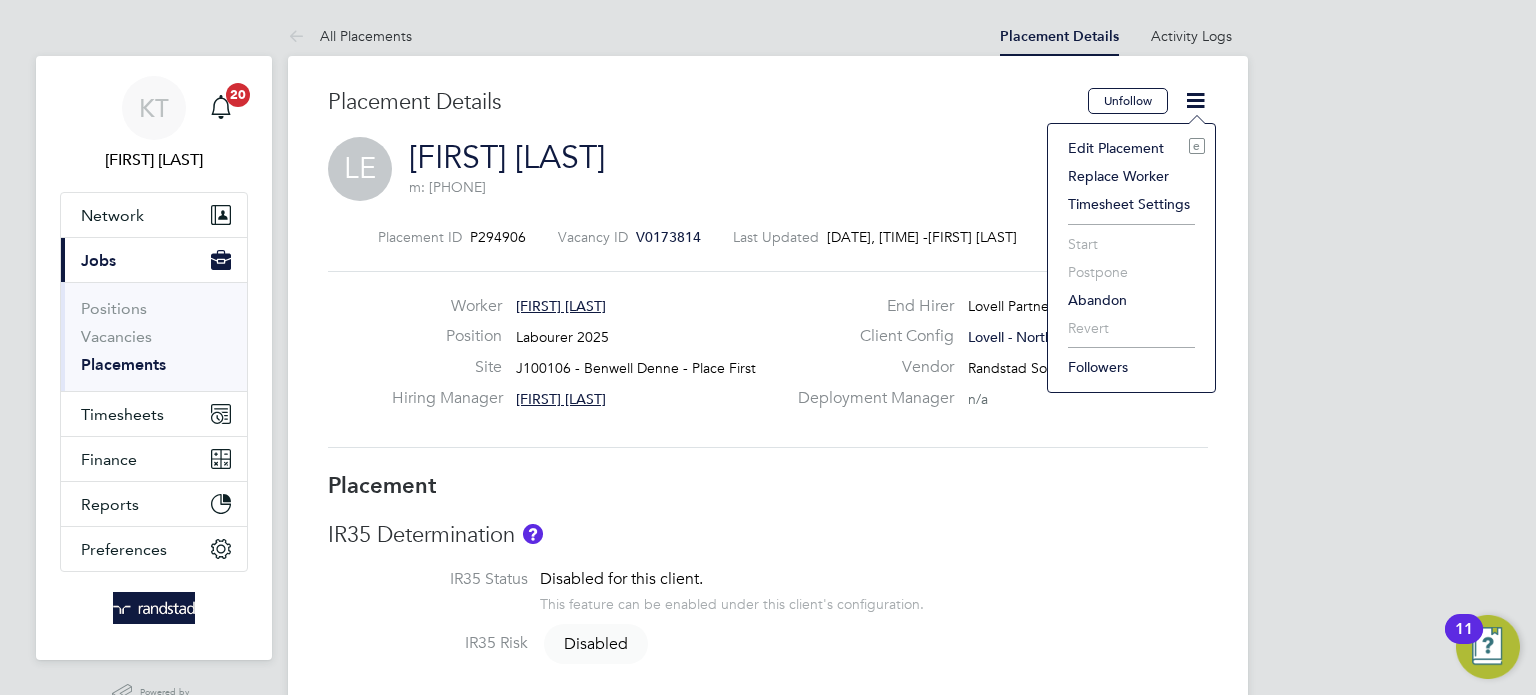 click on "Edit Placement e" 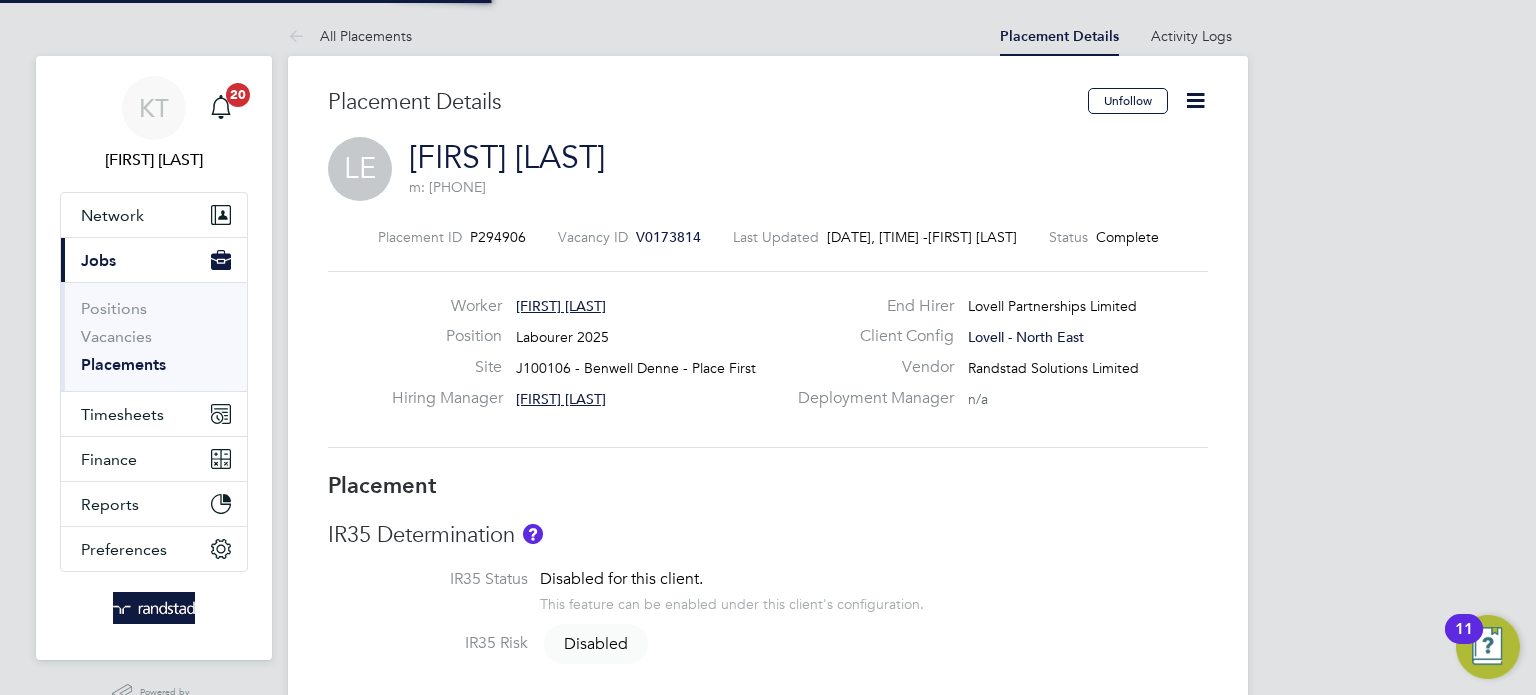 type on "[FIRST] [LAST]" 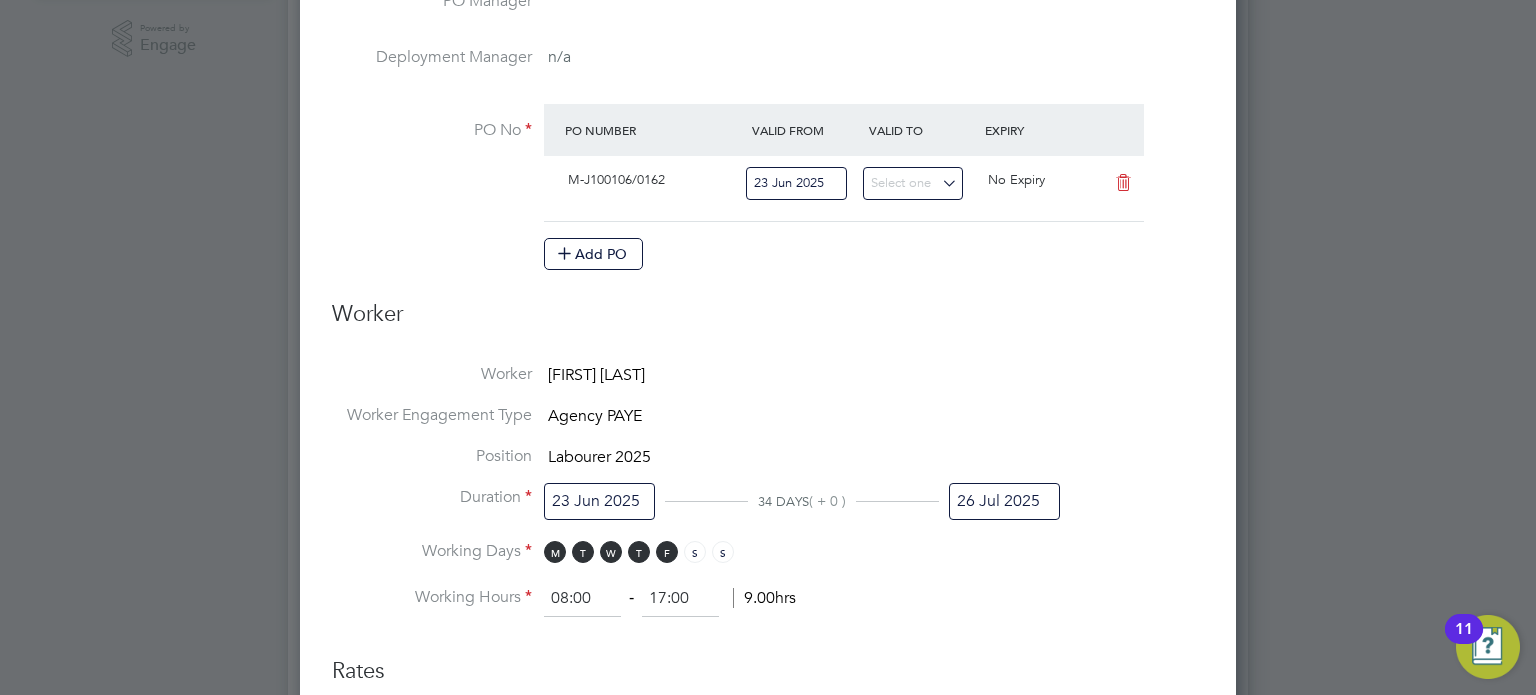 click on "26 Jul 2025" at bounding box center (1004, 501) 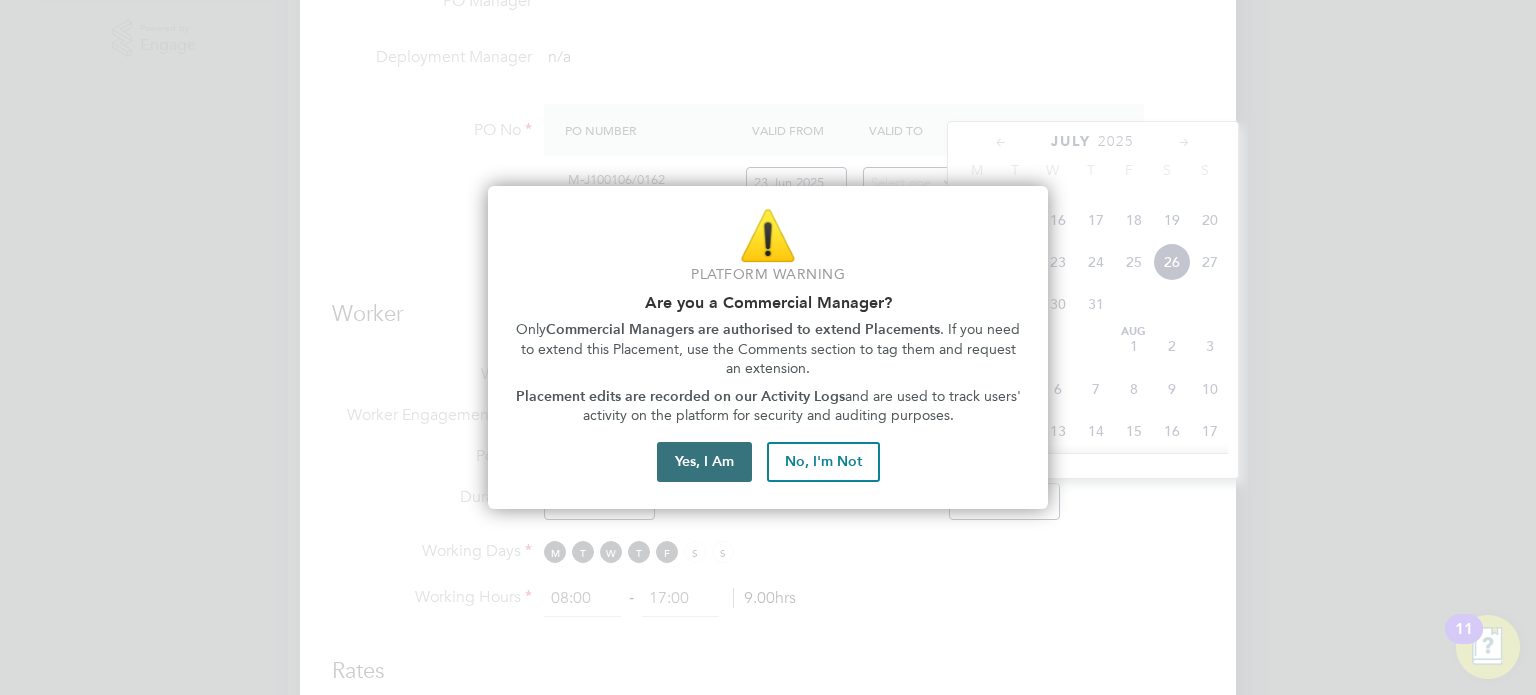 click on "Yes, I Am" at bounding box center [704, 462] 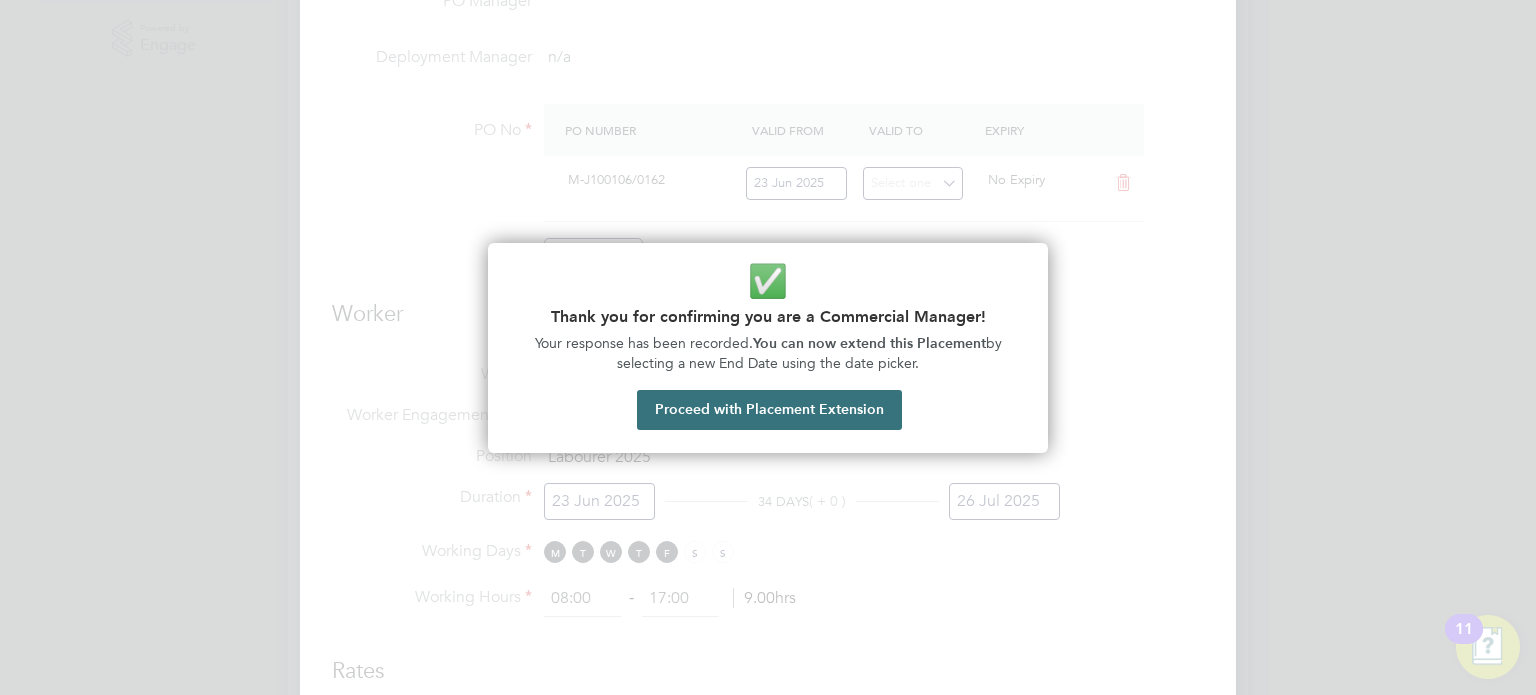 click on "Proceed with Placement Extension" at bounding box center [769, 410] 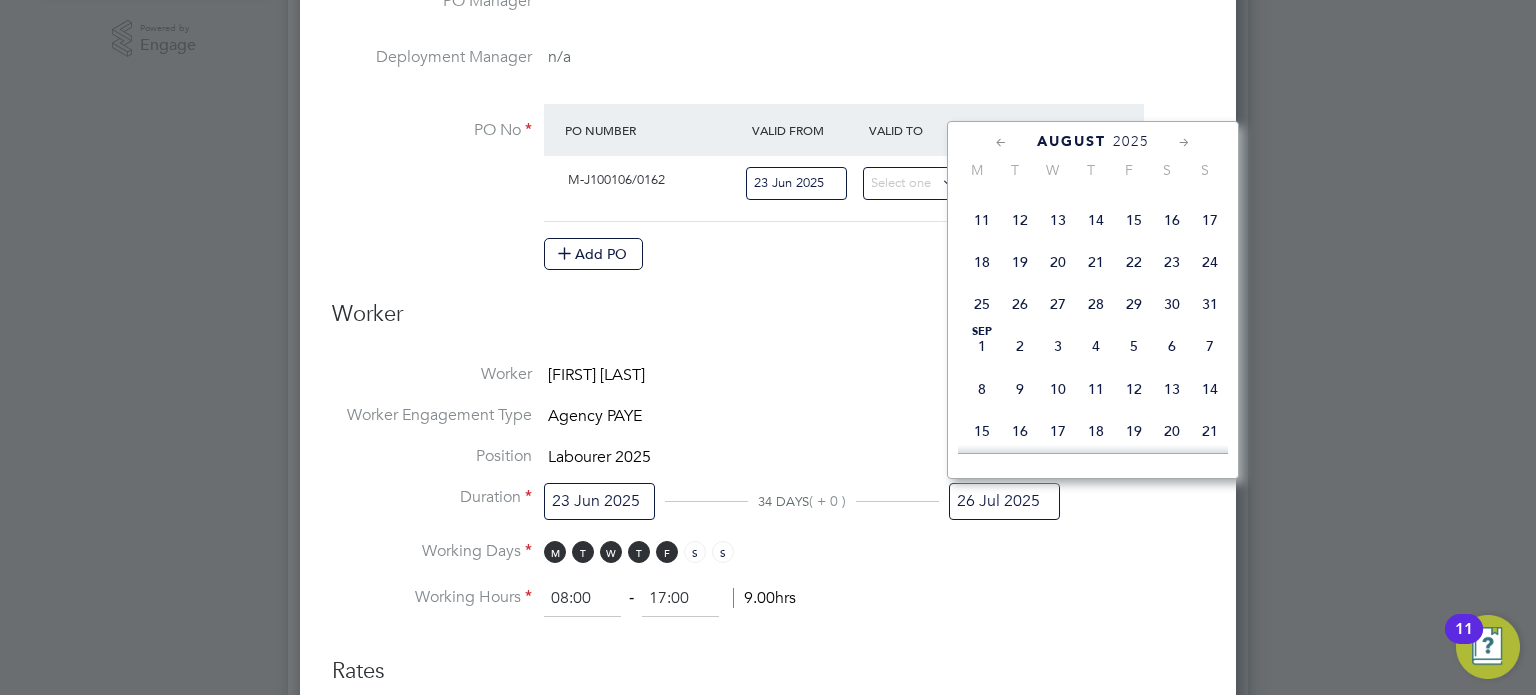 click on "29" 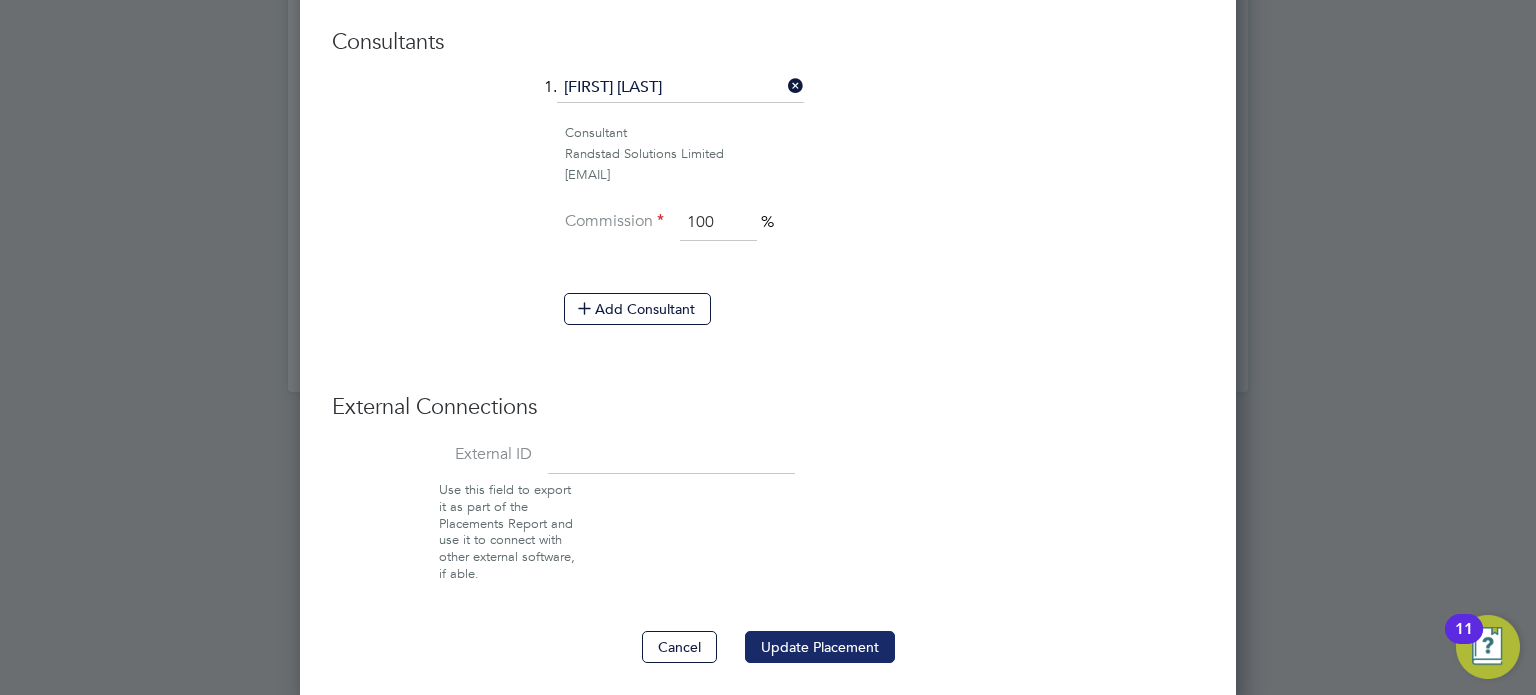 click on "Update Placement" at bounding box center (820, 647) 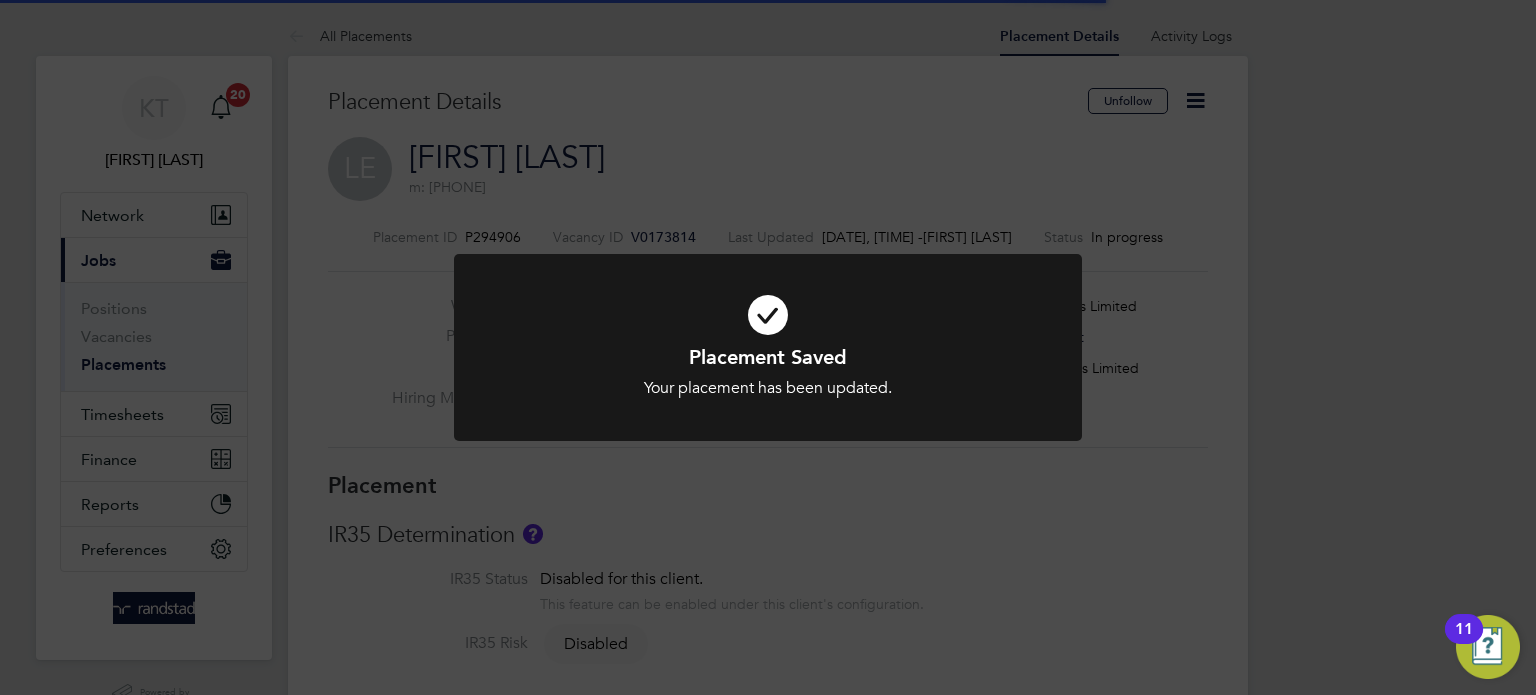 click on "Placement Saved Your placement has been updated. Cancel Okay" 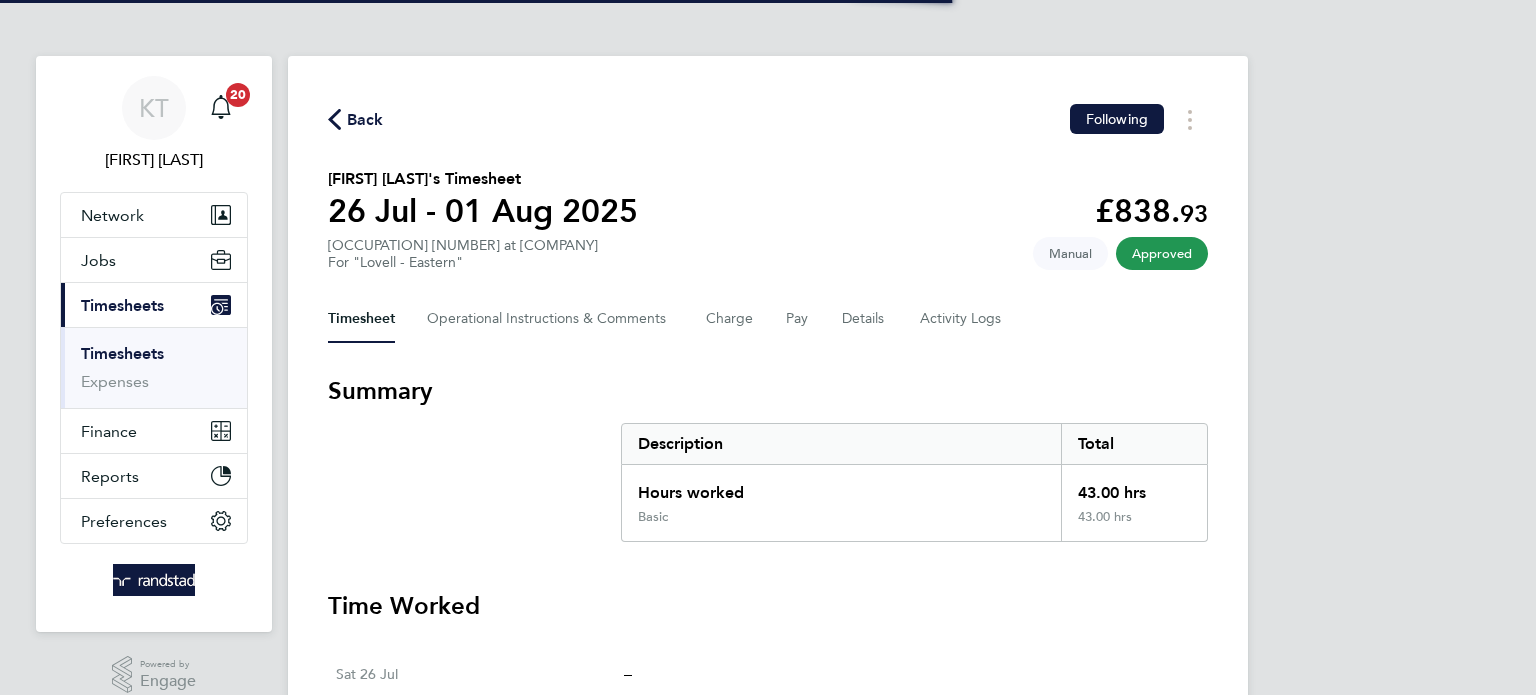 scroll, scrollTop: 0, scrollLeft: 0, axis: both 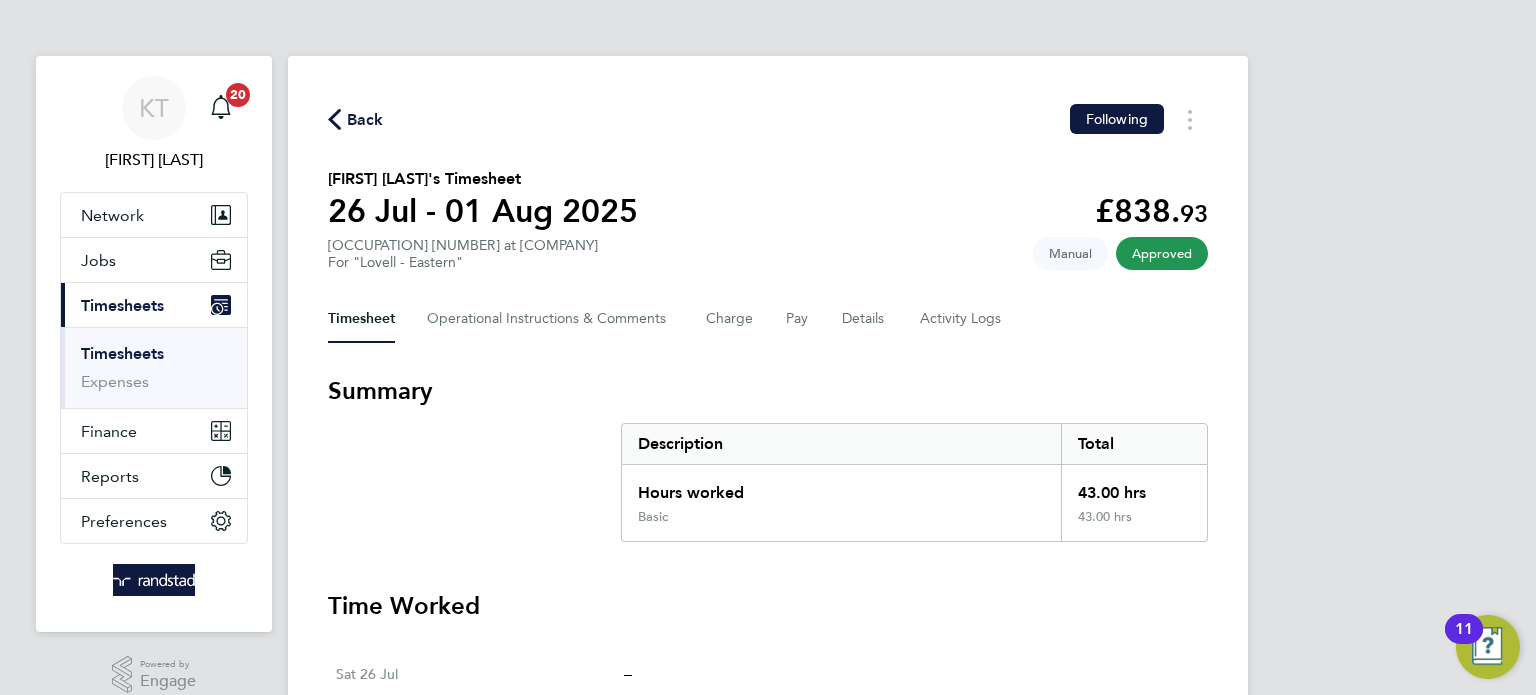 click on "Timesheets" at bounding box center (122, 353) 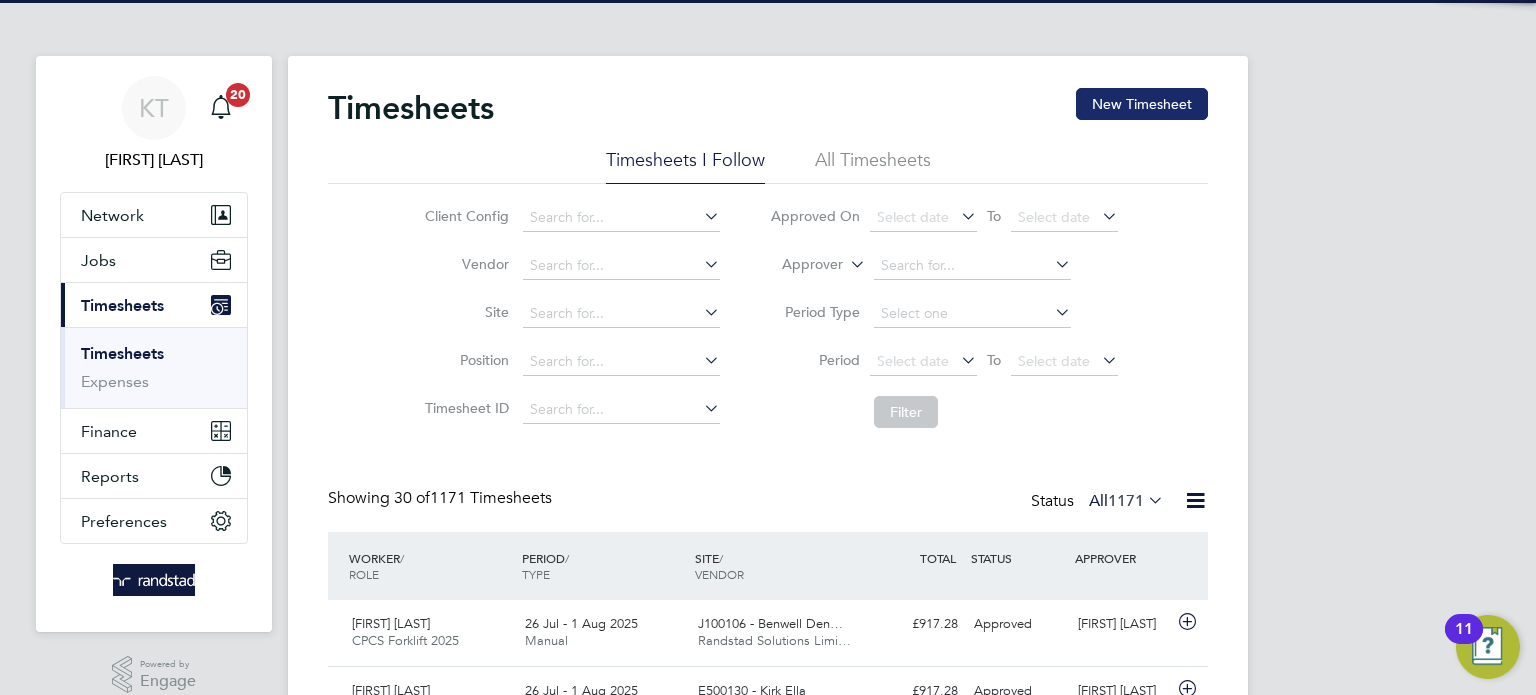 click on "New Timesheet" 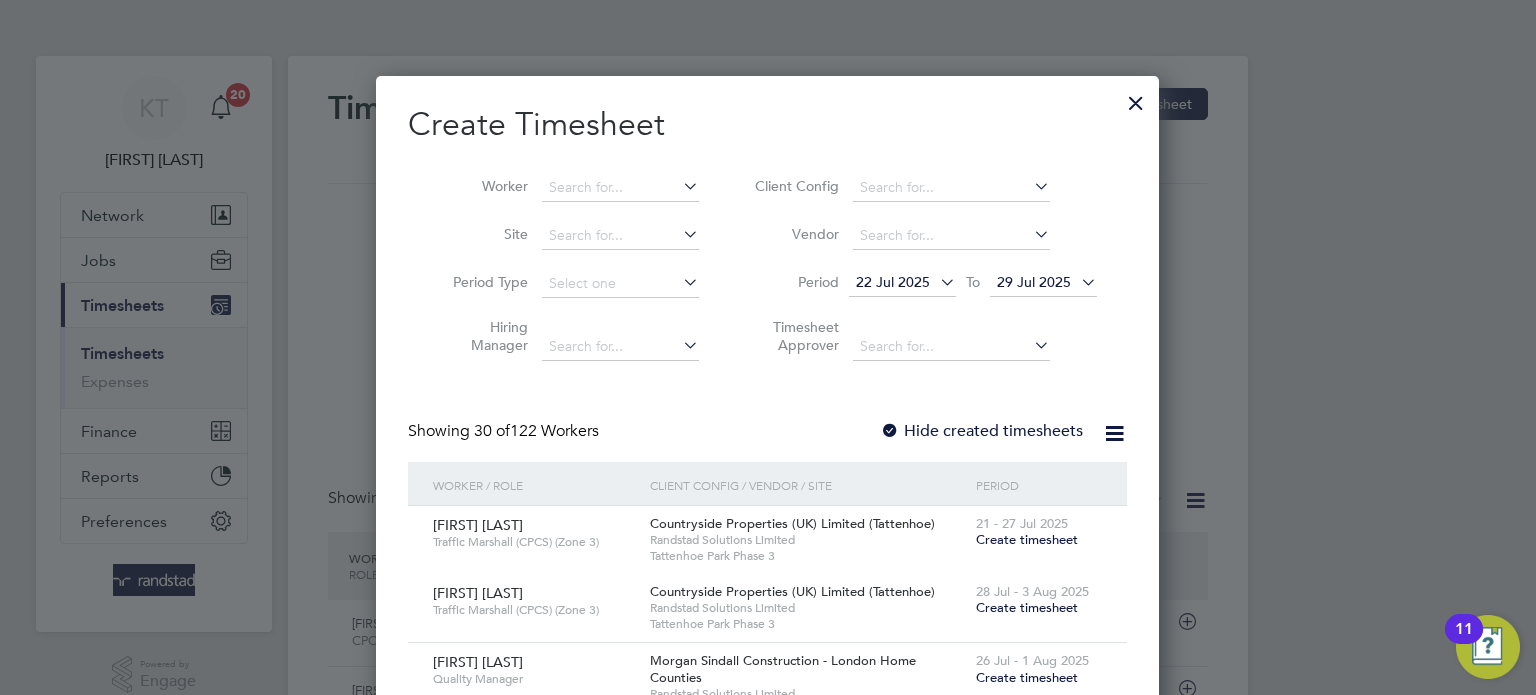 click at bounding box center (679, 186) 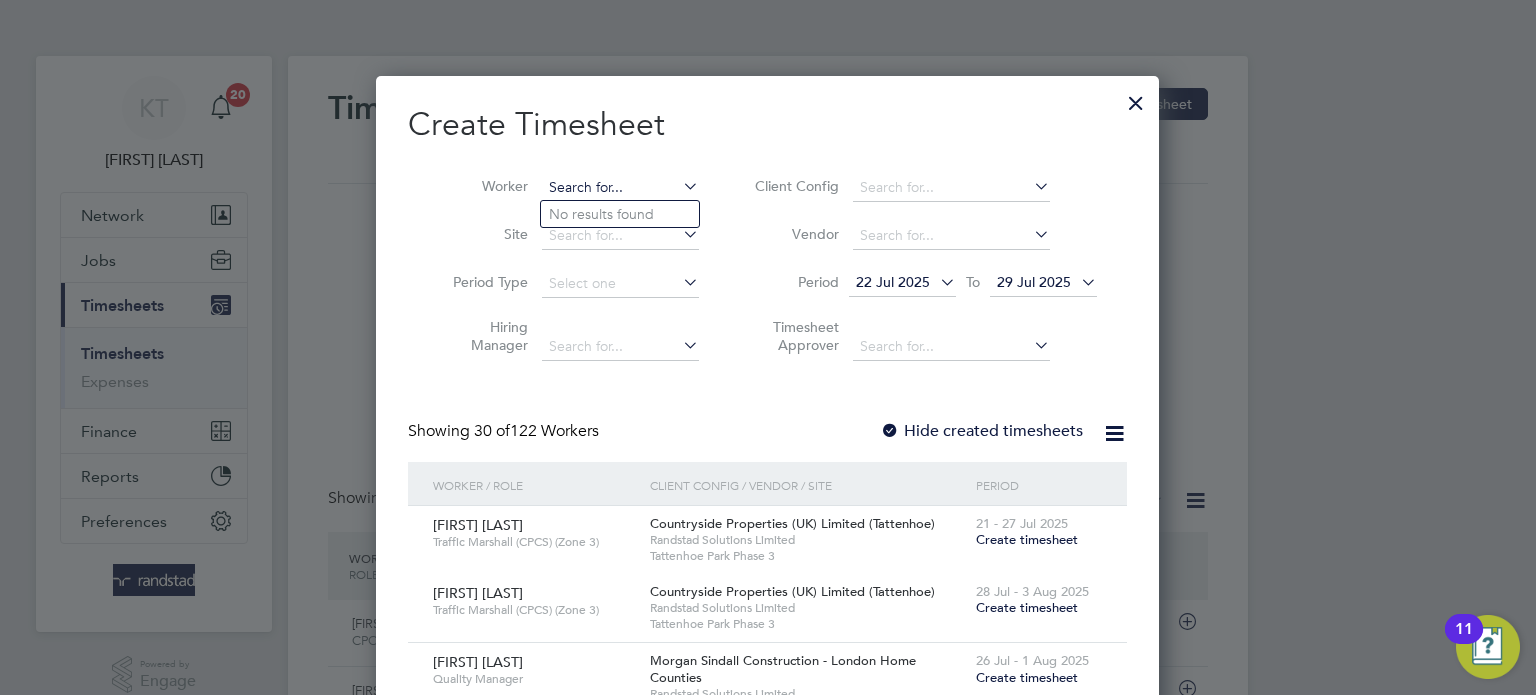click at bounding box center (620, 188) 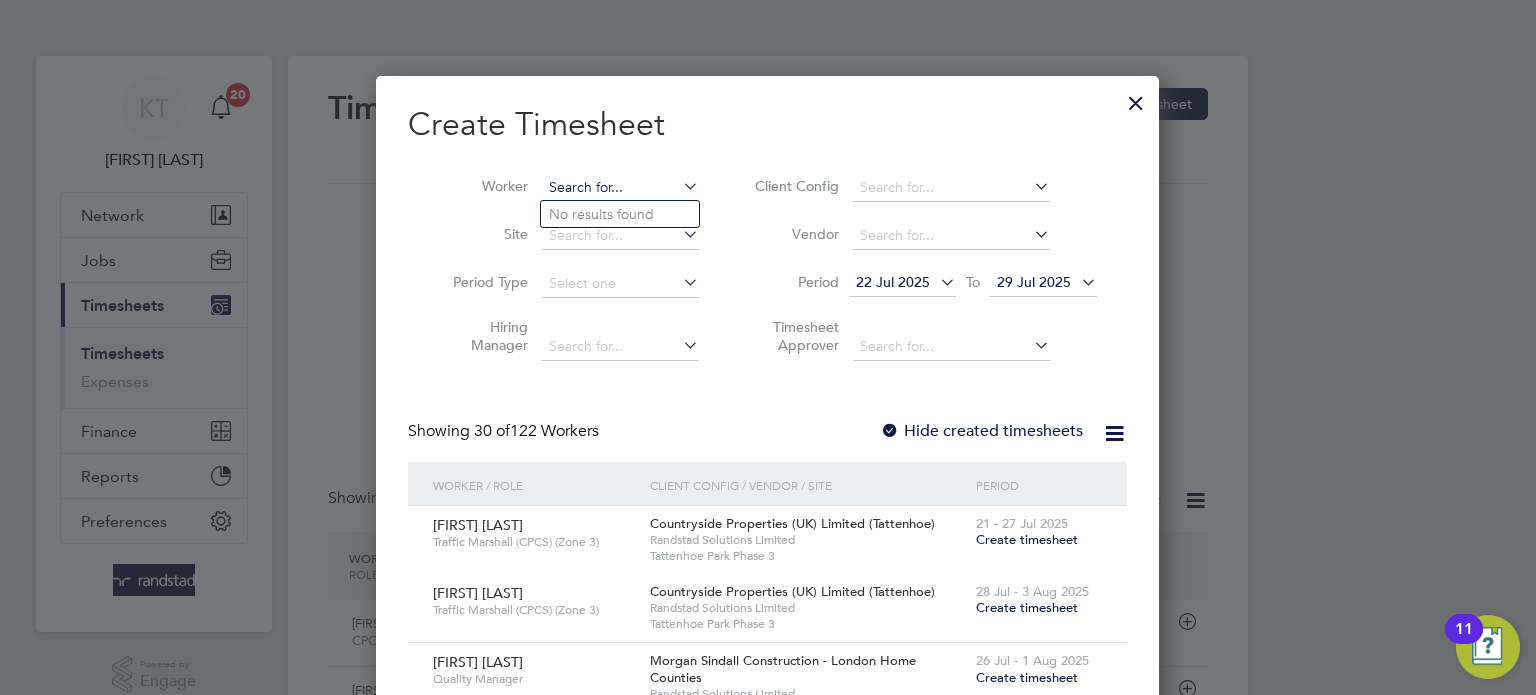 click at bounding box center (620, 188) 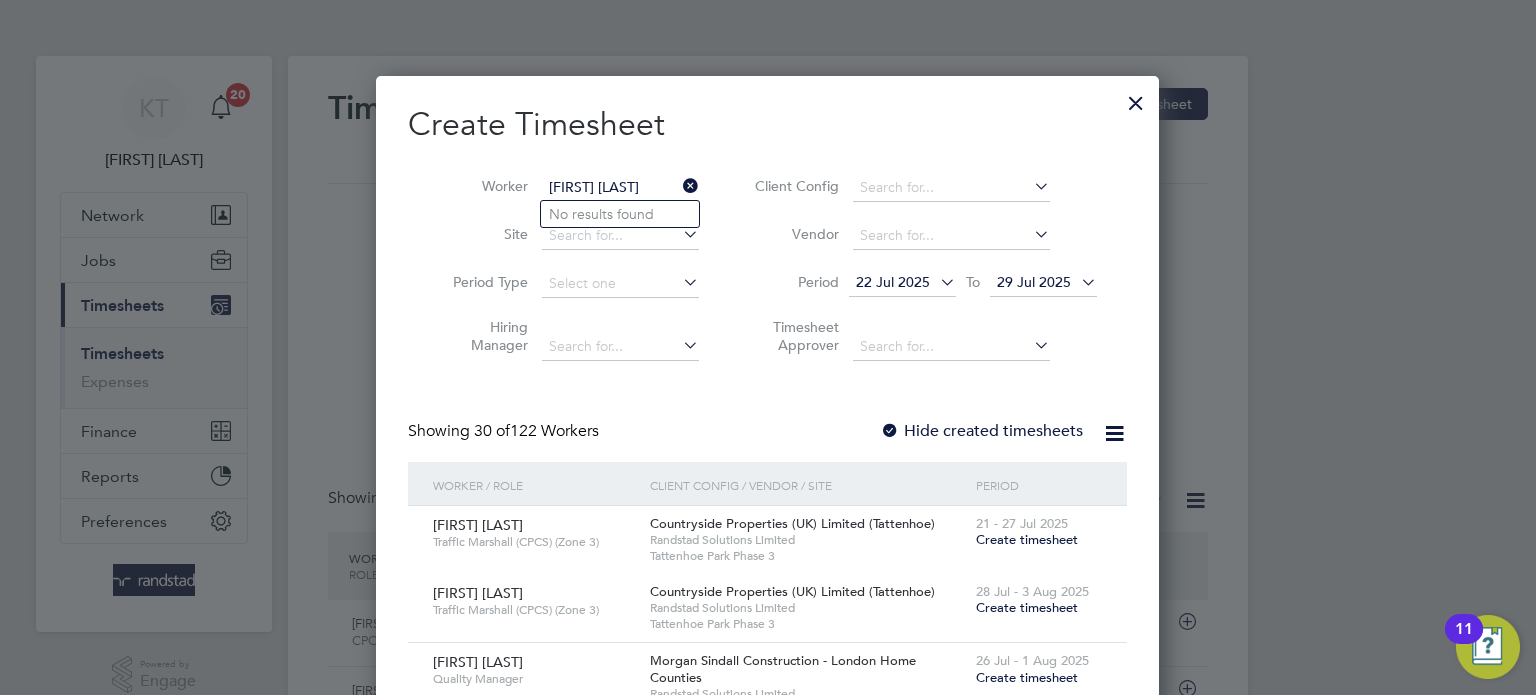 click on "gavin fenwick" at bounding box center [620, 188] 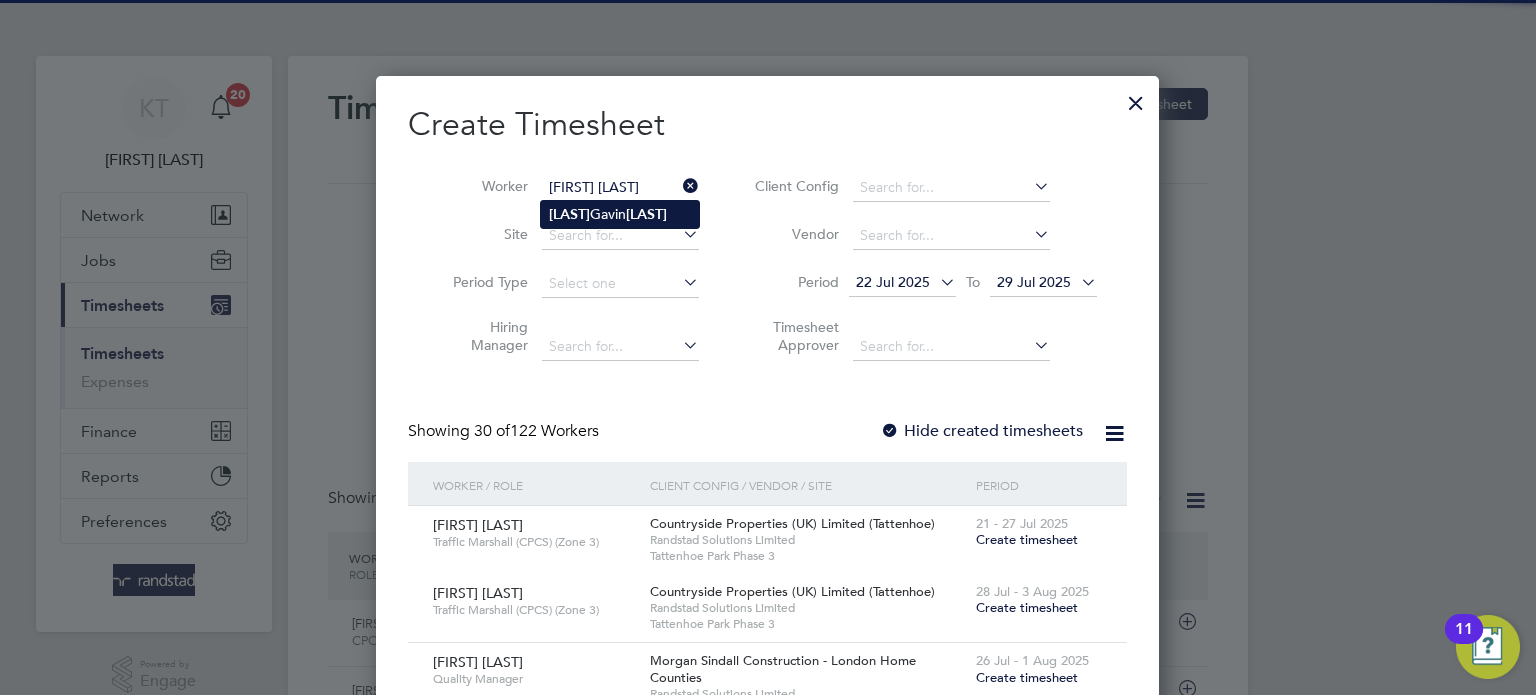 click on "Gregory" 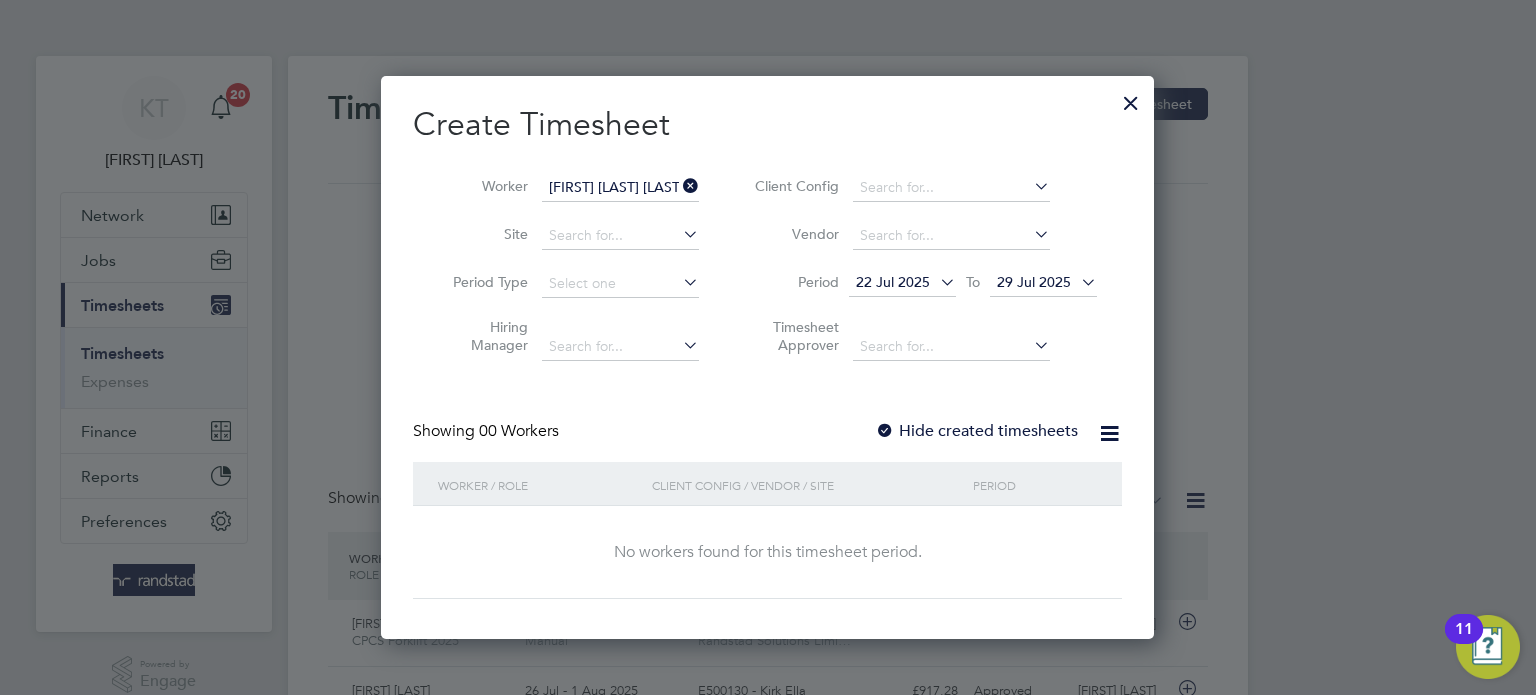 click on "Hide created timesheets" at bounding box center (976, 431) 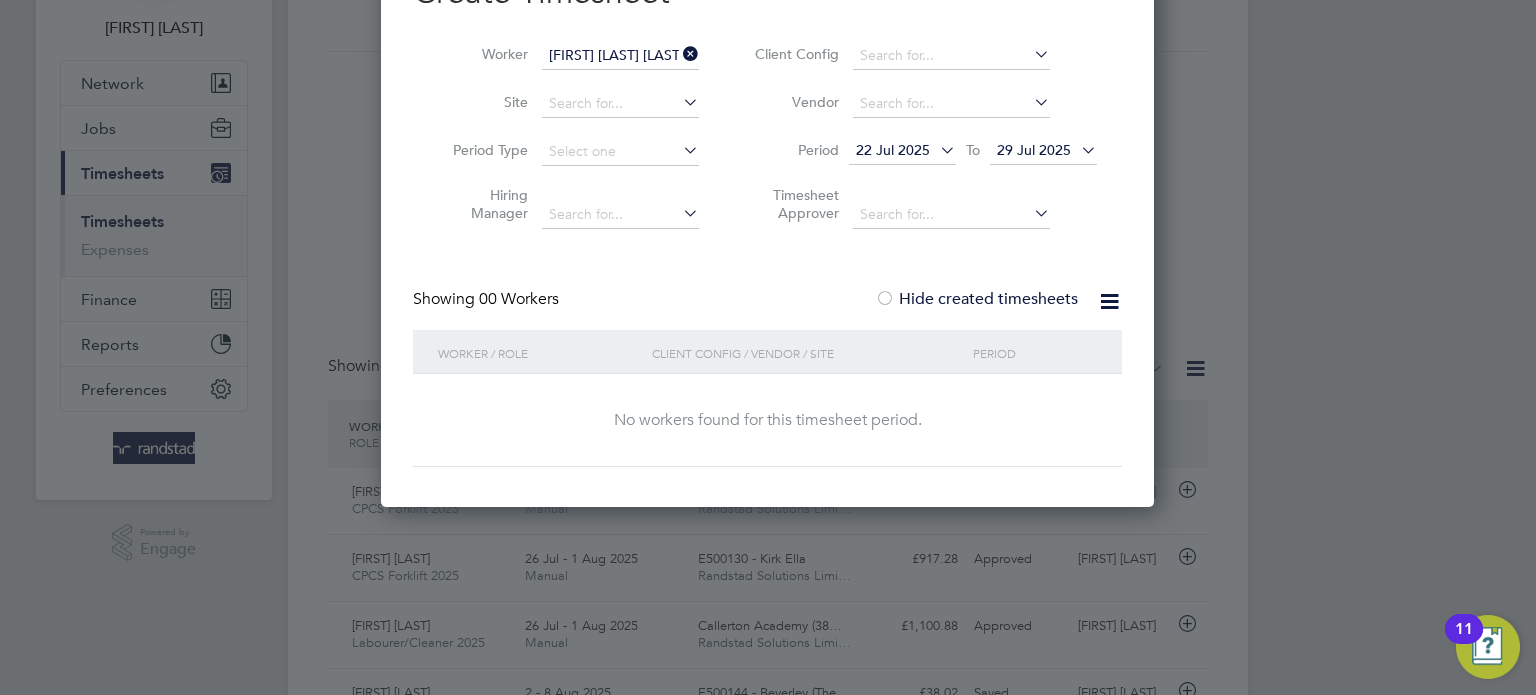 click on "29 Jul 2025" at bounding box center [1034, 150] 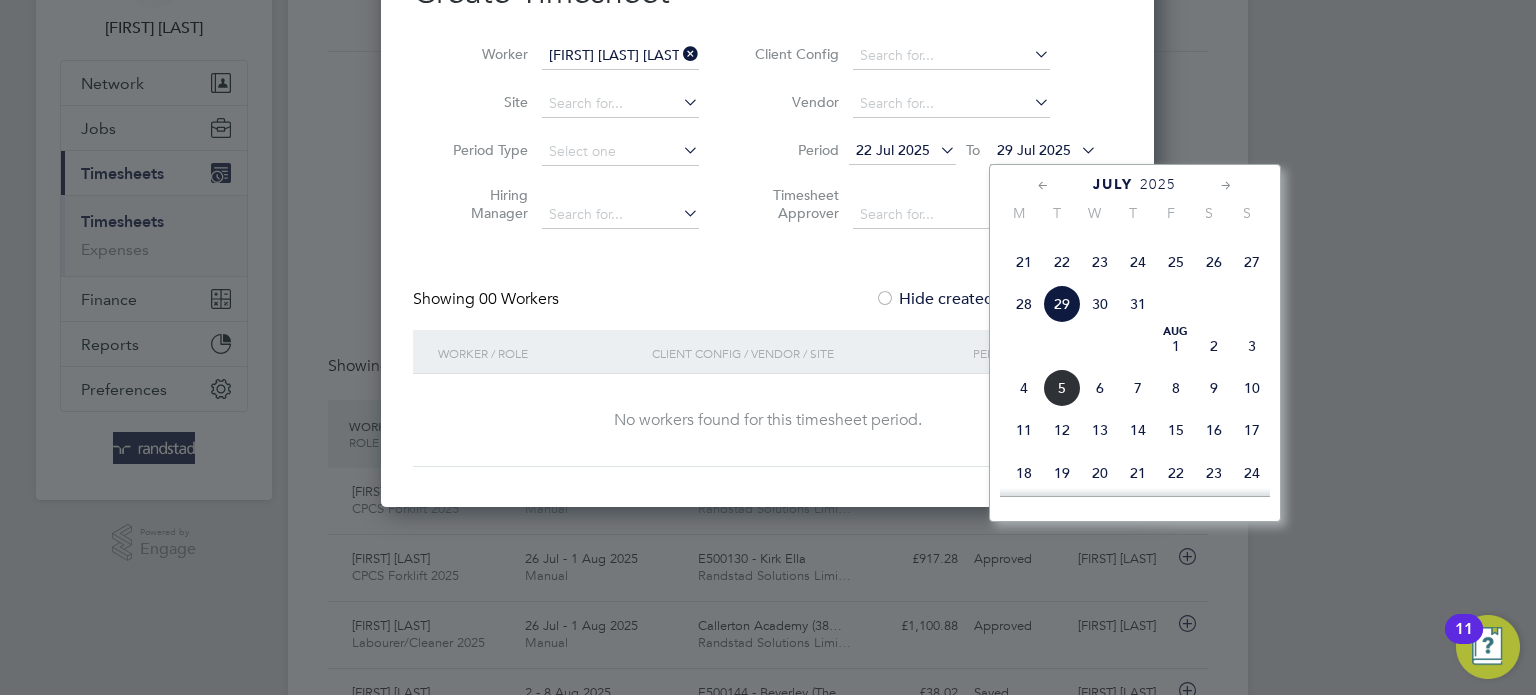 click on "6" 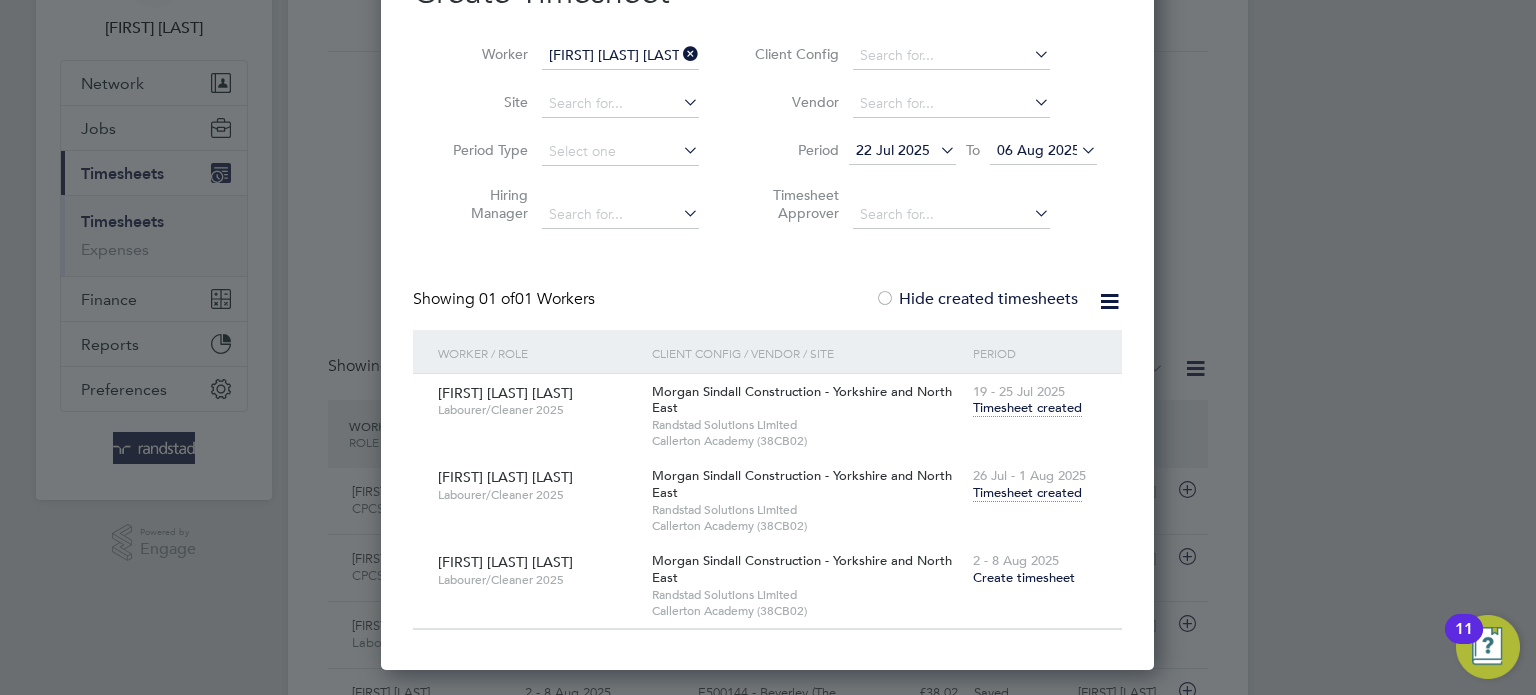 click on "Timesheet created" at bounding box center (1027, 493) 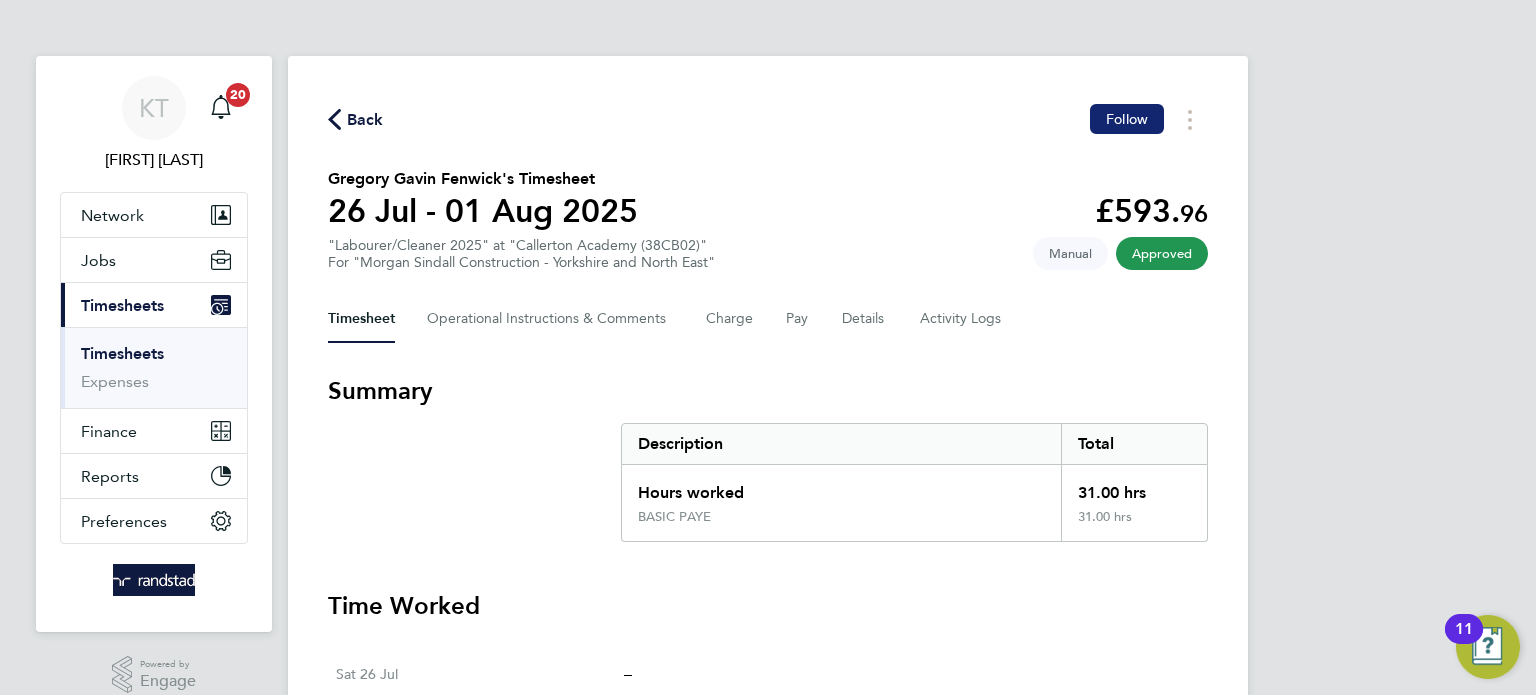 click on "Follow" 